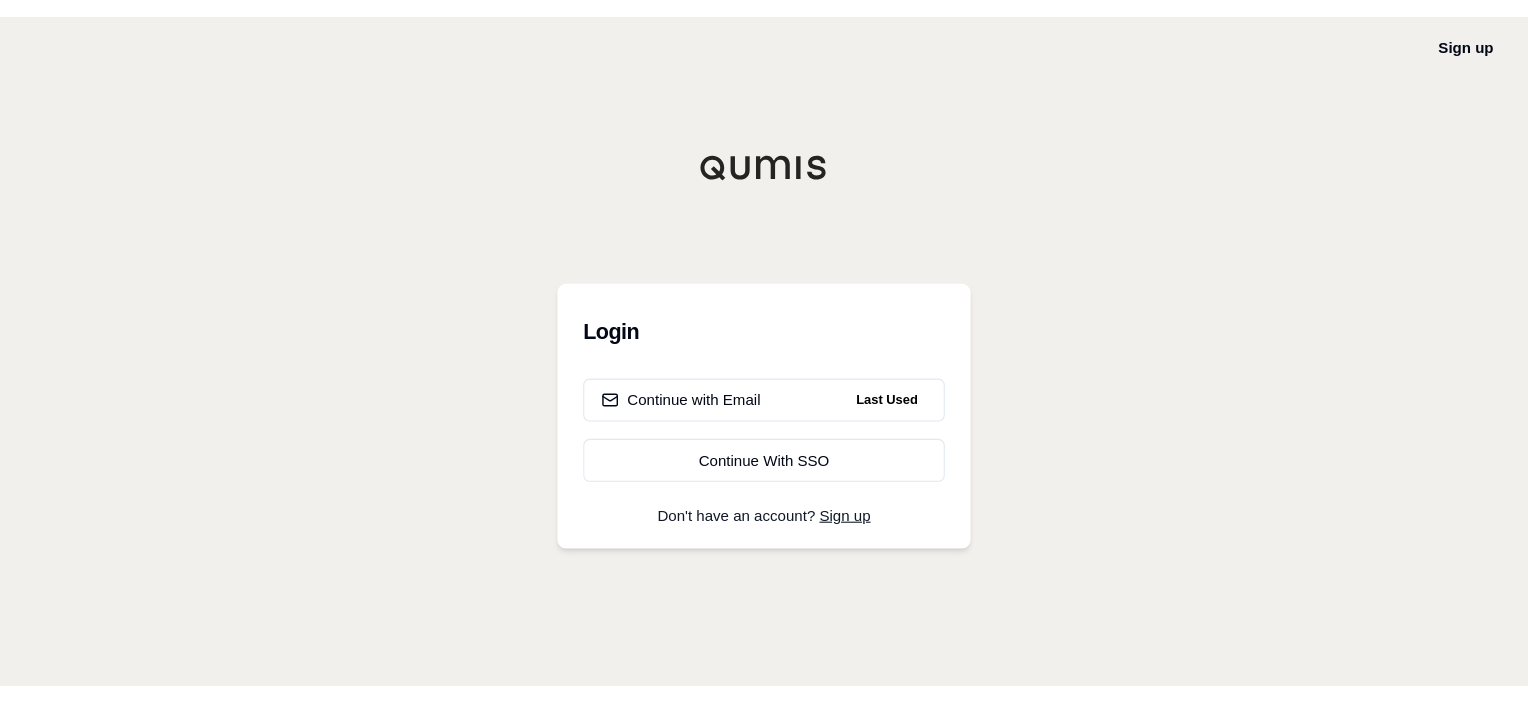 scroll, scrollTop: 0, scrollLeft: 0, axis: both 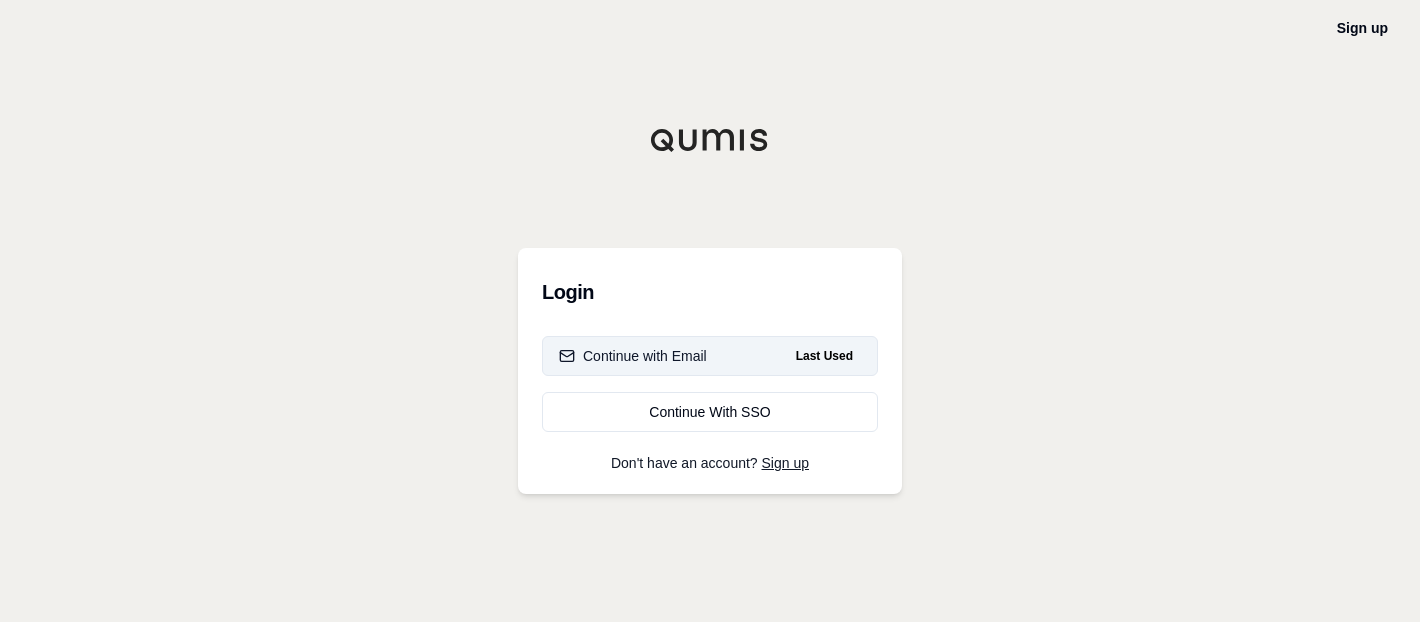 click on "Continue with Email" at bounding box center [633, 356] 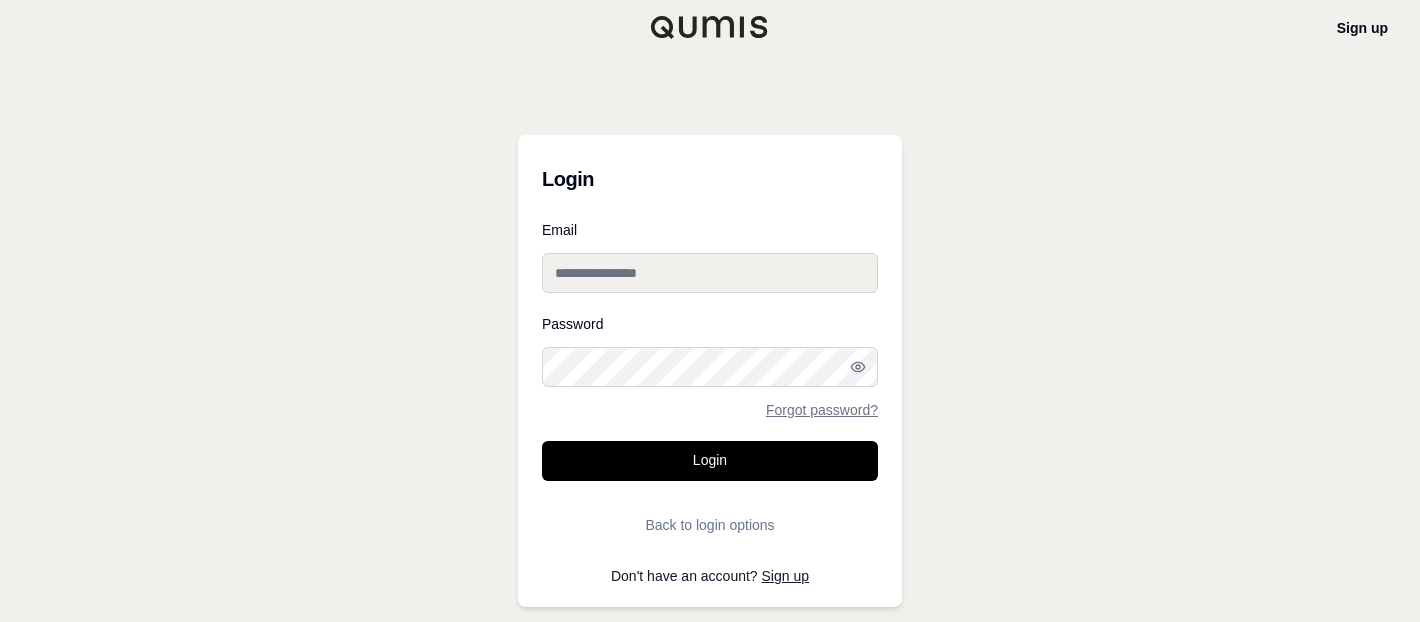 type on "**********" 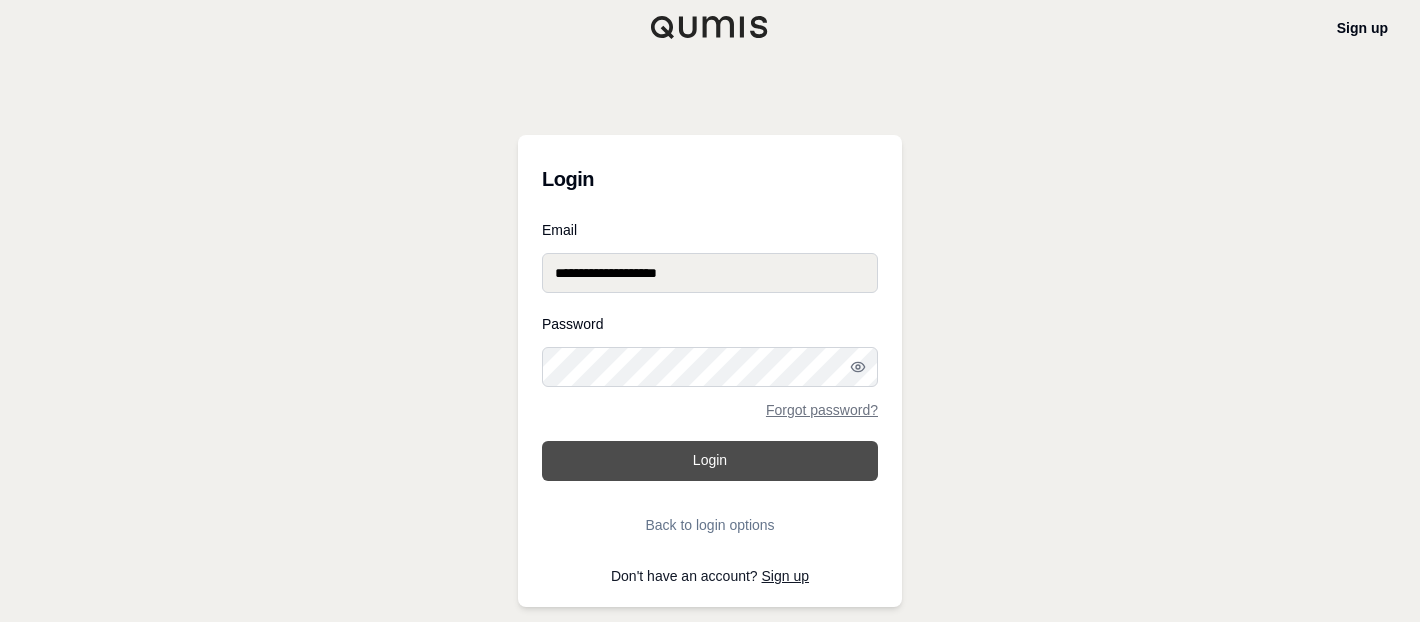 click on "Login" at bounding box center [710, 461] 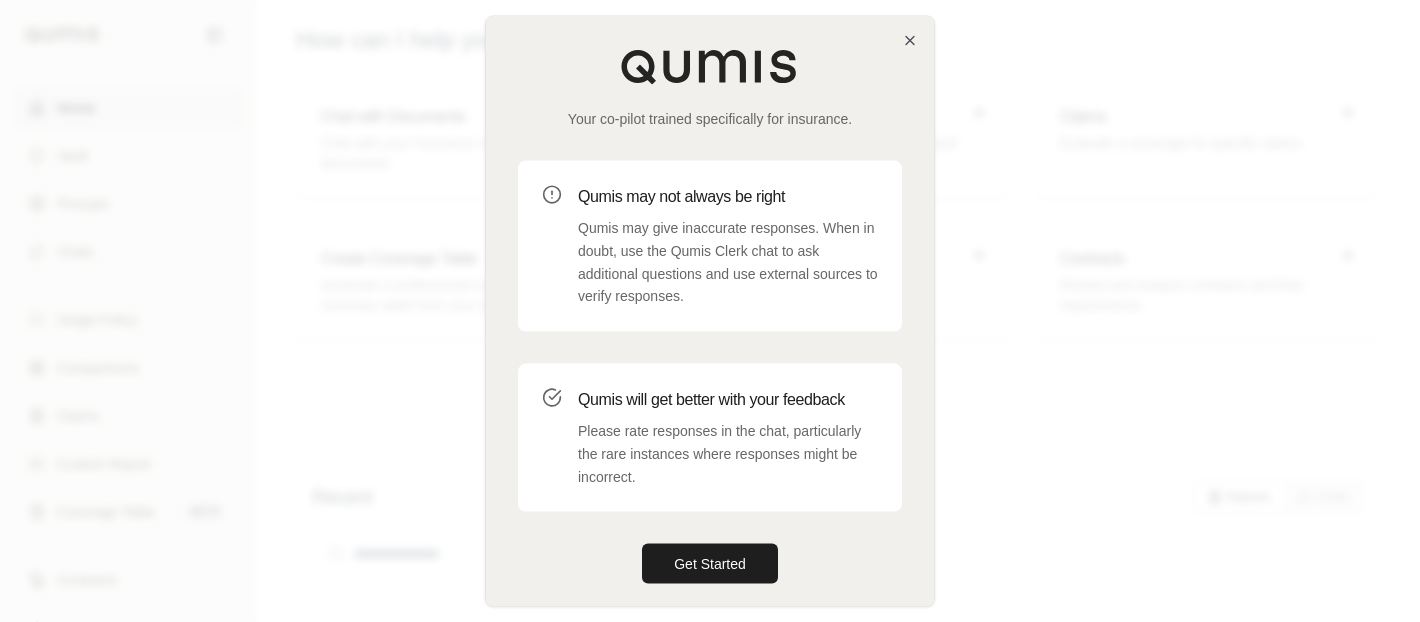click on "Your co-pilot trained specifically for insurance. Qumis may not always be right Qumis may give inaccurate responses. When in doubt, use the Qumis Clerk chat to ask additional questions and use external sources to verify responses. Qumis will get better with your feedback Please rate responses in the chat, particularly the rare instances where responses might be incorrect. Get Started" at bounding box center [710, 316] 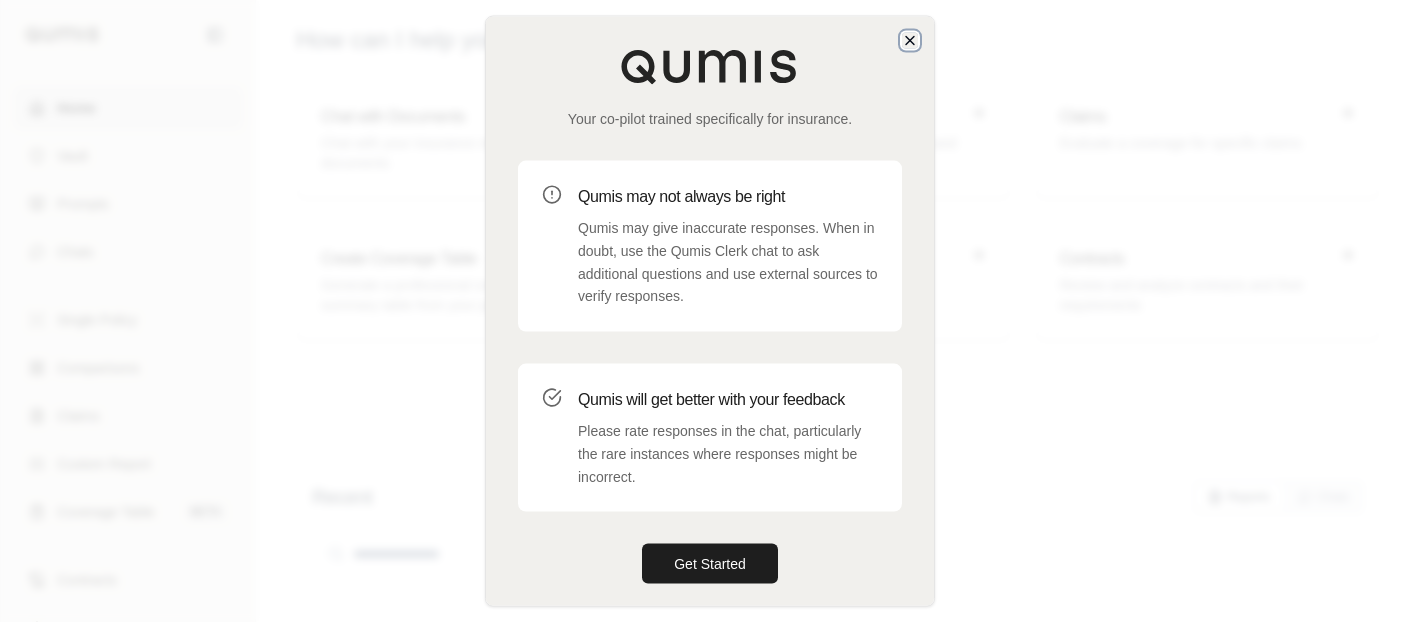 click 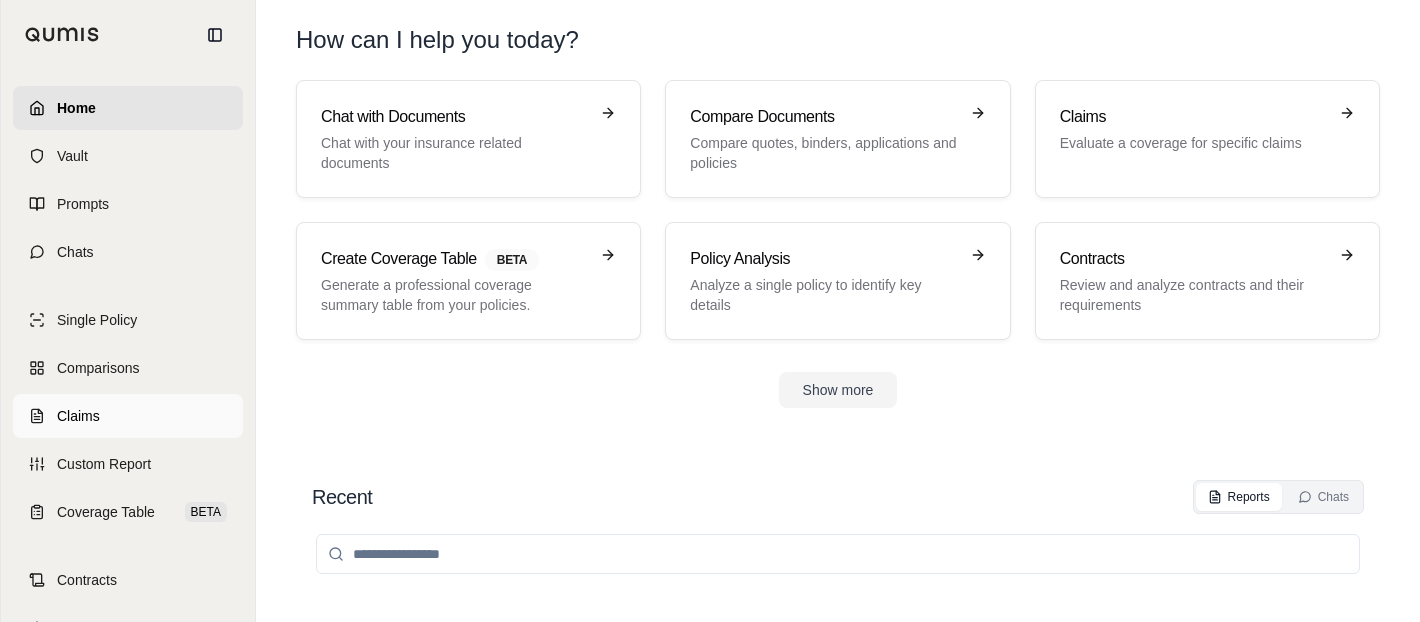 click on "Claims" at bounding box center (78, 416) 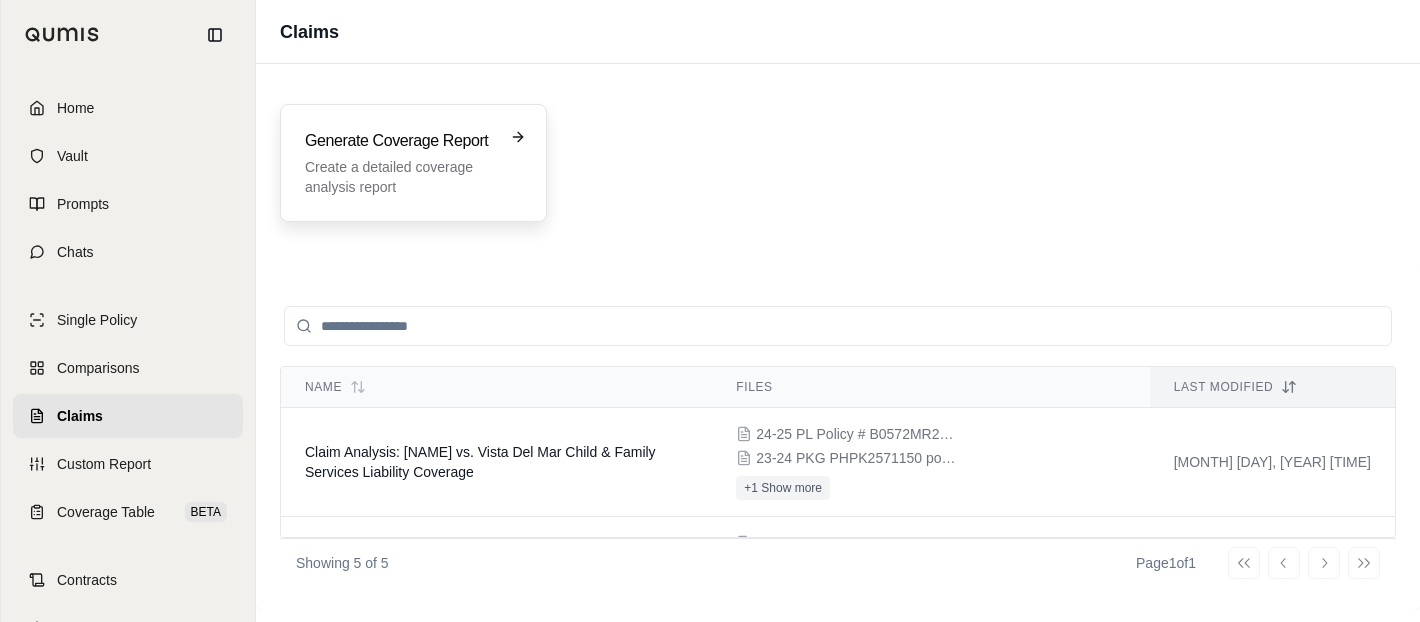 click on "Generate Coverage Report" at bounding box center (399, 141) 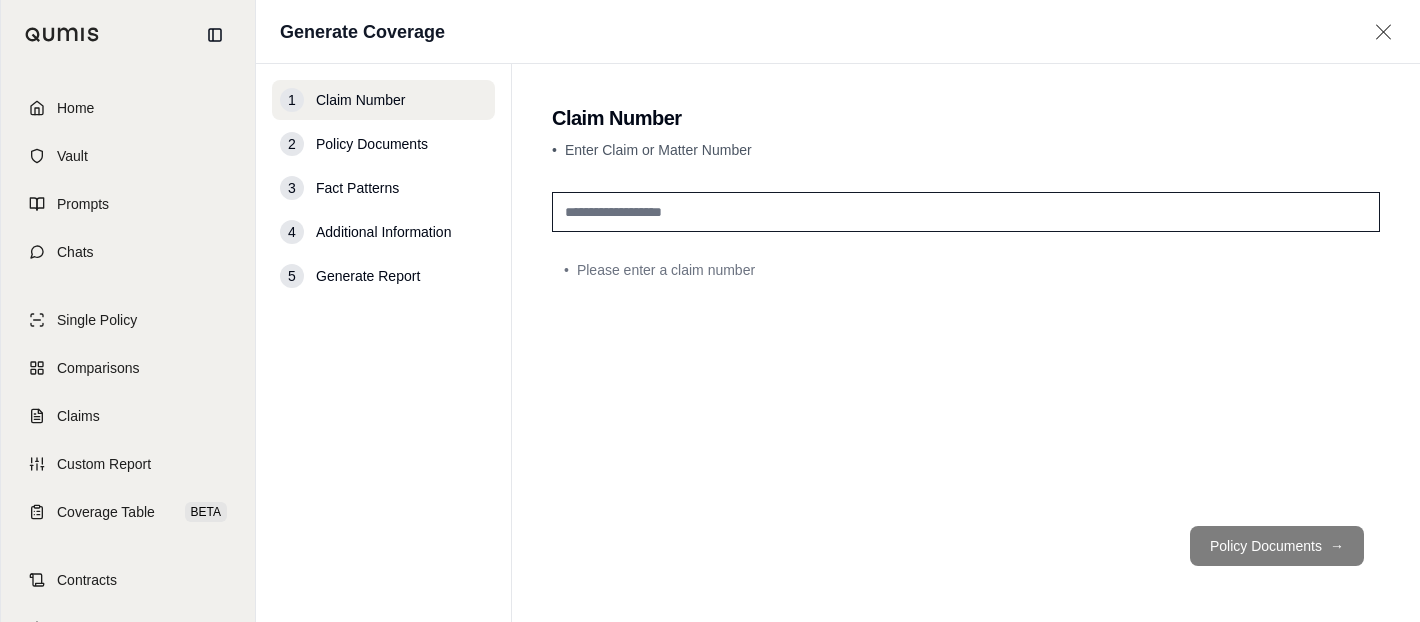 click at bounding box center [966, 212] 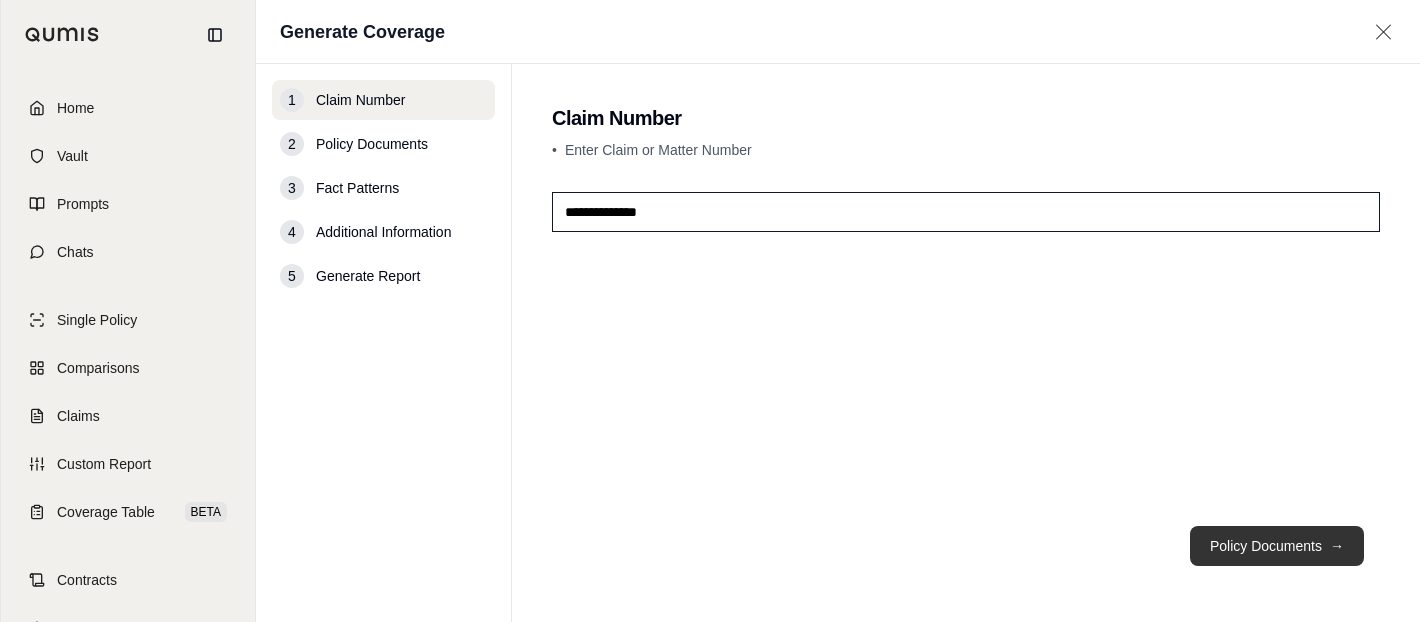 type on "**********" 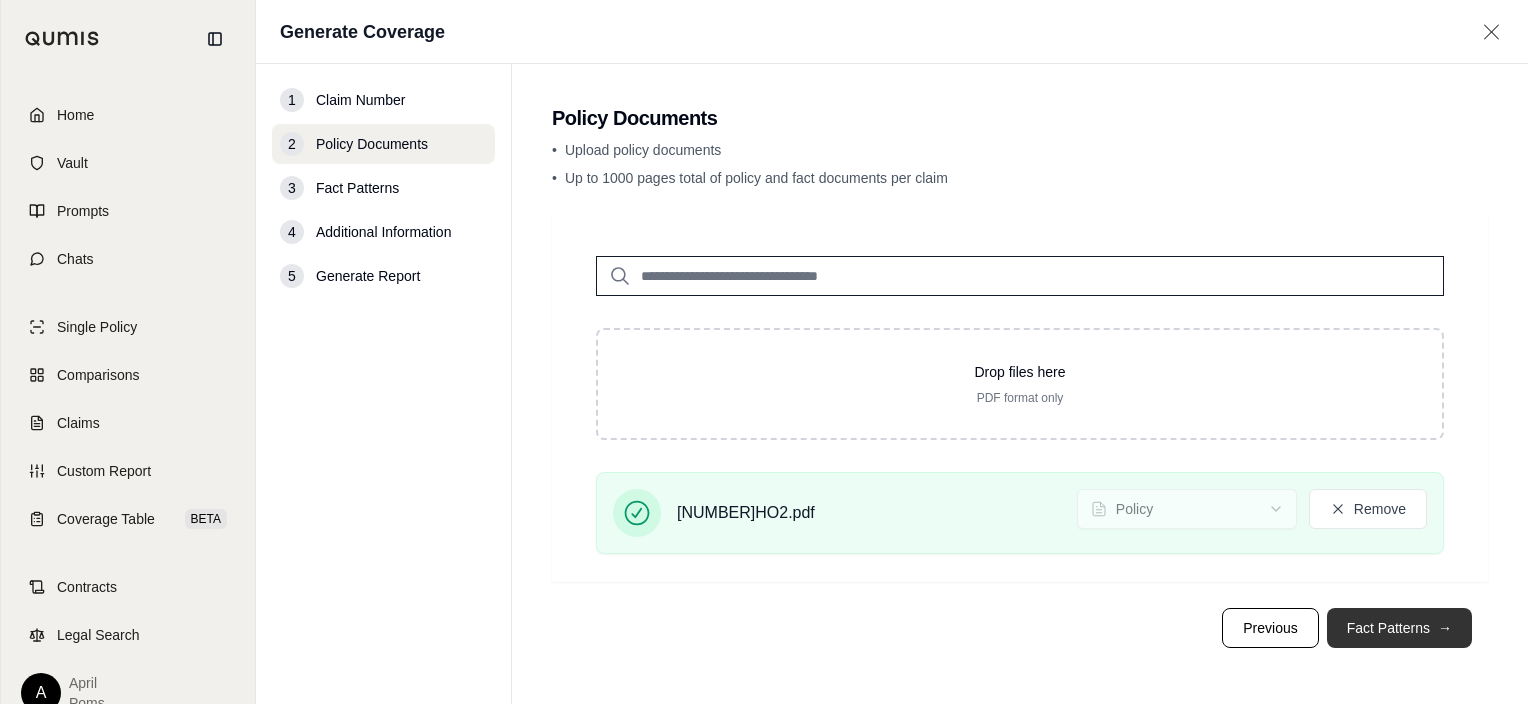 click on "Fact Patterns →" at bounding box center [1399, 628] 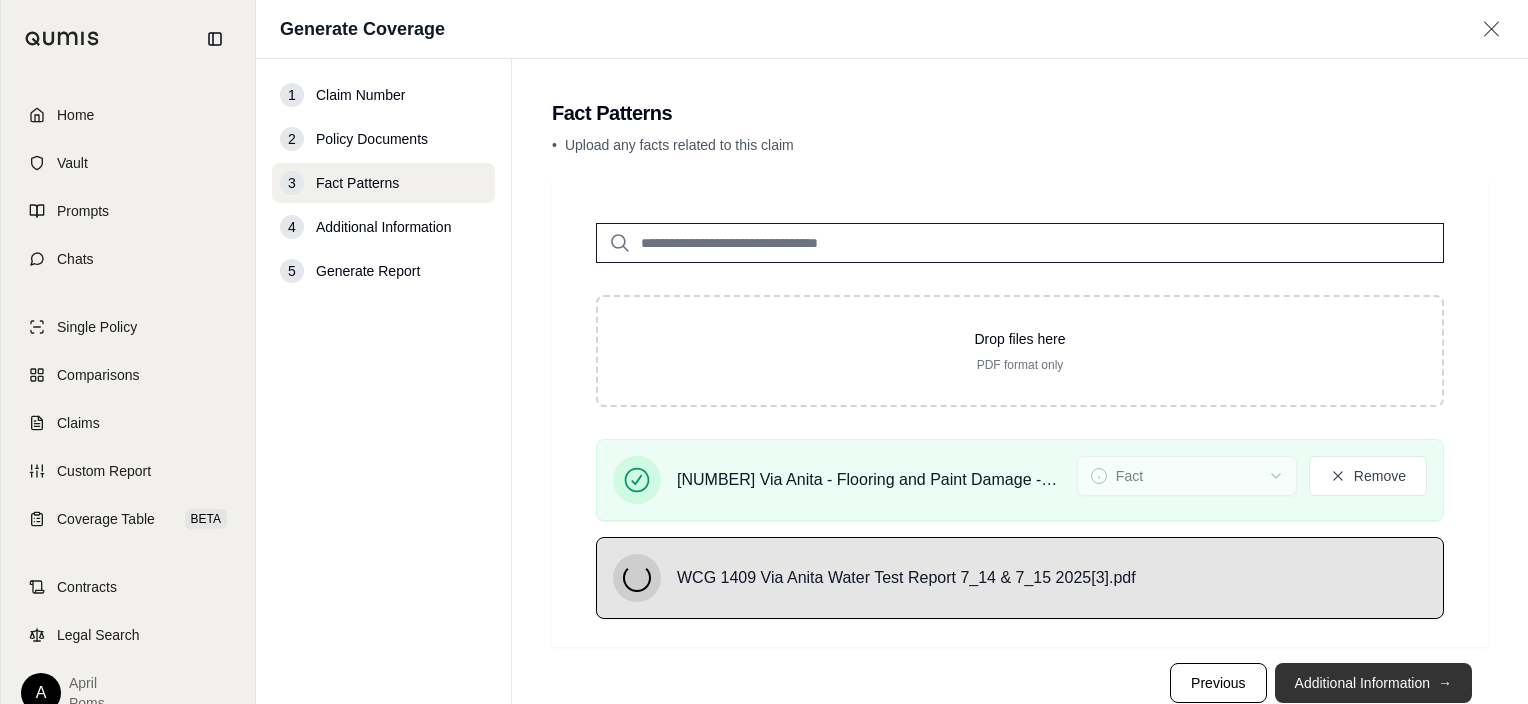 click on "Additional Information →" at bounding box center [1373, 683] 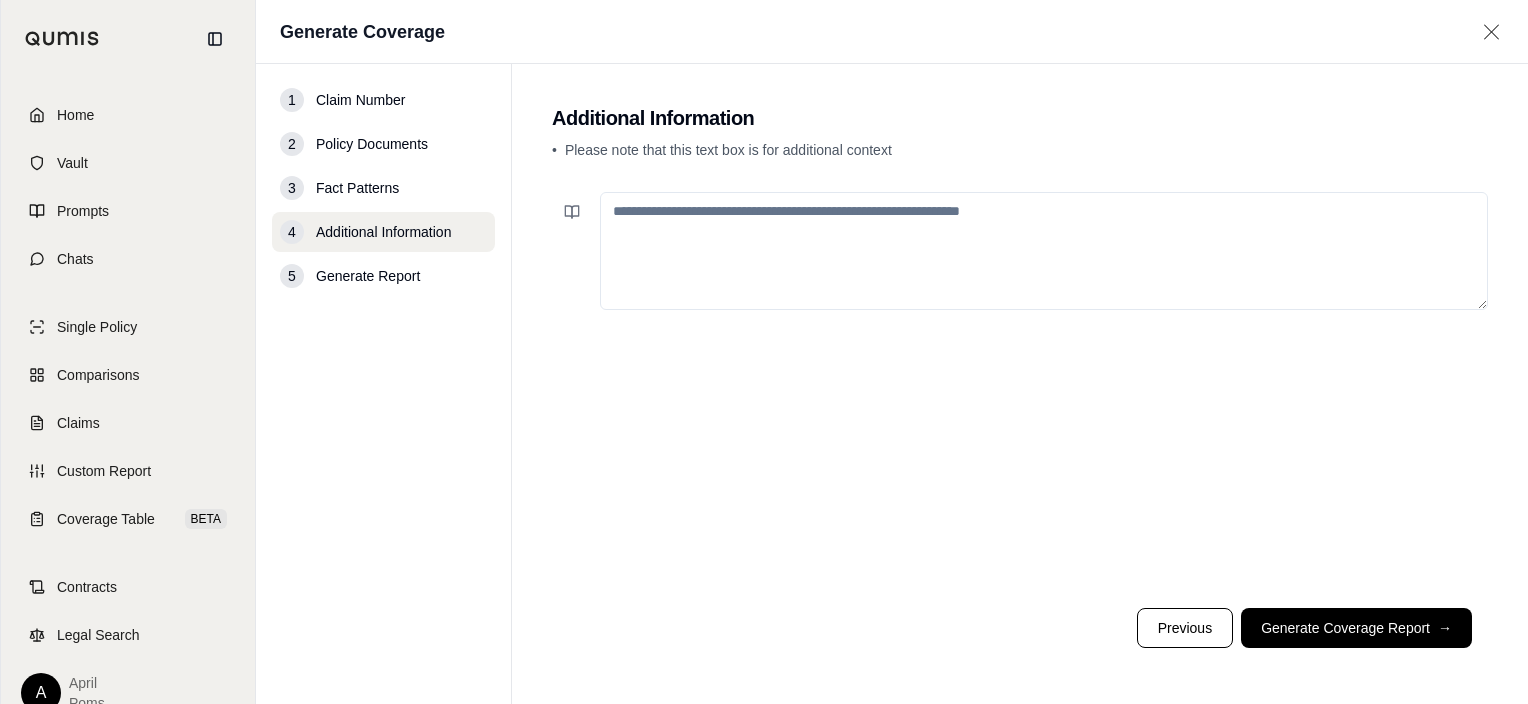 click at bounding box center (1020, 388) 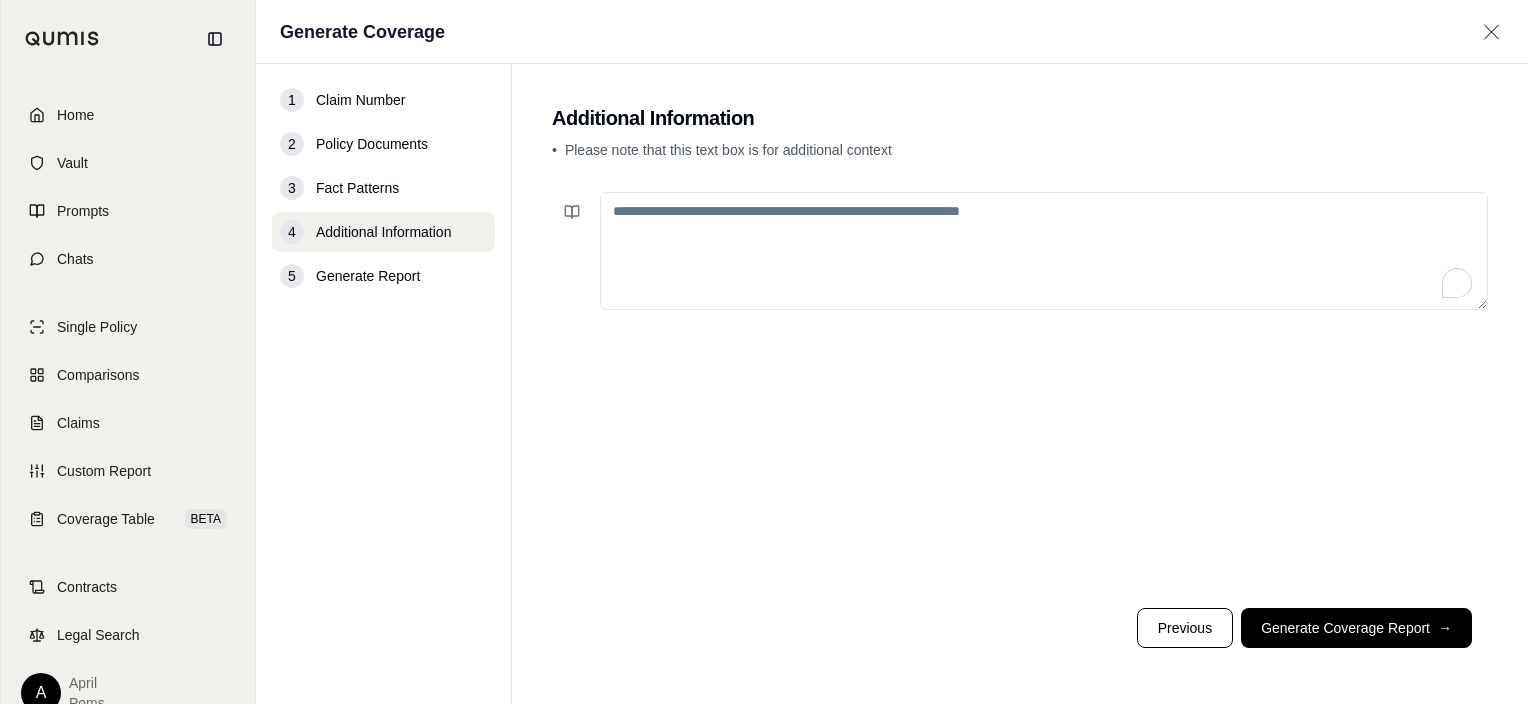 paste on "**********" 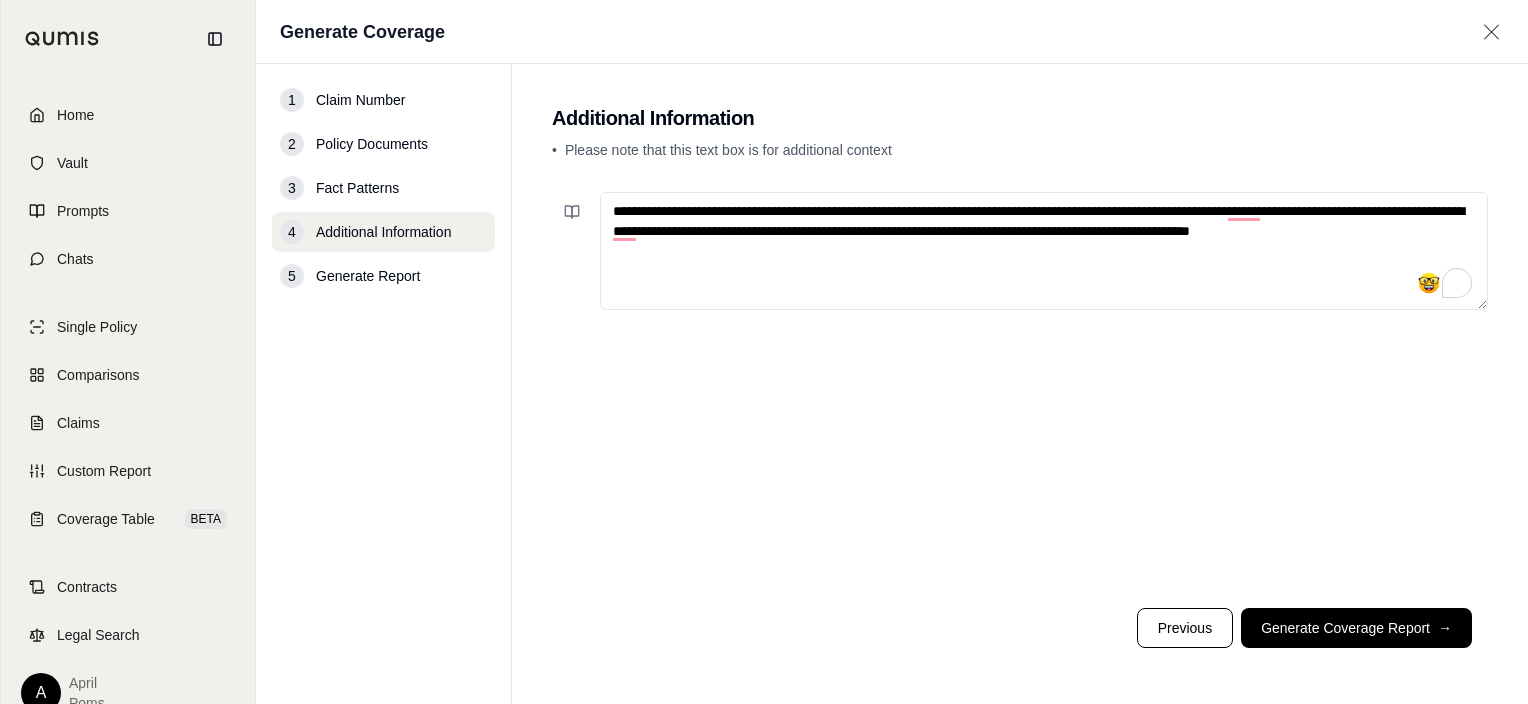 click on "**********" at bounding box center [1044, 251] 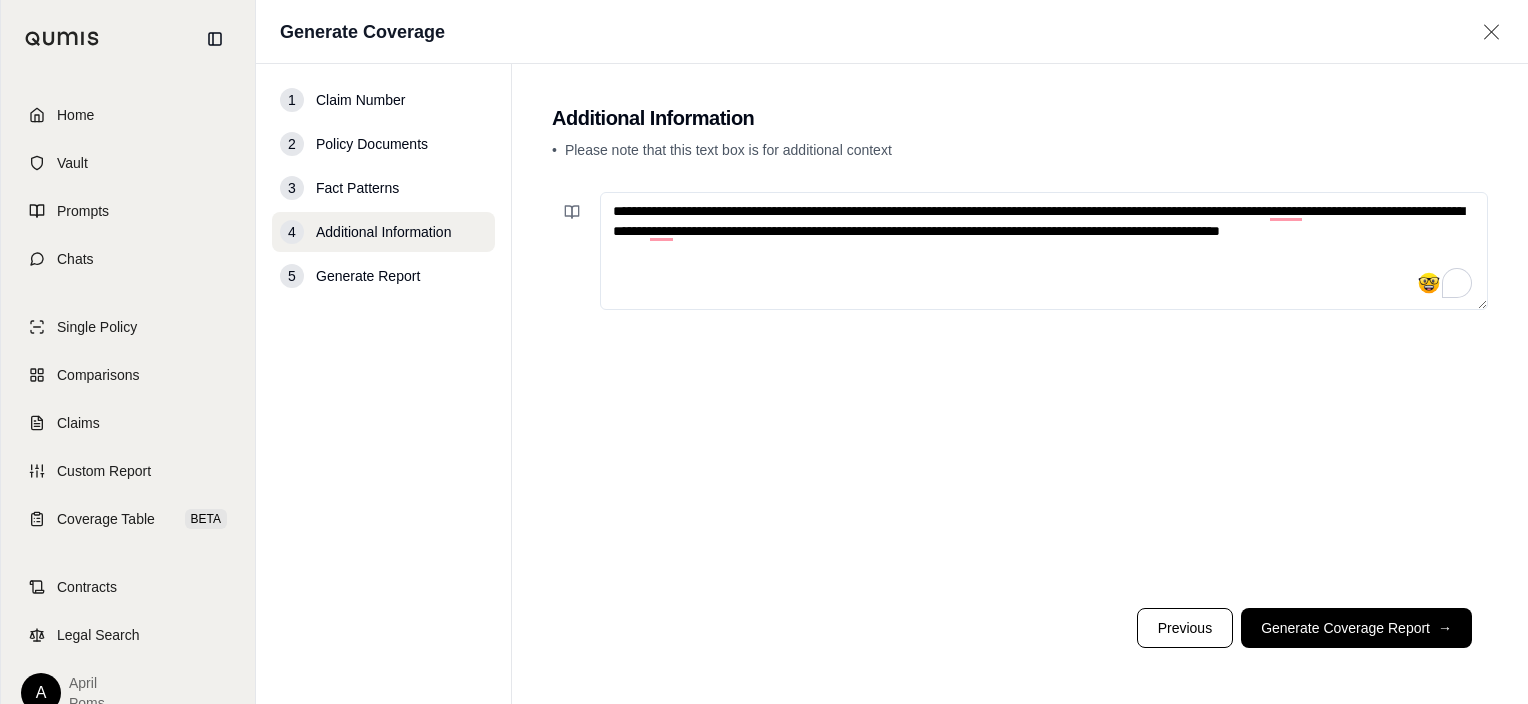 click on "**********" at bounding box center (1044, 251) 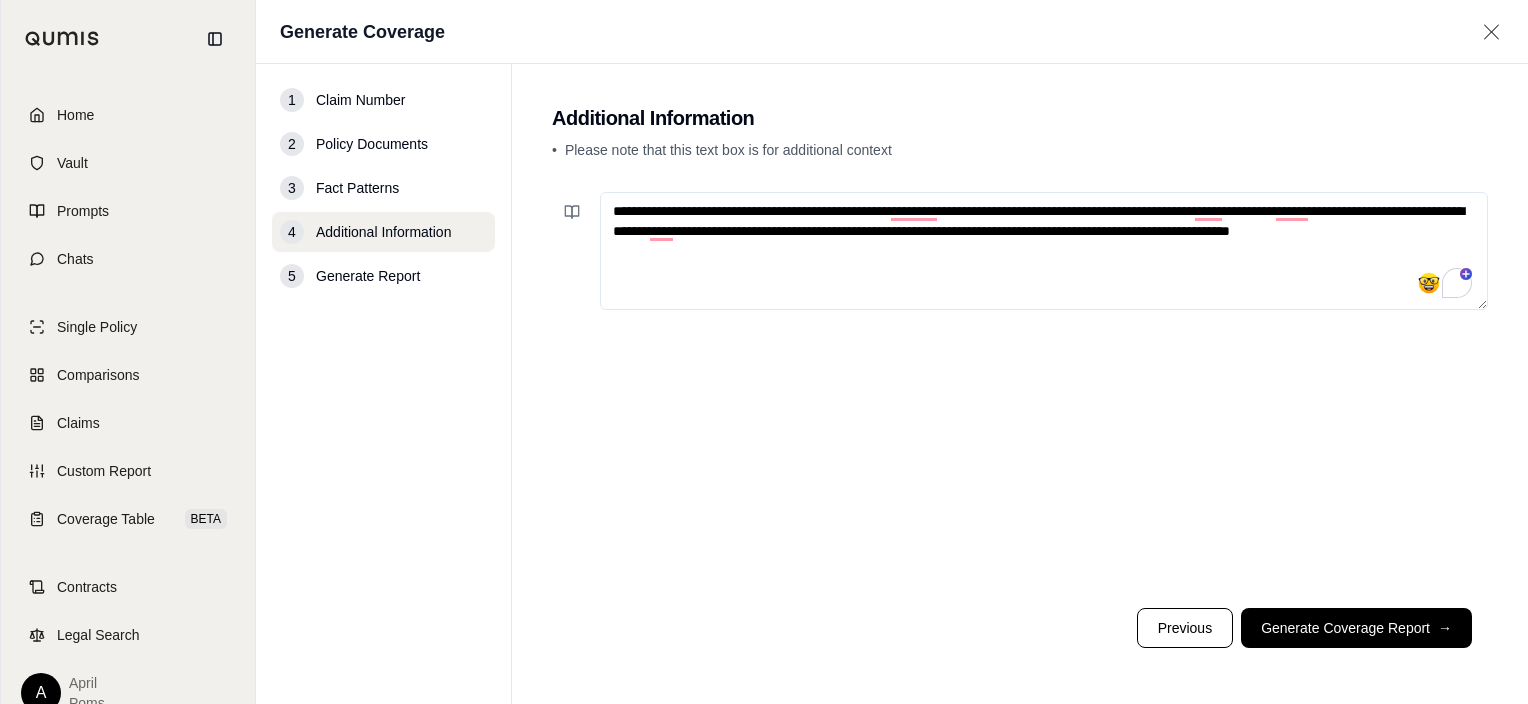 drag, startPoint x: 819, startPoint y: 233, endPoint x: 935, endPoint y: 232, distance: 116.00431 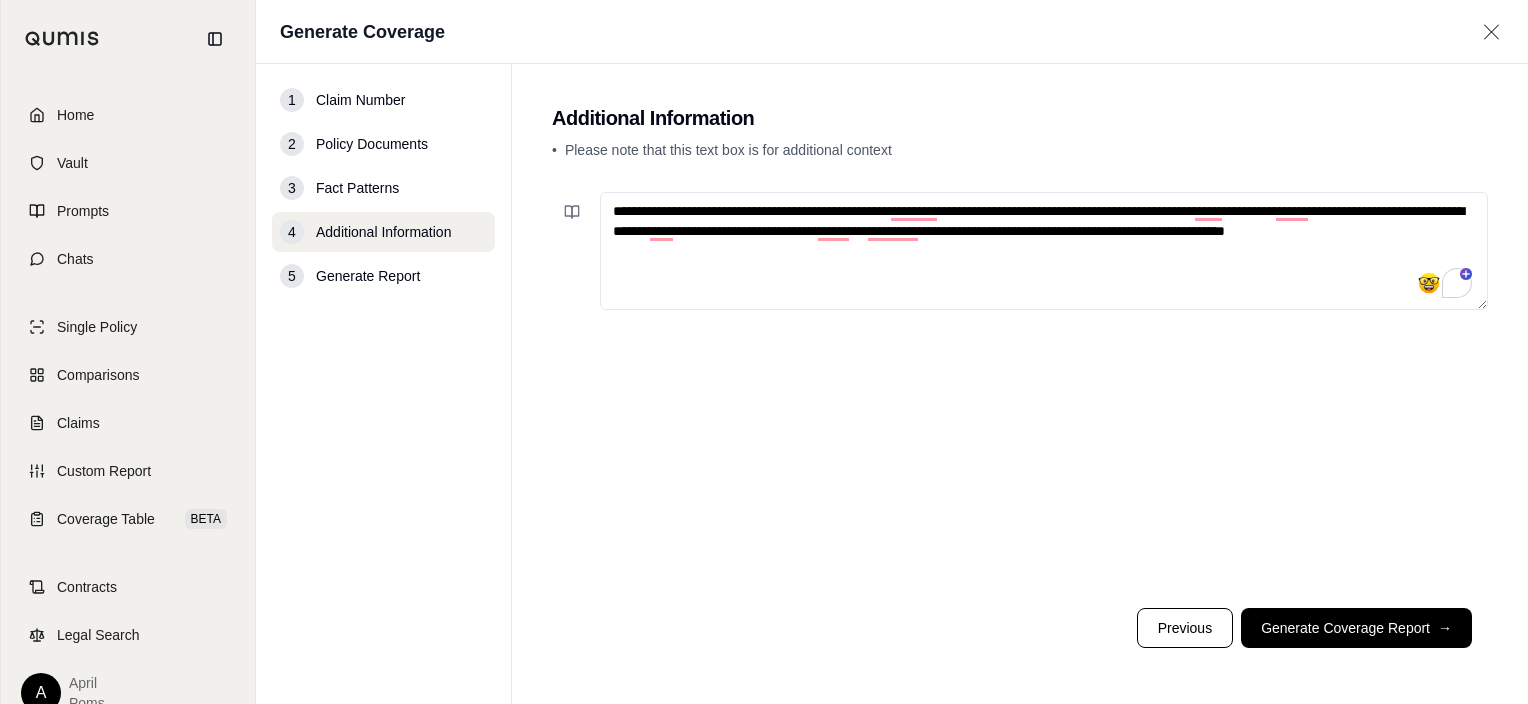 drag, startPoint x: 932, startPoint y: 229, endPoint x: 1083, endPoint y: 231, distance: 151.01324 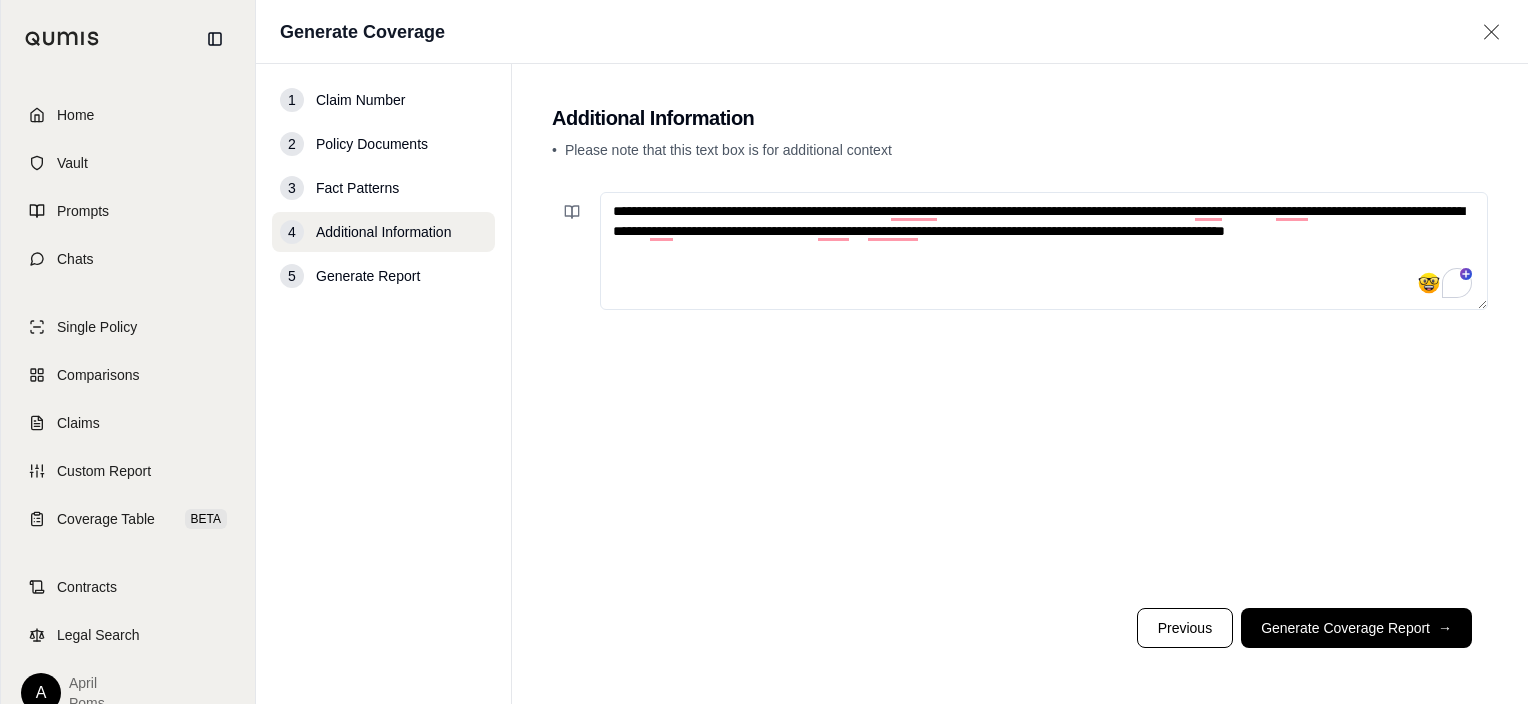 click on "**********" at bounding box center (1044, 251) 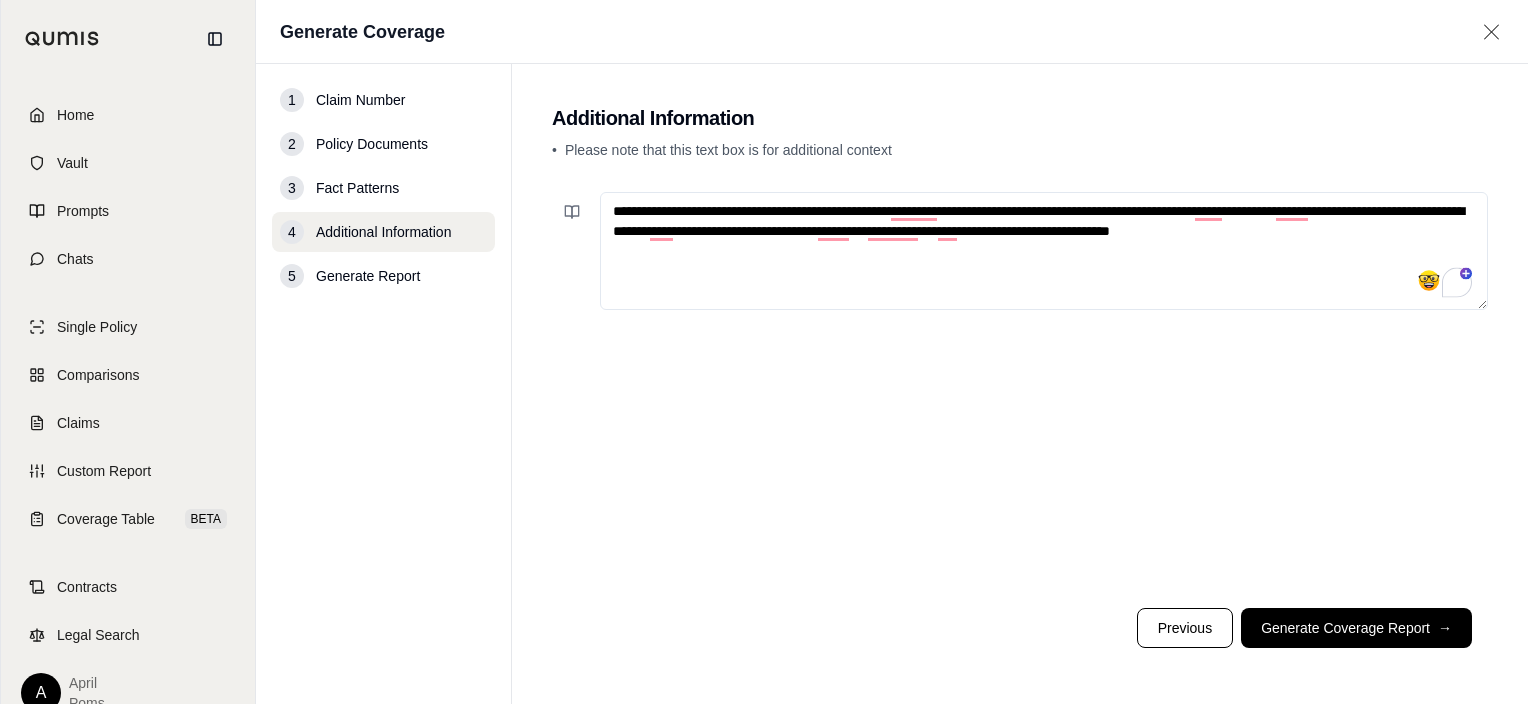 click on "**********" at bounding box center [1044, 251] 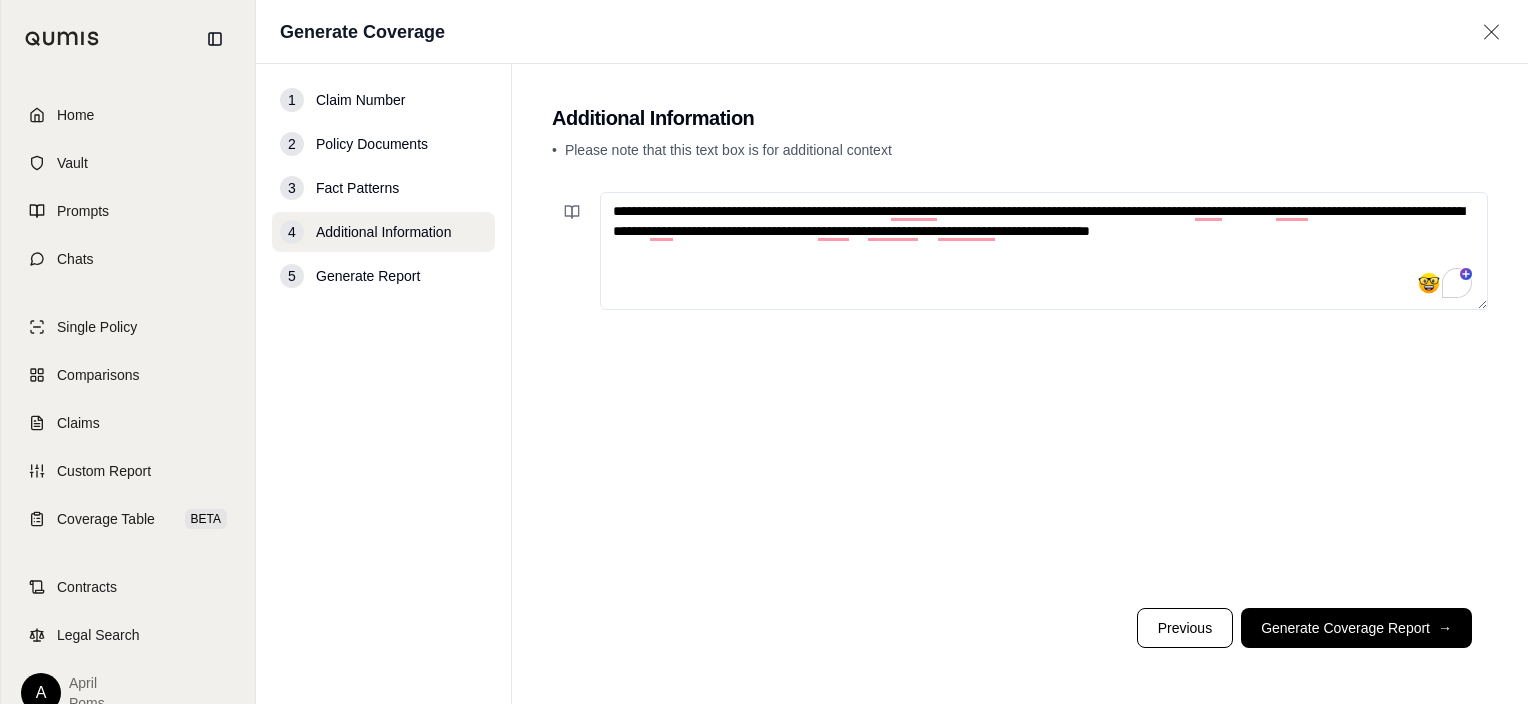 drag, startPoint x: 948, startPoint y: 616, endPoint x: 952, endPoint y: 606, distance: 10.770329 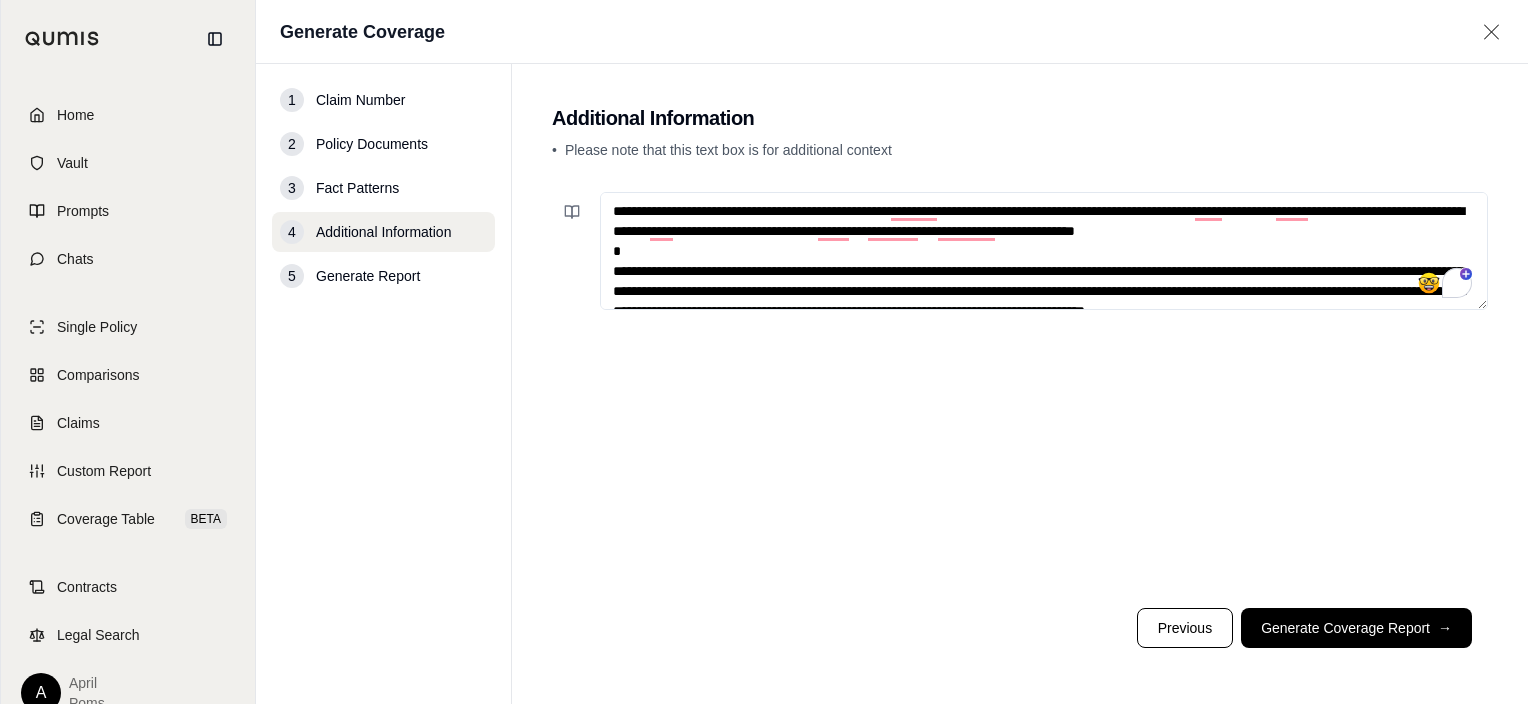 scroll, scrollTop: 29, scrollLeft: 0, axis: vertical 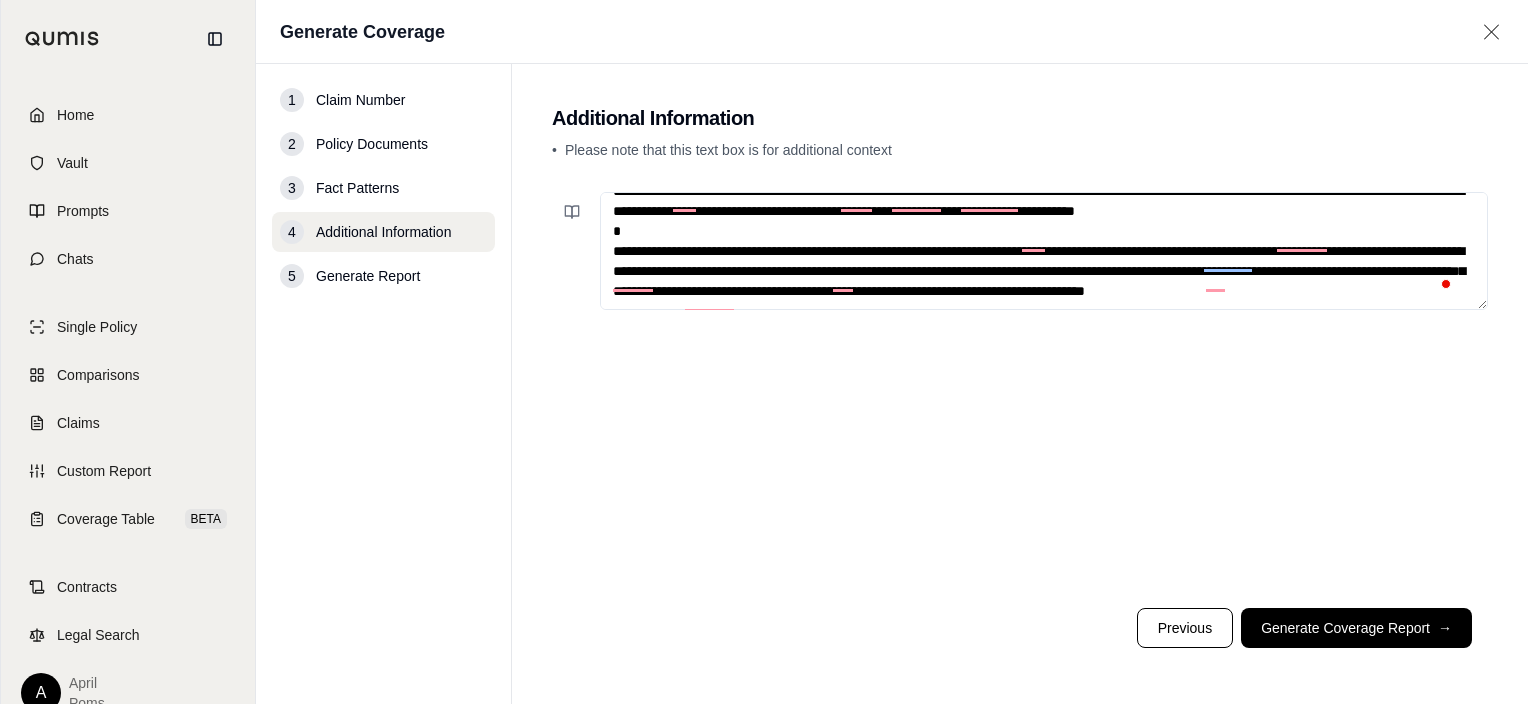 drag, startPoint x: 630, startPoint y: 233, endPoint x: 594, endPoint y: 245, distance: 37.94733 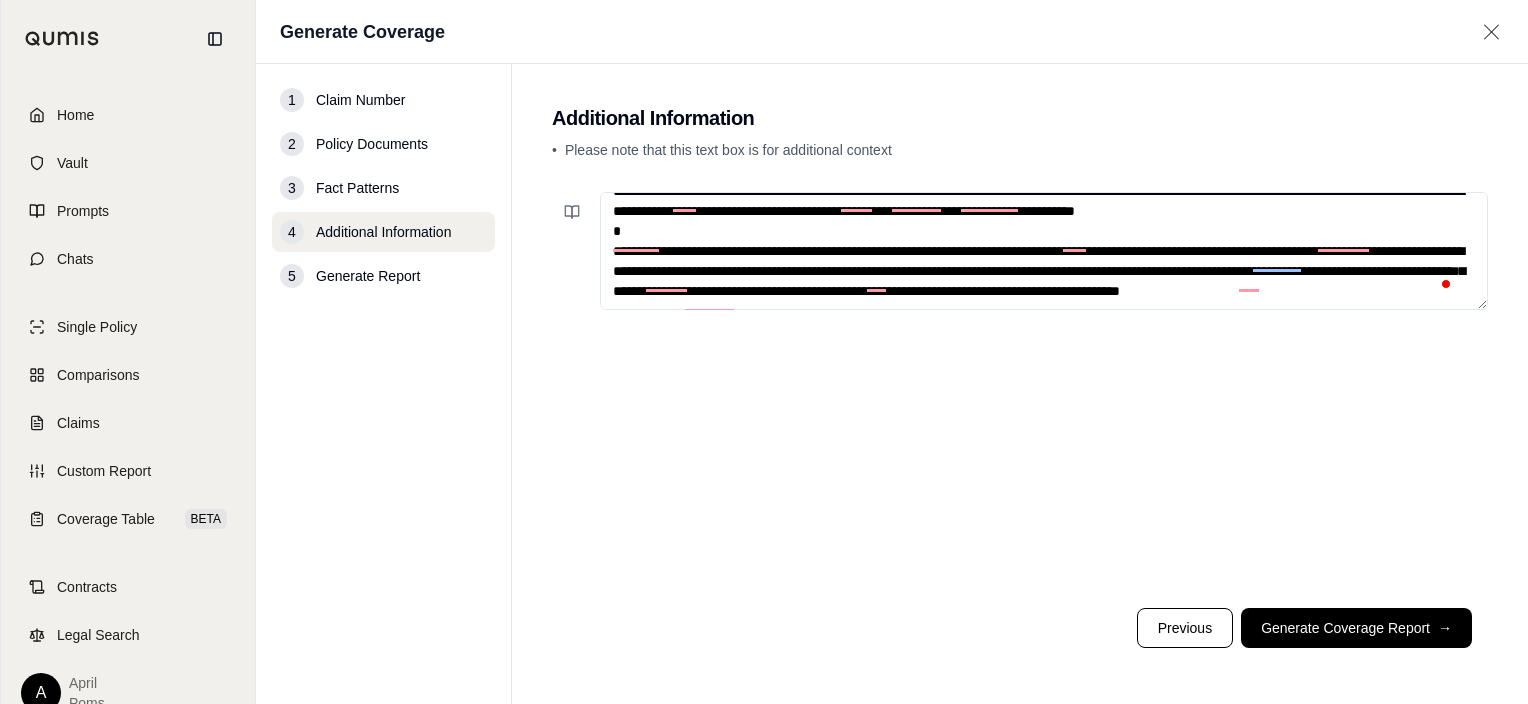 drag, startPoint x: 972, startPoint y: 236, endPoint x: 1060, endPoint y: 239, distance: 88.051125 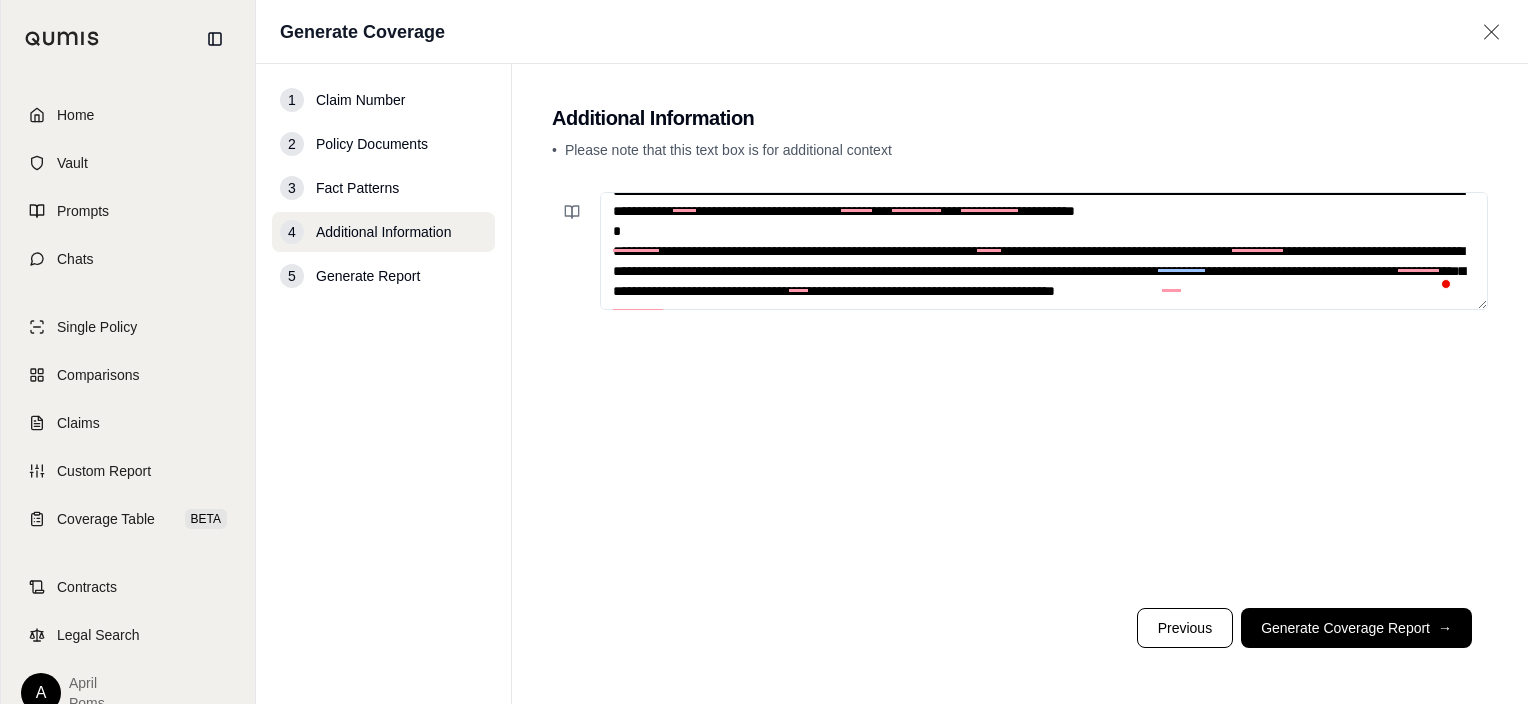 drag, startPoint x: 836, startPoint y: 260, endPoint x: 1112, endPoint y: 262, distance: 276.00723 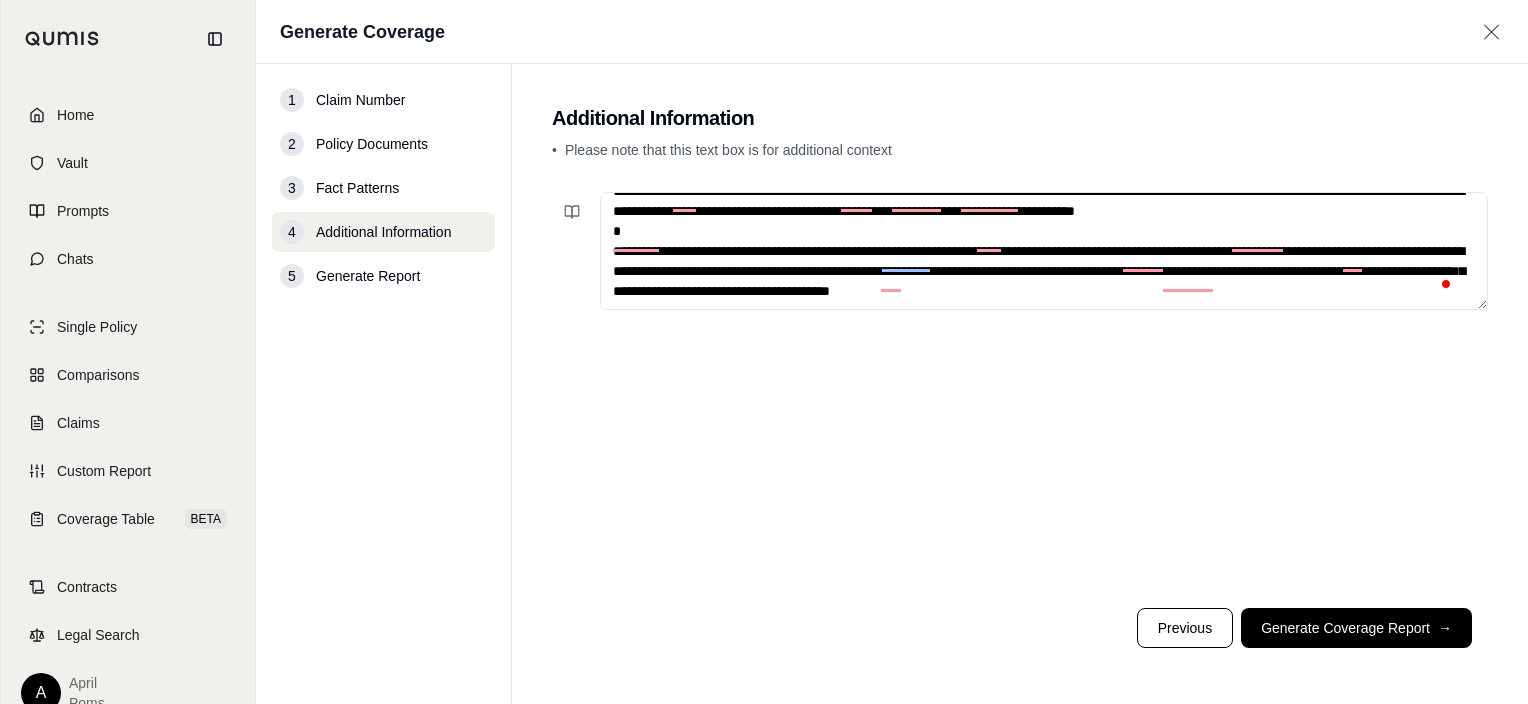 scroll, scrollTop: 20, scrollLeft: 0, axis: vertical 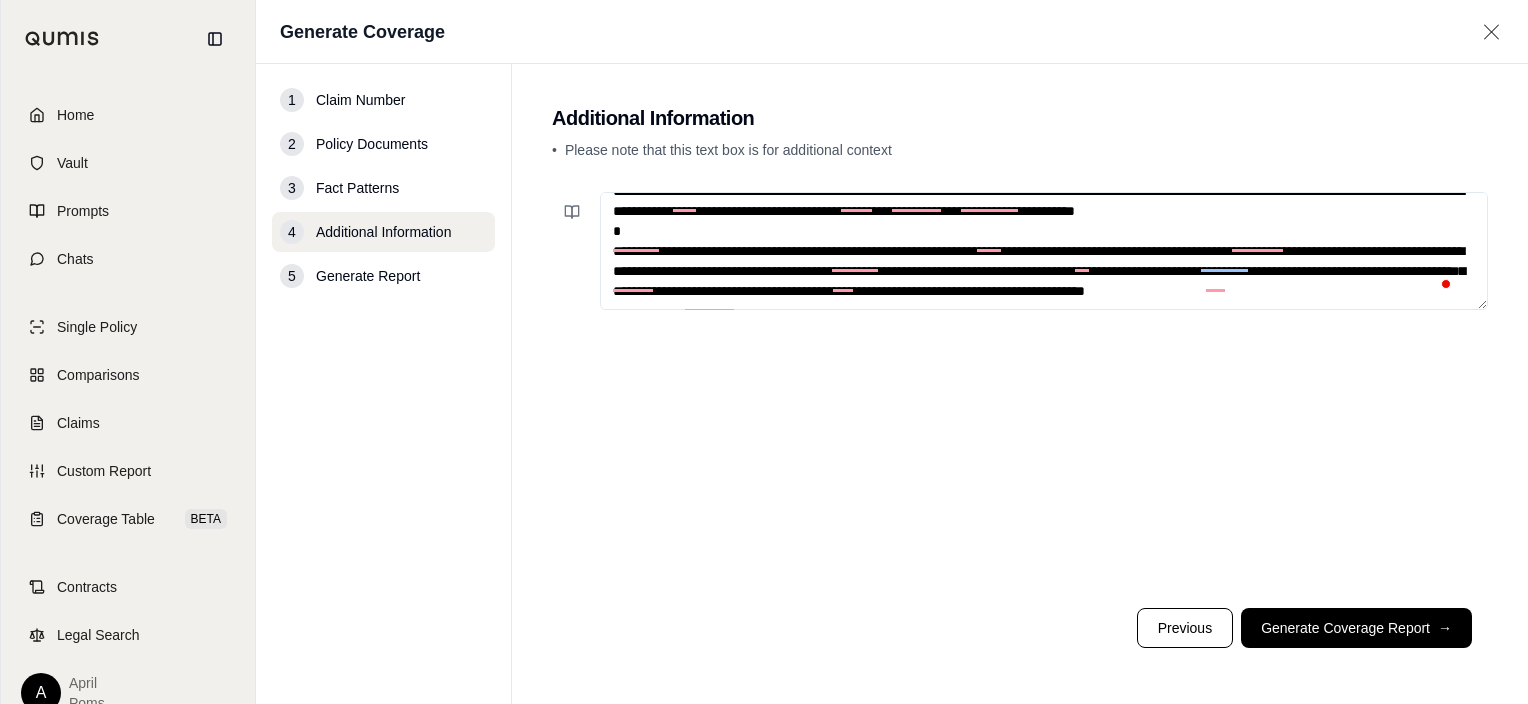 drag, startPoint x: 1161, startPoint y: 264, endPoint x: 1036, endPoint y: 280, distance: 126.01984 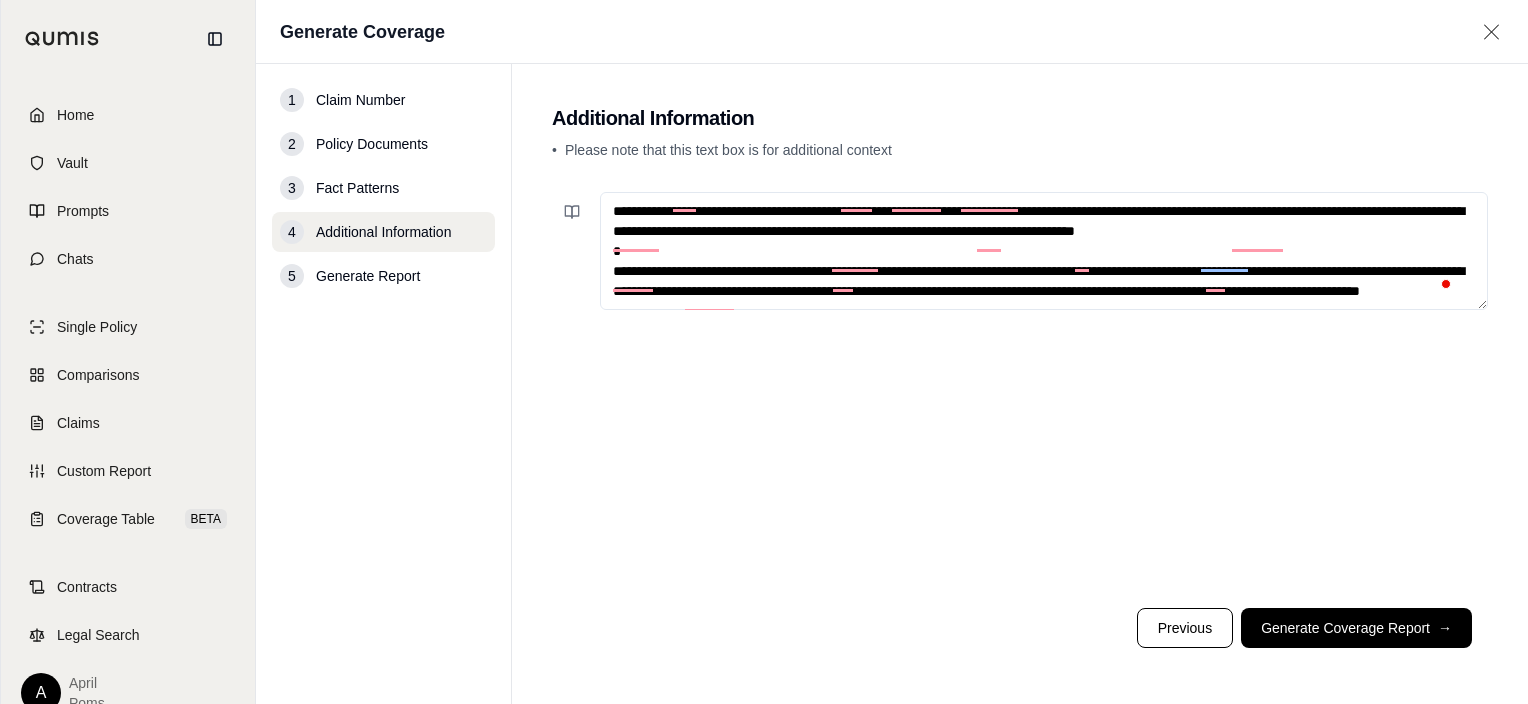 scroll, scrollTop: 20, scrollLeft: 0, axis: vertical 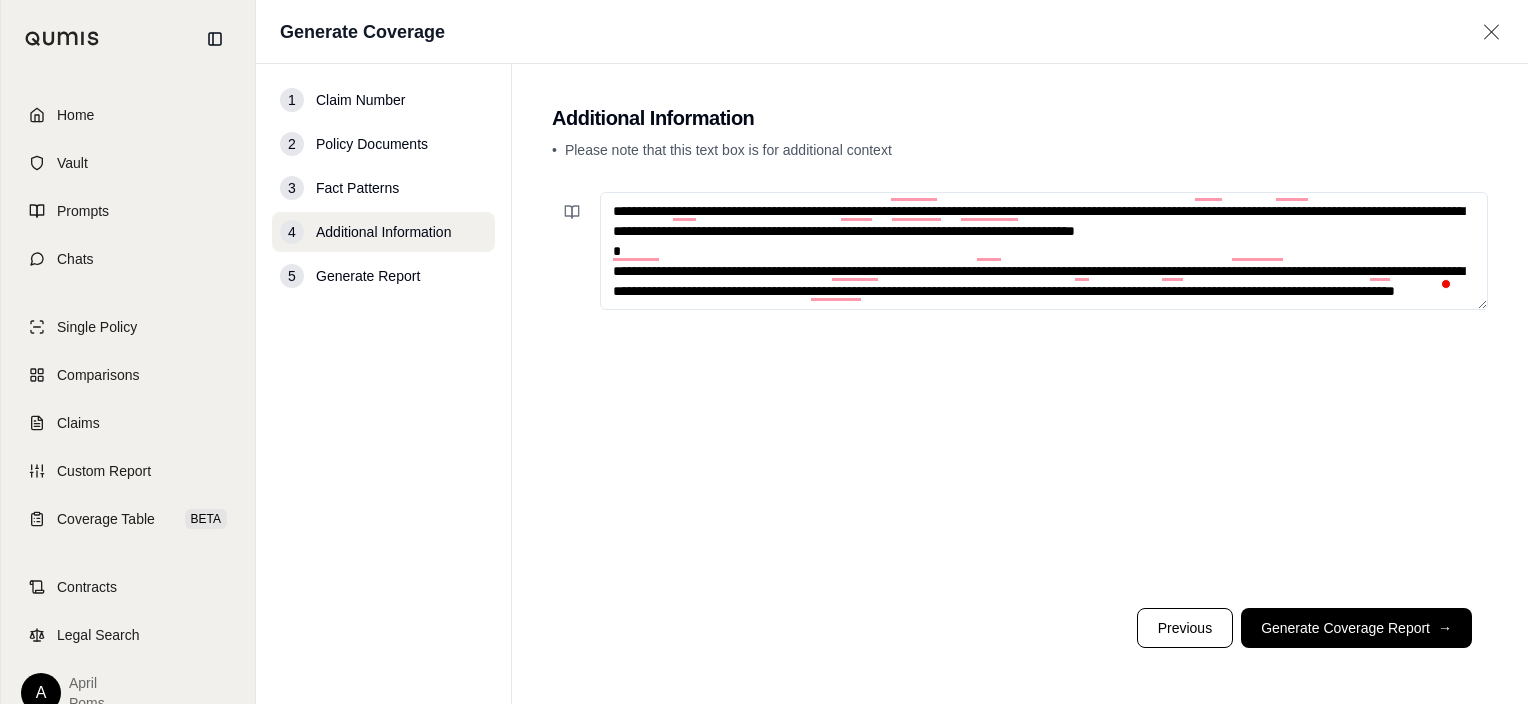 click on "**********" at bounding box center (1044, 251) 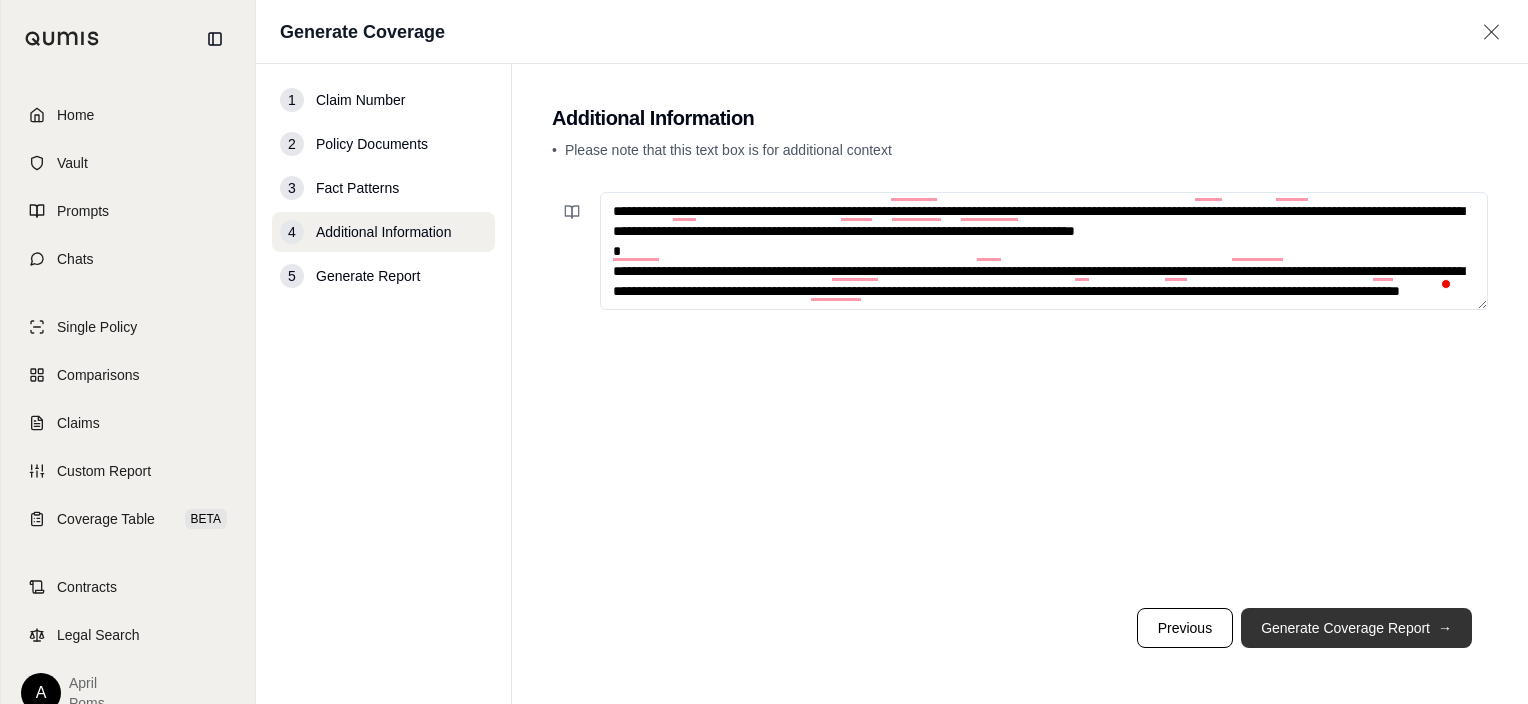 type on "**********" 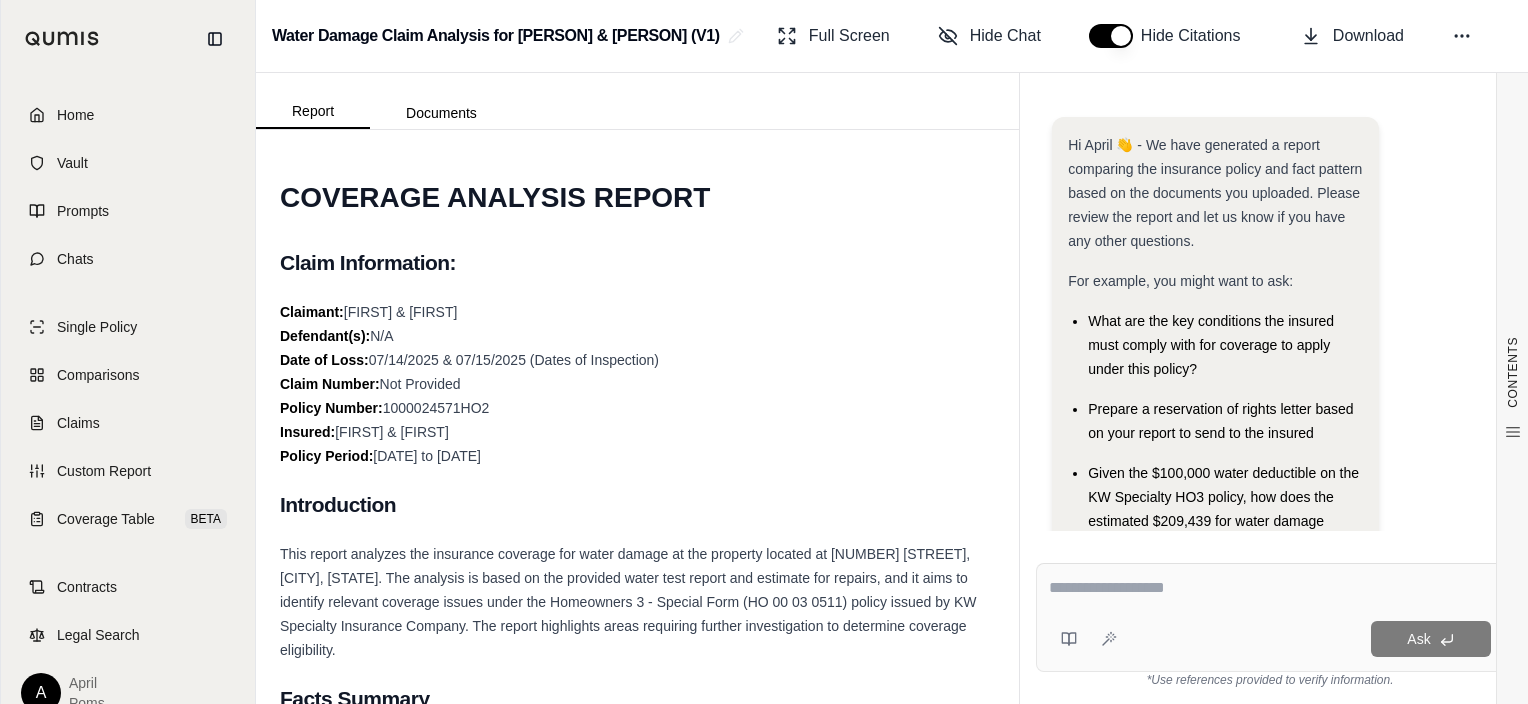 scroll, scrollTop: 344, scrollLeft: 0, axis: vertical 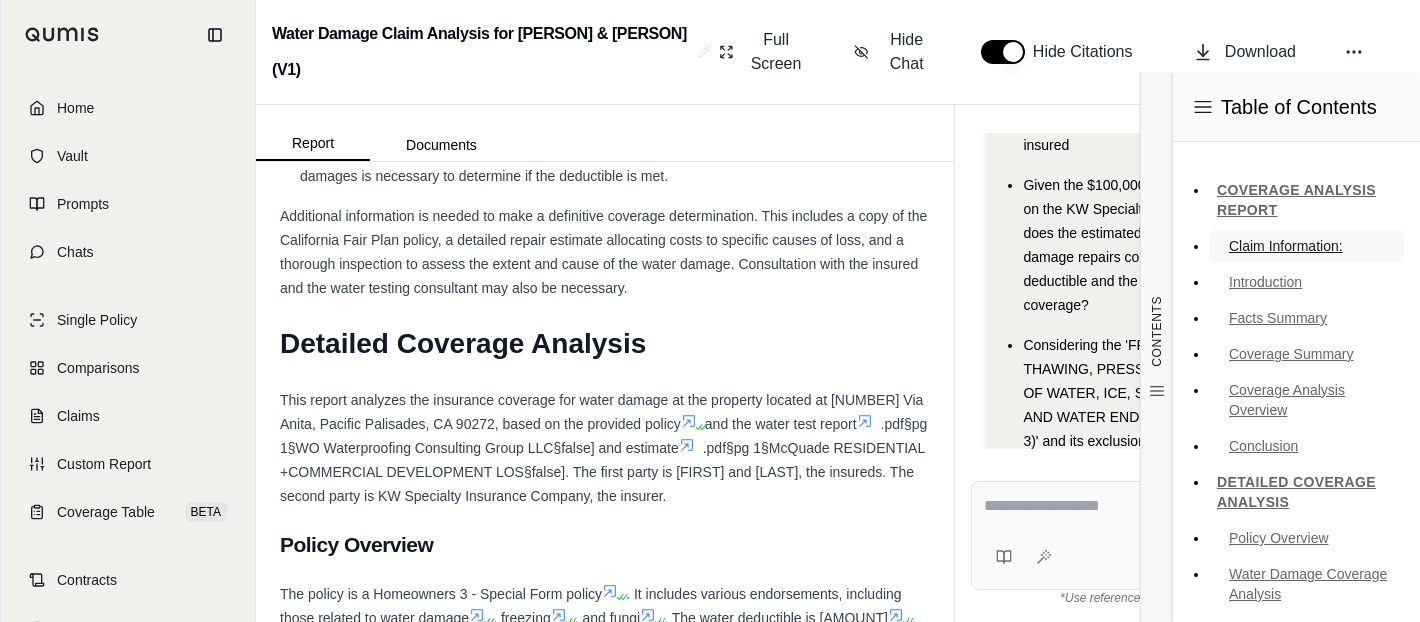 click on "Claim Information:" at bounding box center [1306, 246] 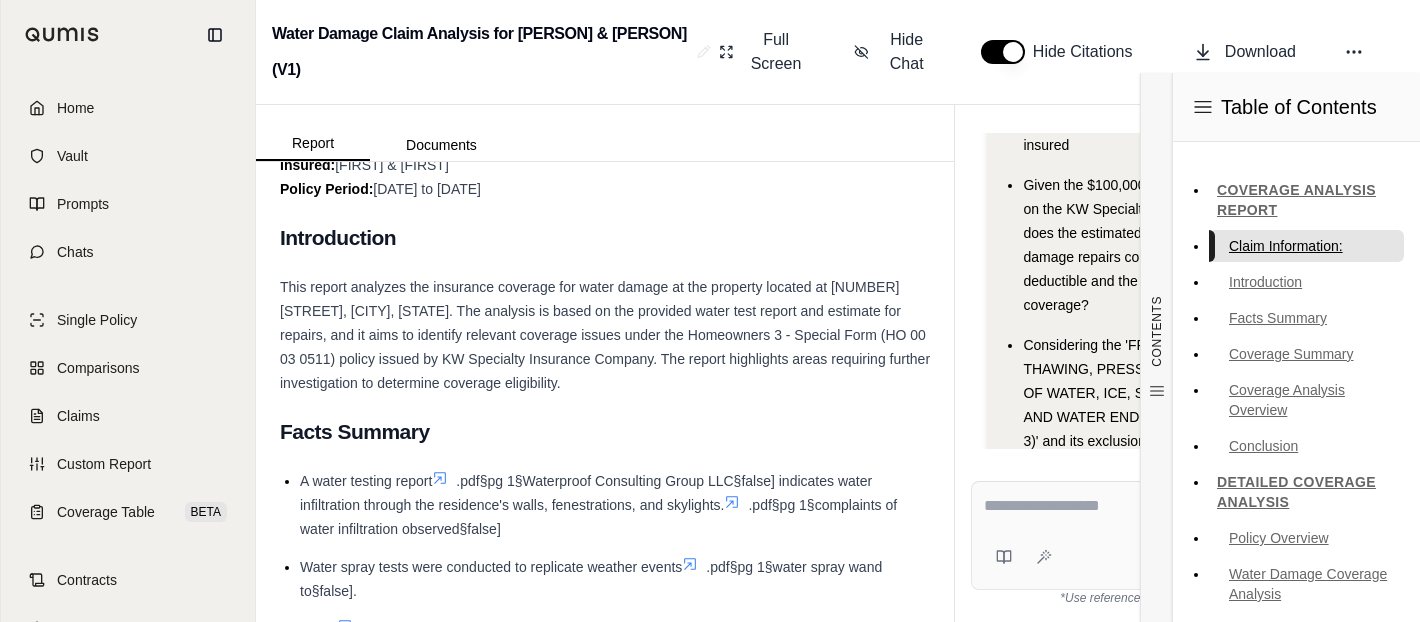 scroll, scrollTop: 112, scrollLeft: 0, axis: vertical 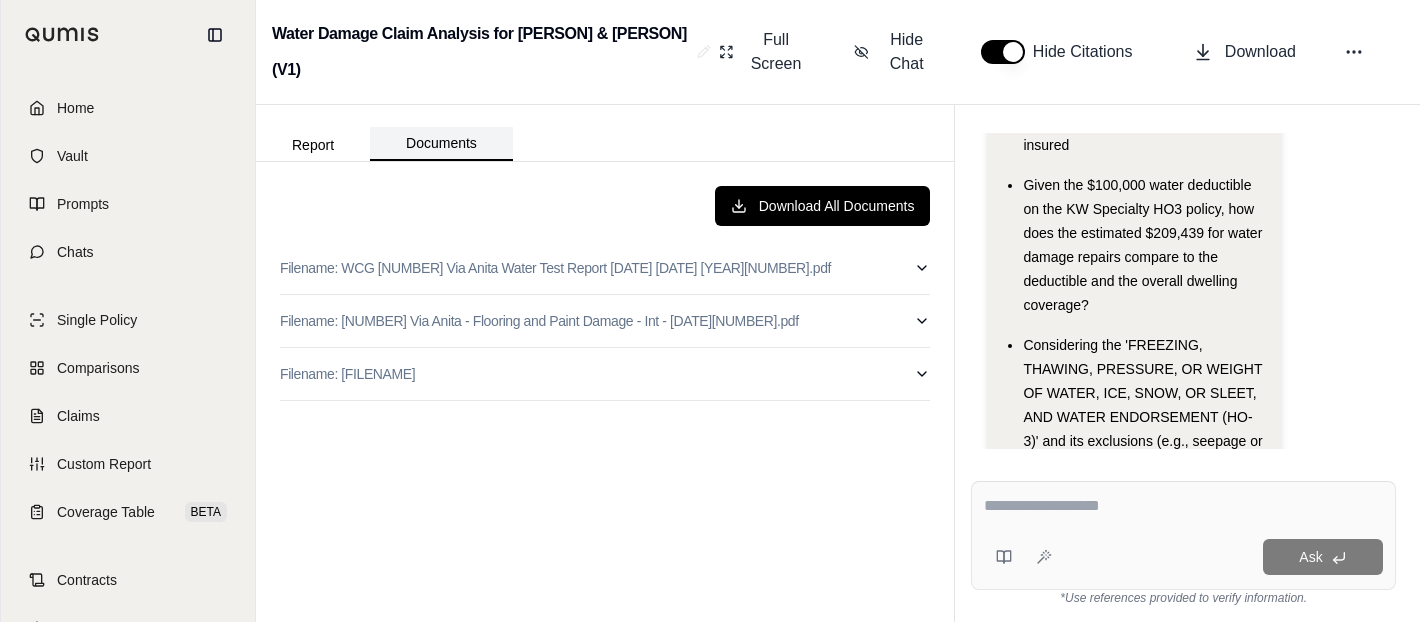 click on "Documents" at bounding box center [441, 144] 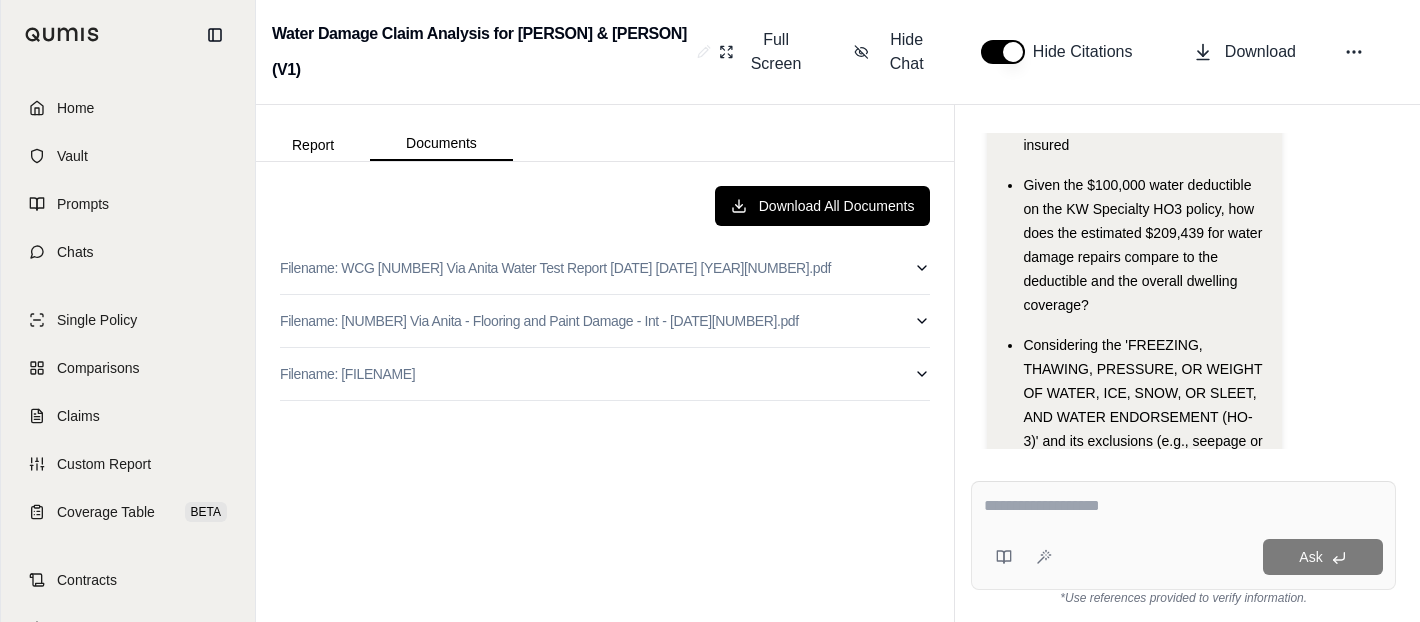 click at bounding box center (1183, 509) 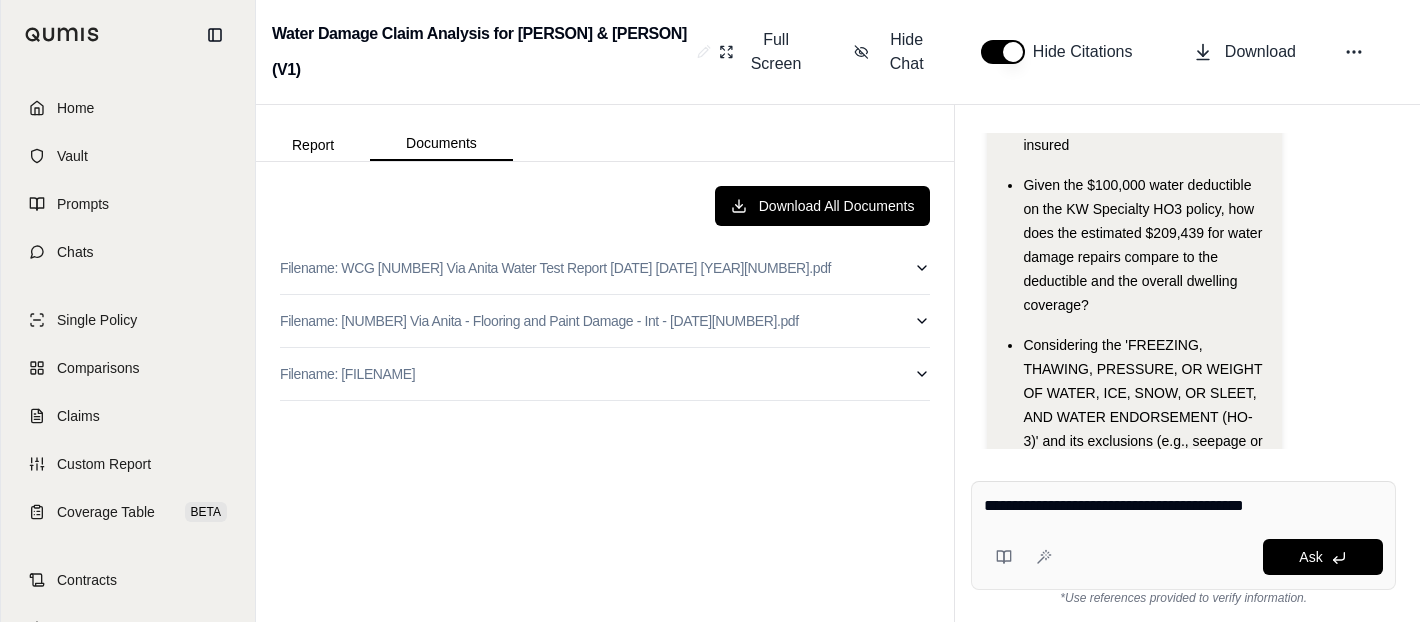 type on "**********" 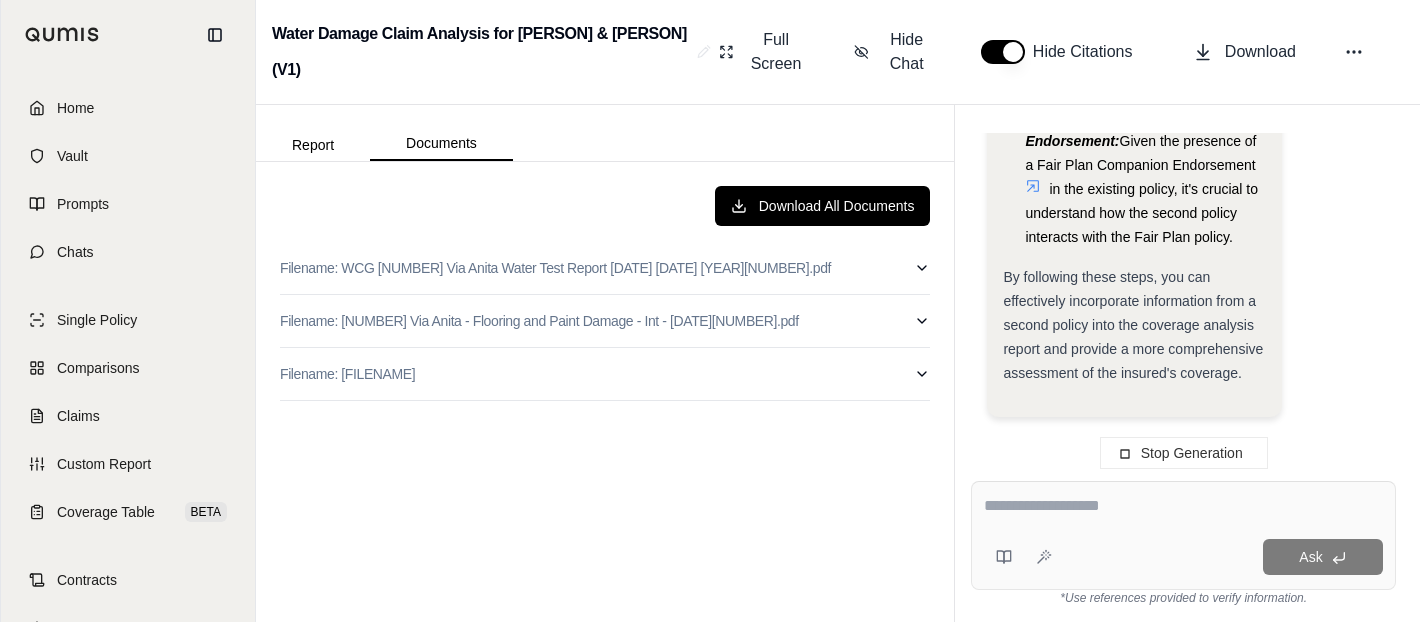 scroll, scrollTop: 4524, scrollLeft: 0, axis: vertical 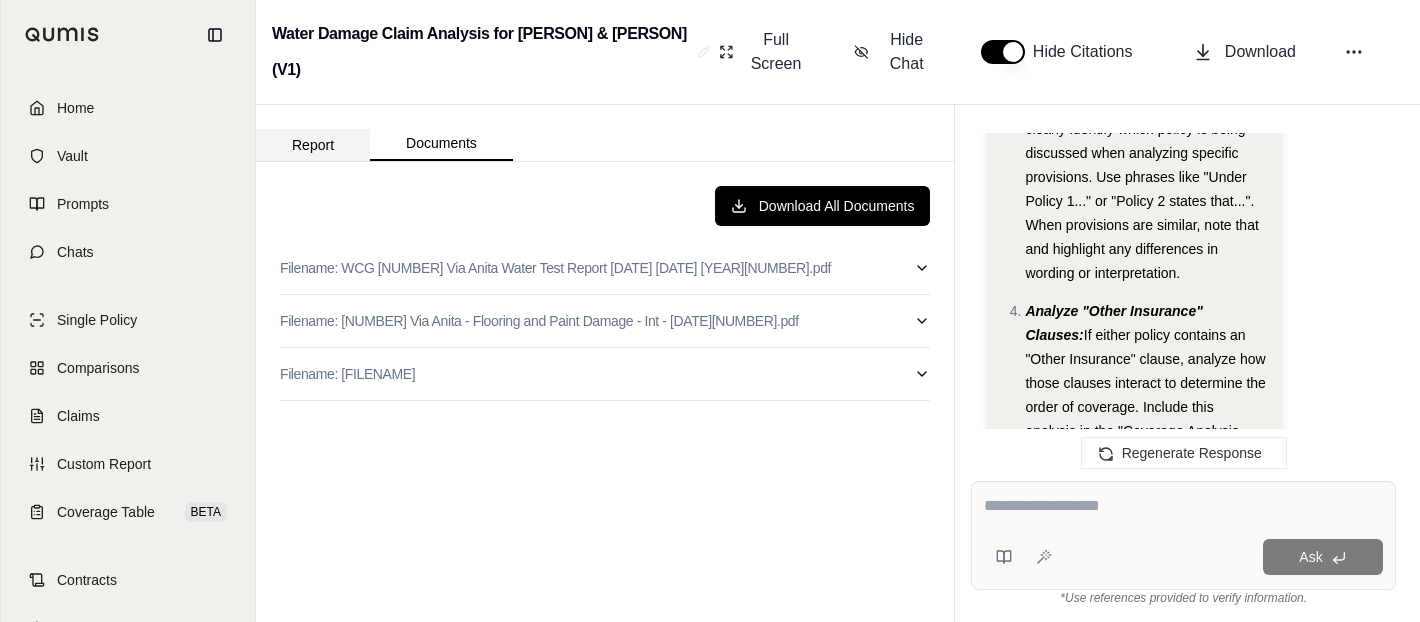 click on "Report" at bounding box center (313, 145) 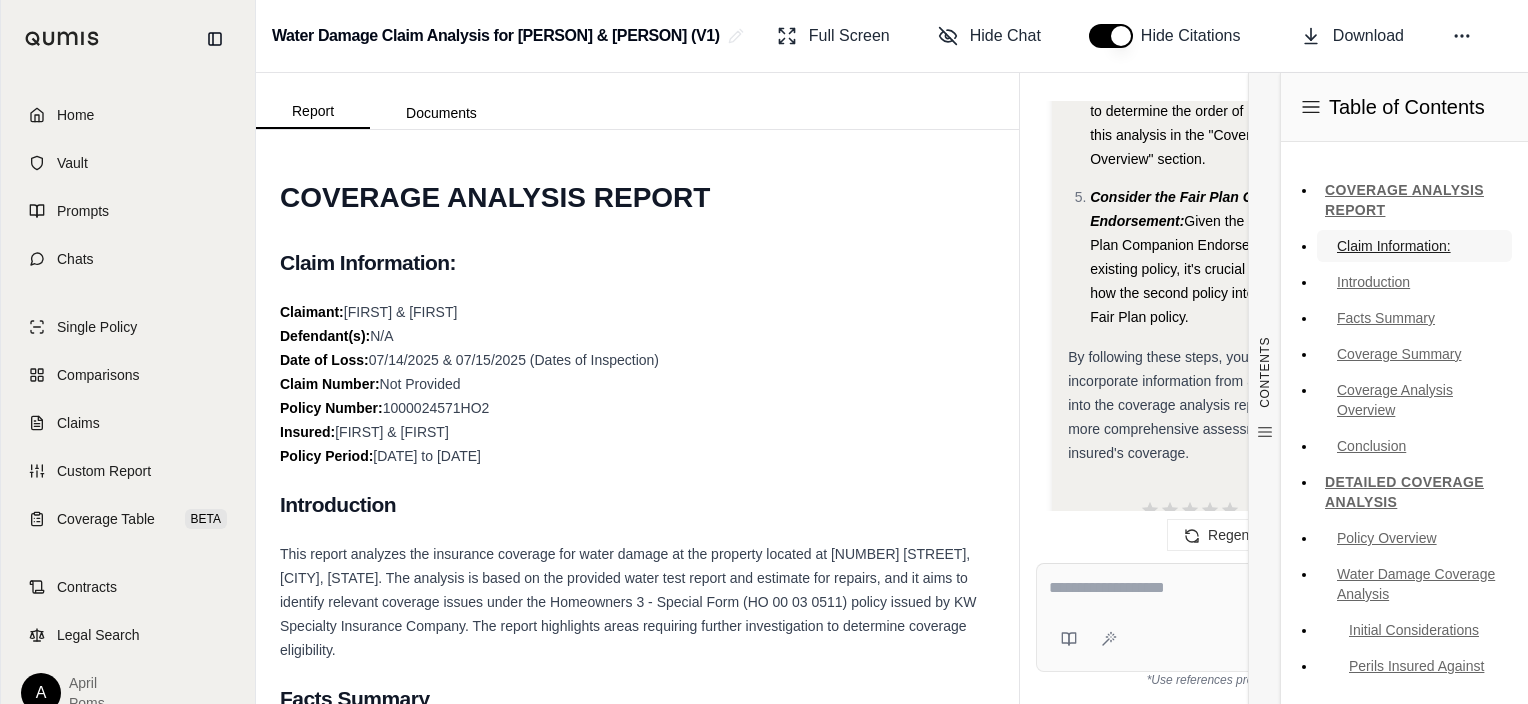 click on "Claim Information:" at bounding box center [1414, 246] 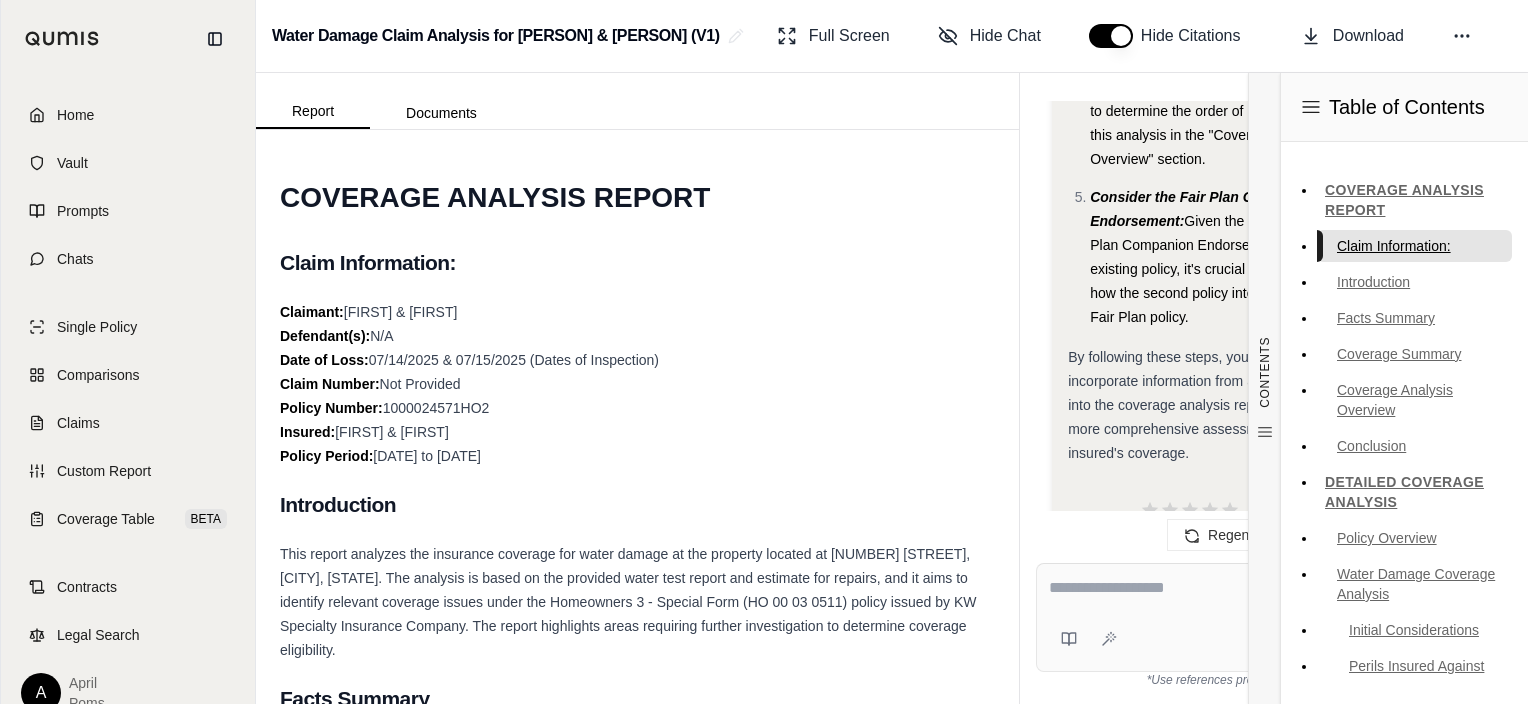 scroll, scrollTop: 112, scrollLeft: 0, axis: vertical 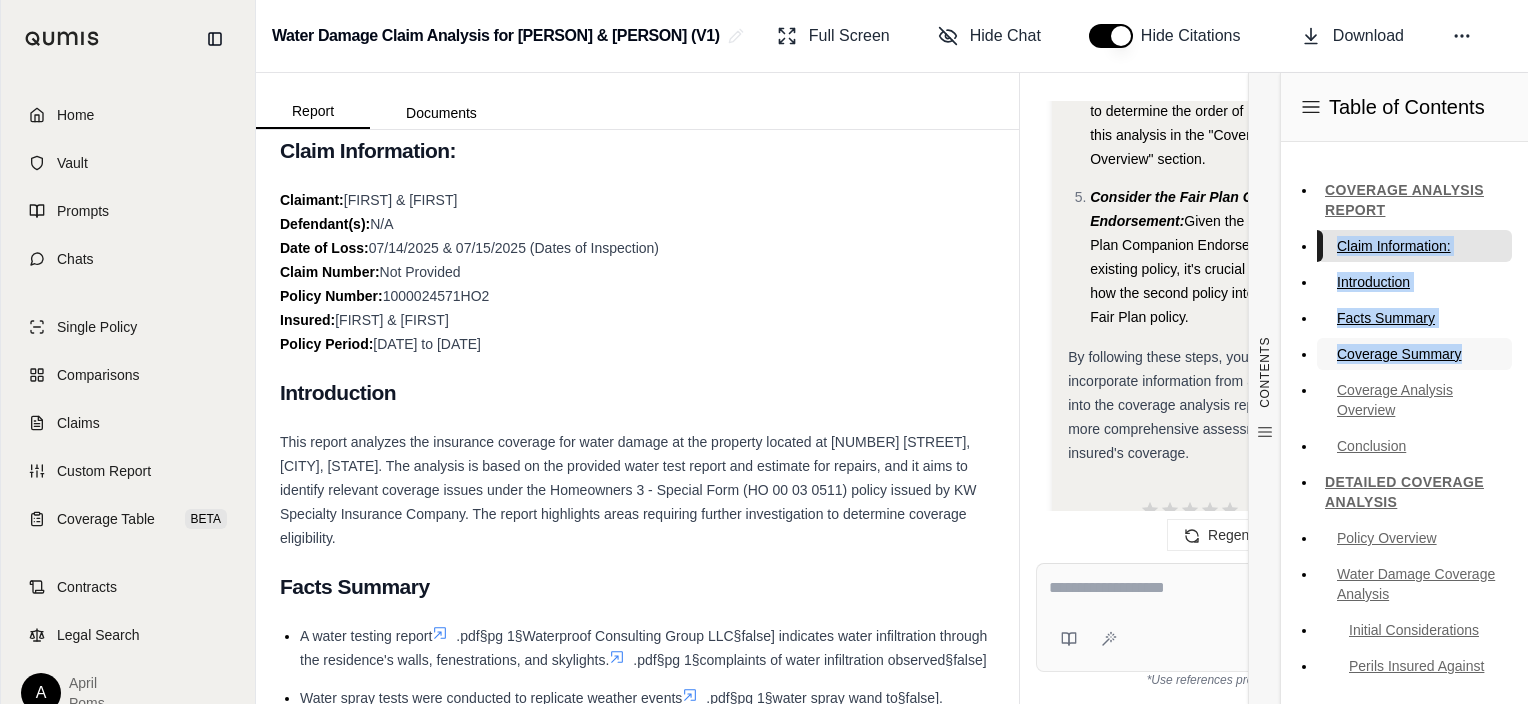 drag, startPoint x: 1515, startPoint y: 235, endPoint x: 1500, endPoint y: 346, distance: 112.00893 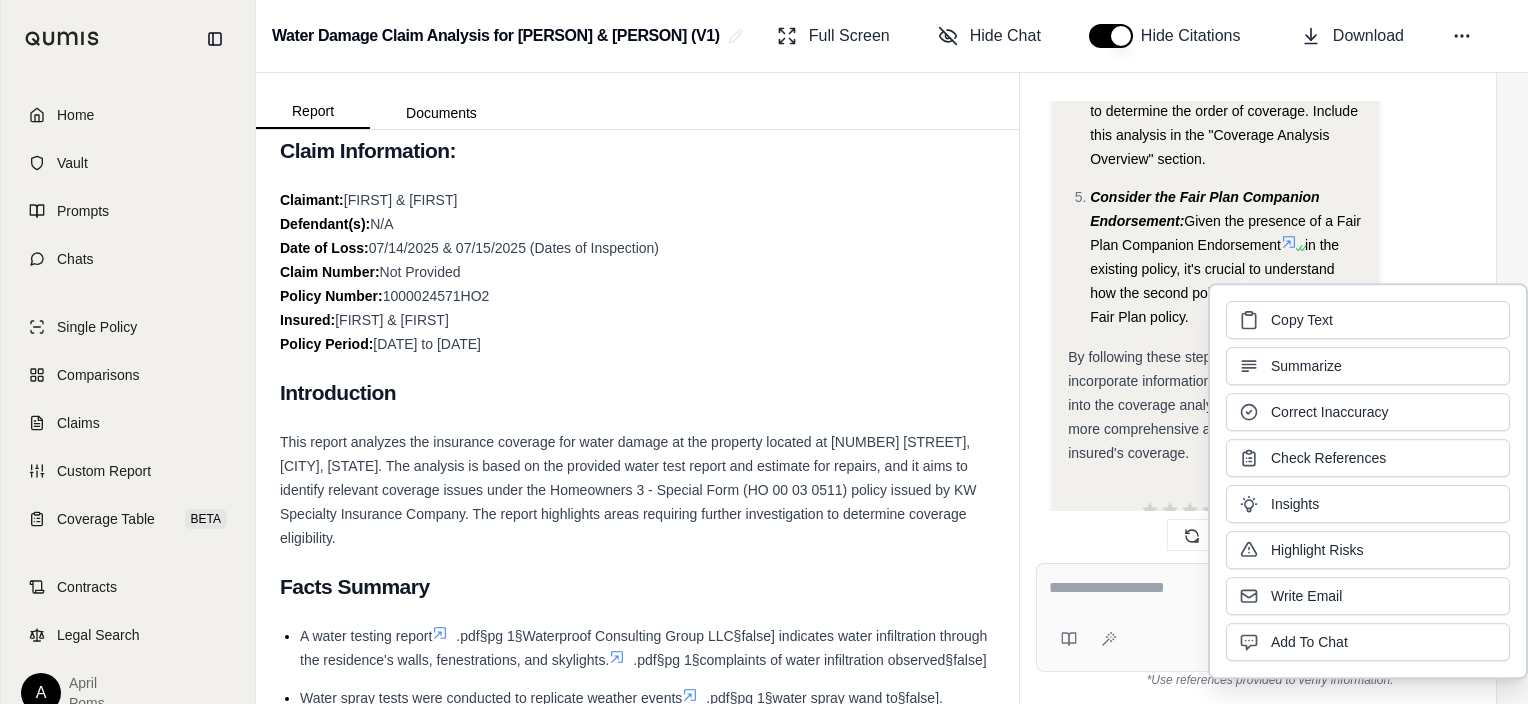 drag, startPoint x: 1500, startPoint y: 346, endPoint x: 1423, endPoint y: 90, distance: 267.32938 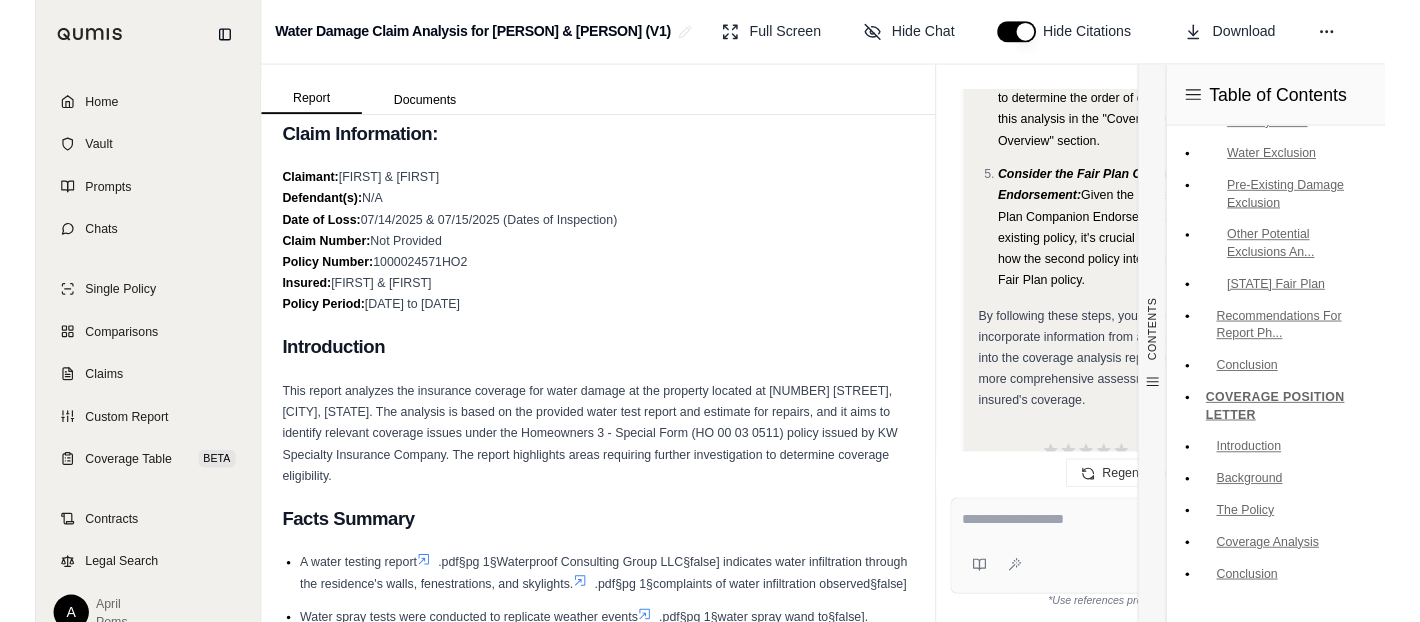 scroll, scrollTop: 0, scrollLeft: 0, axis: both 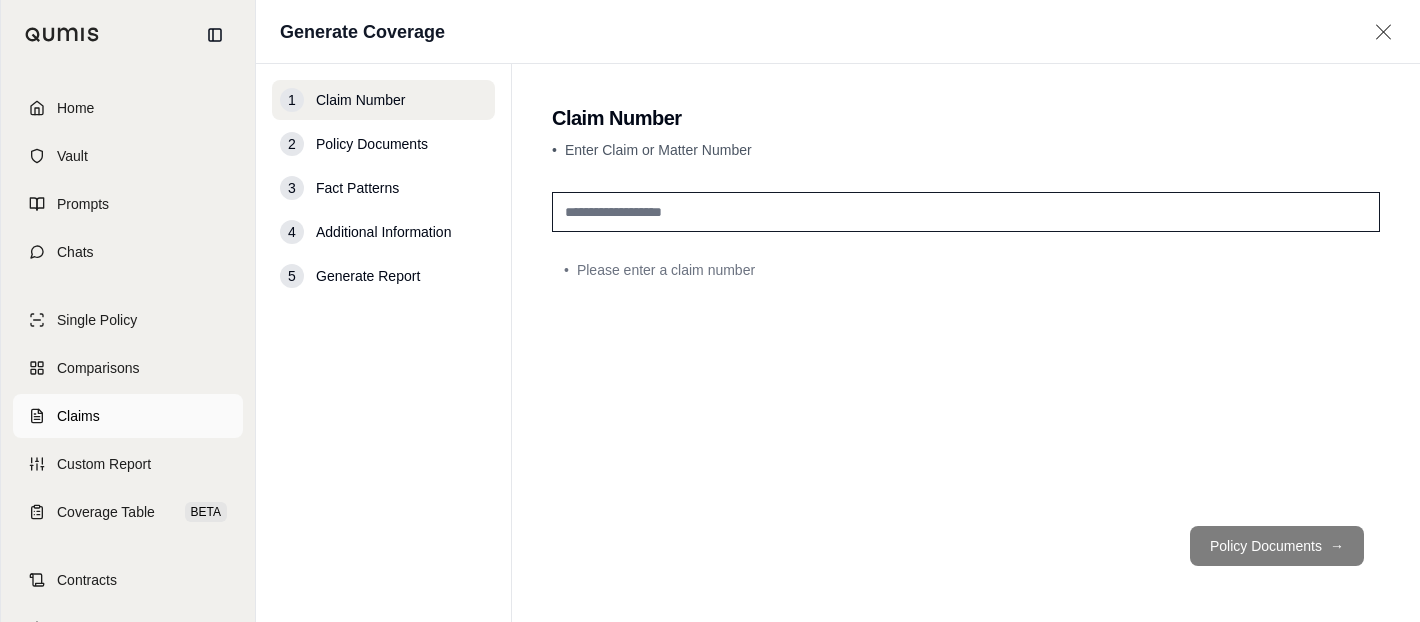 click on "Claims" at bounding box center [78, 416] 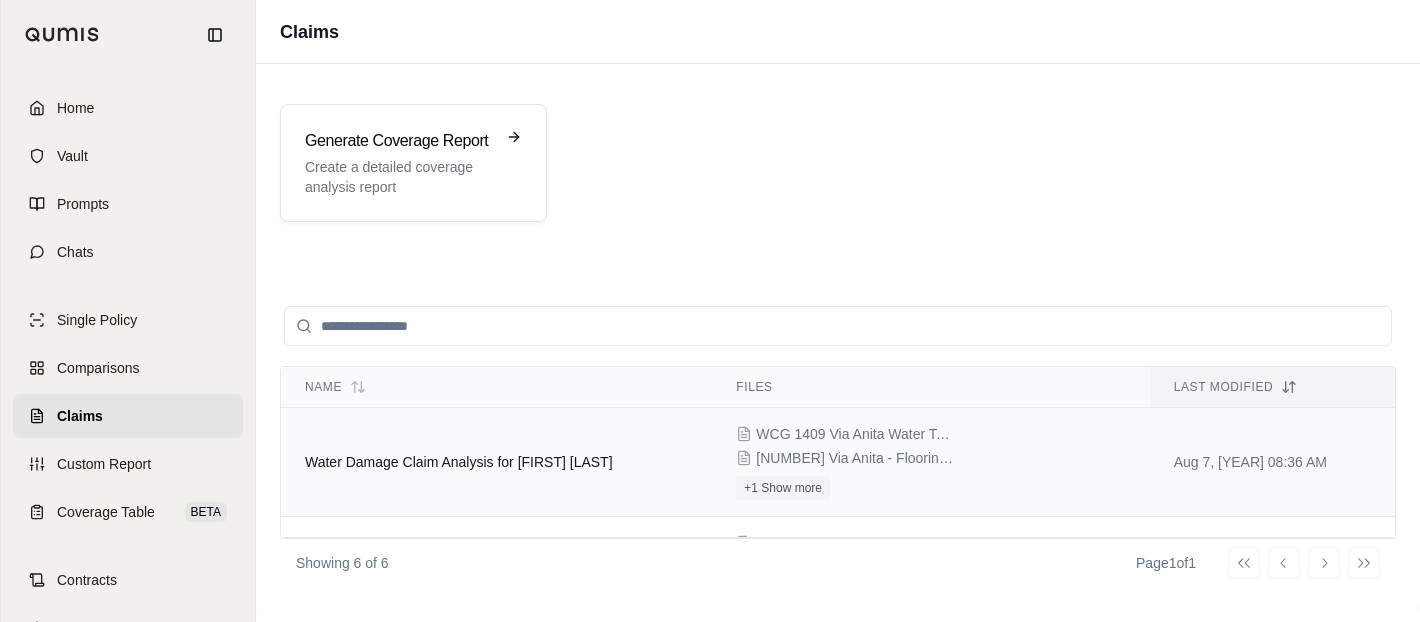 click on "Water Damage Claim Analysis for [FIRST] [LAST]" at bounding box center (496, 462) 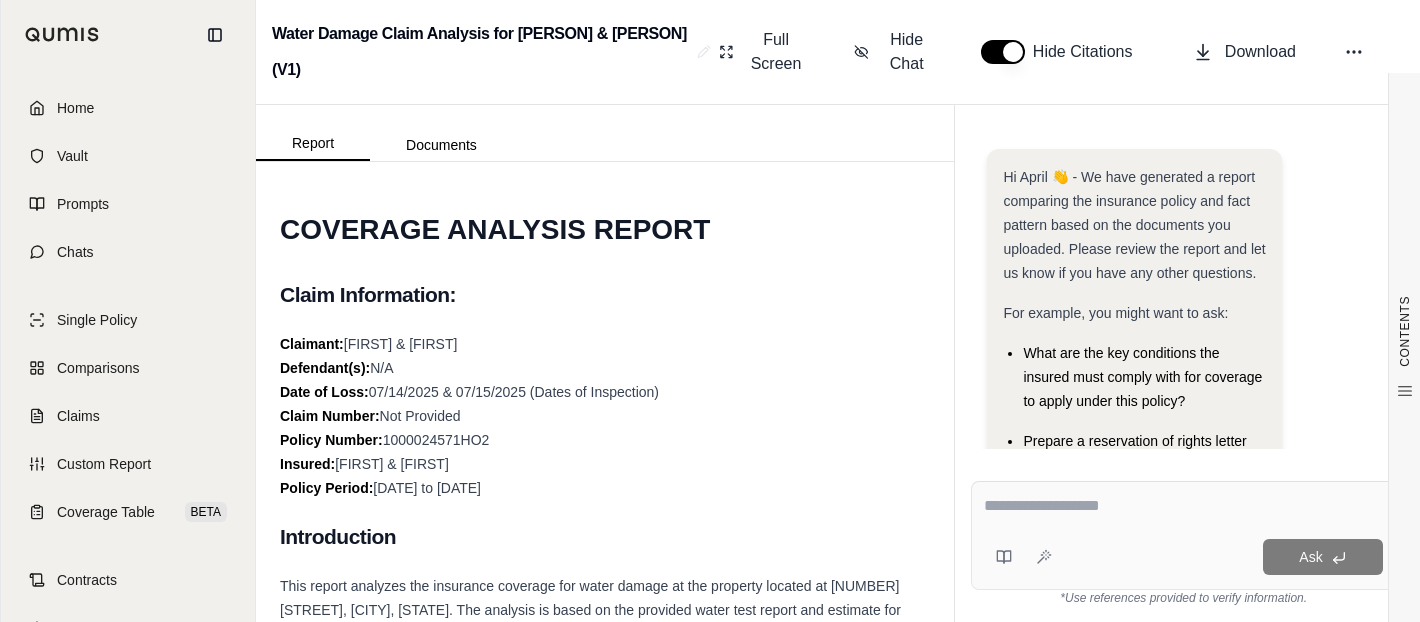 scroll, scrollTop: 530, scrollLeft: 0, axis: vertical 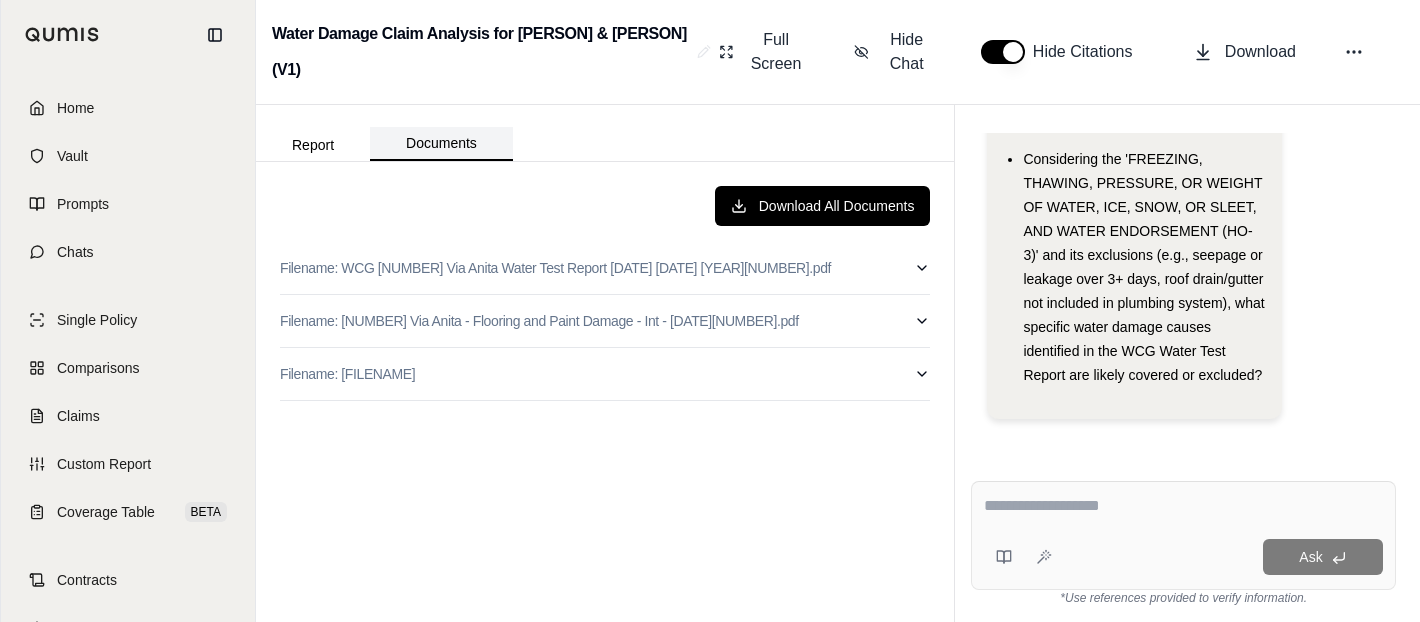 click on "Documents" at bounding box center [441, 144] 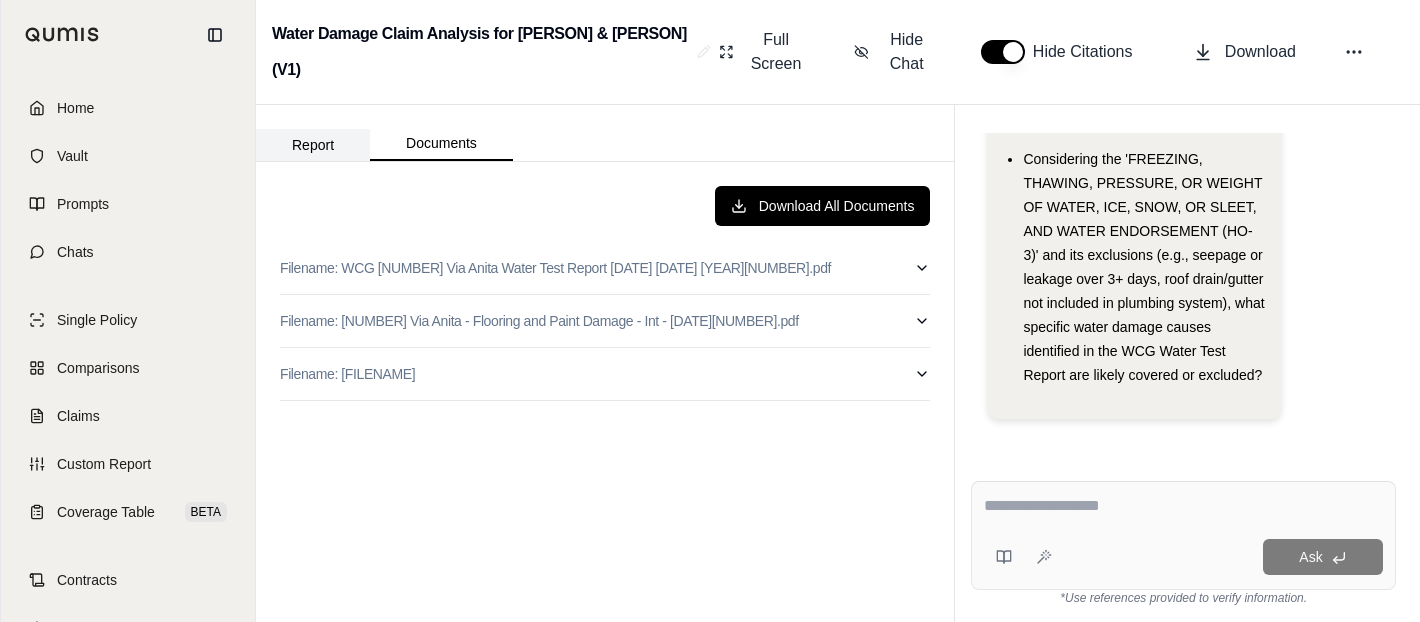 click on "Report" at bounding box center [313, 145] 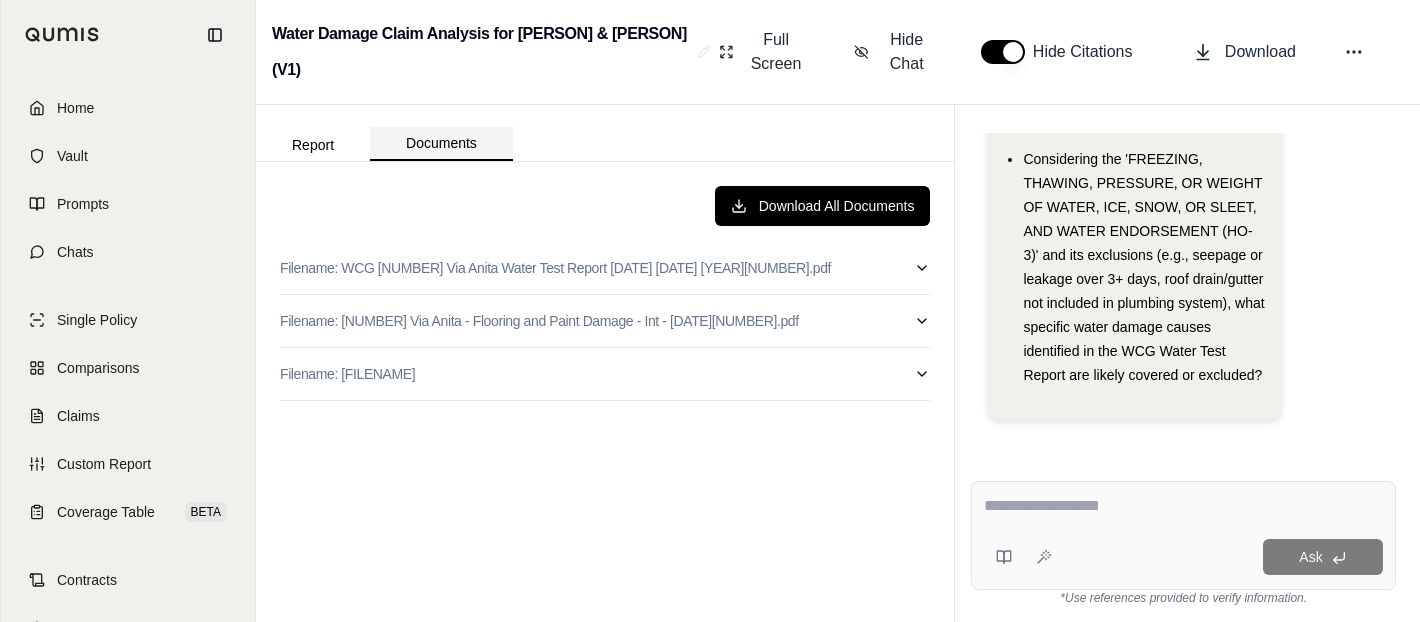 click on "Documents" at bounding box center (441, 144) 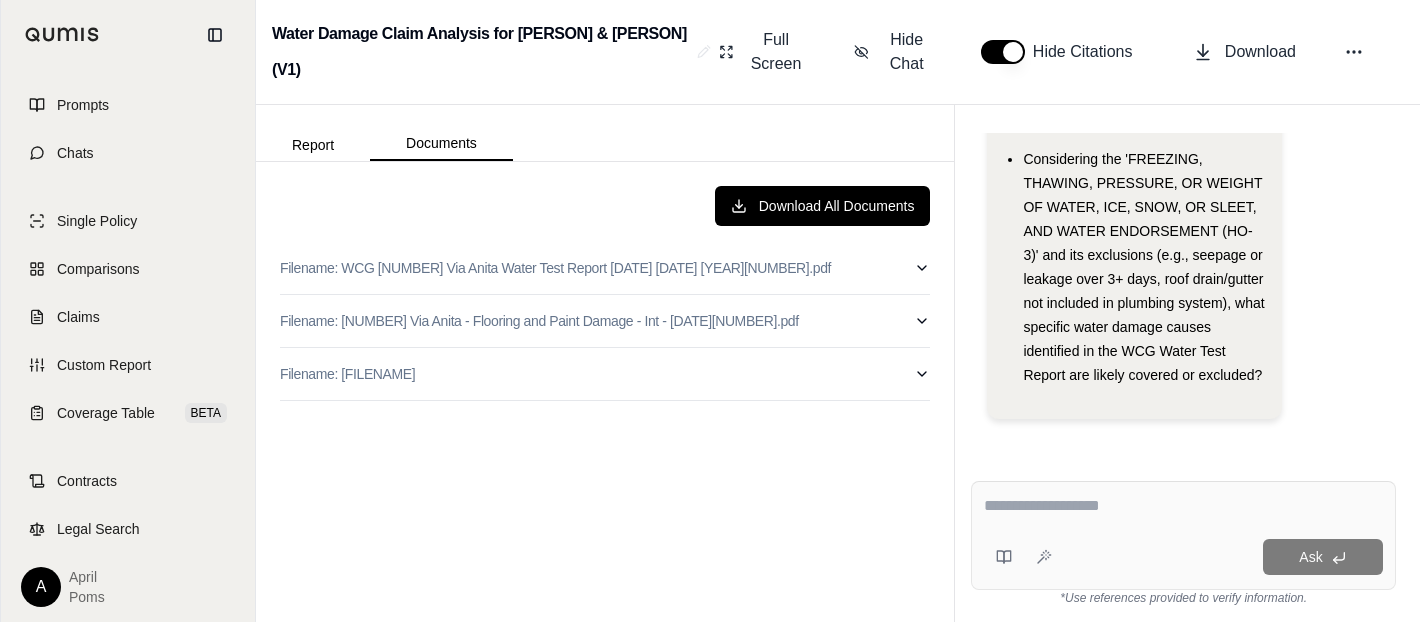 scroll, scrollTop: 0, scrollLeft: 0, axis: both 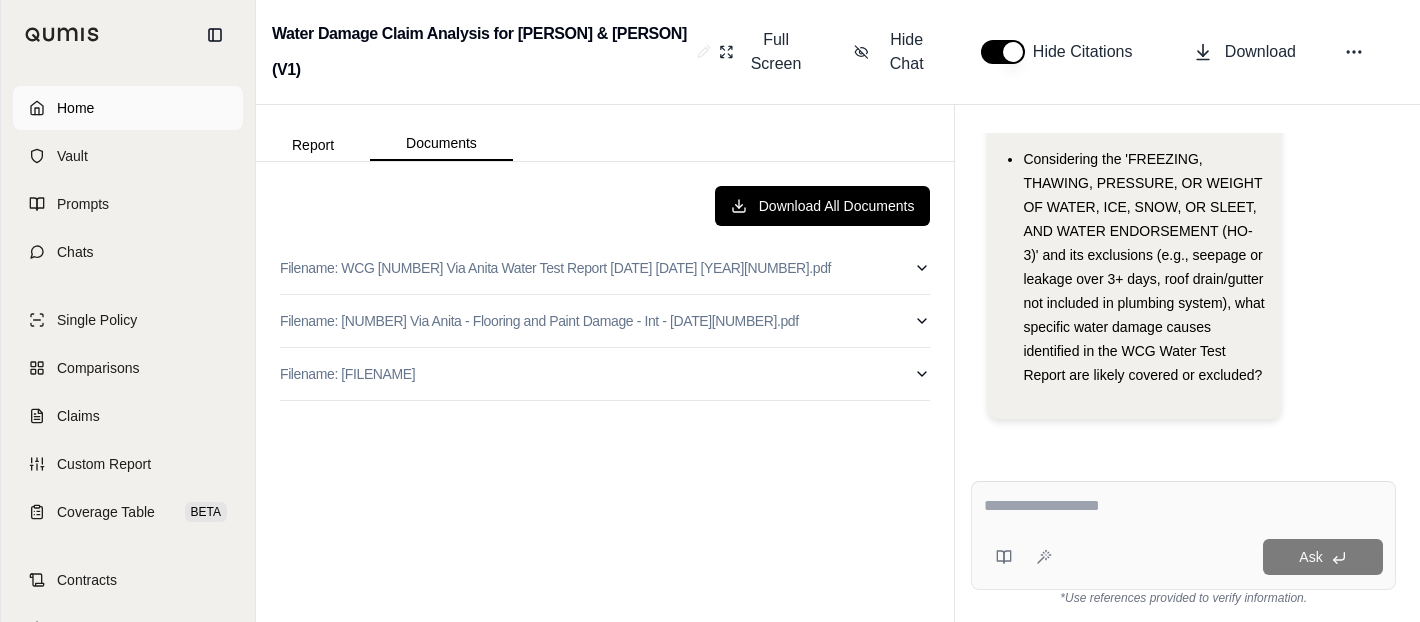 click on "Home" at bounding box center (75, 108) 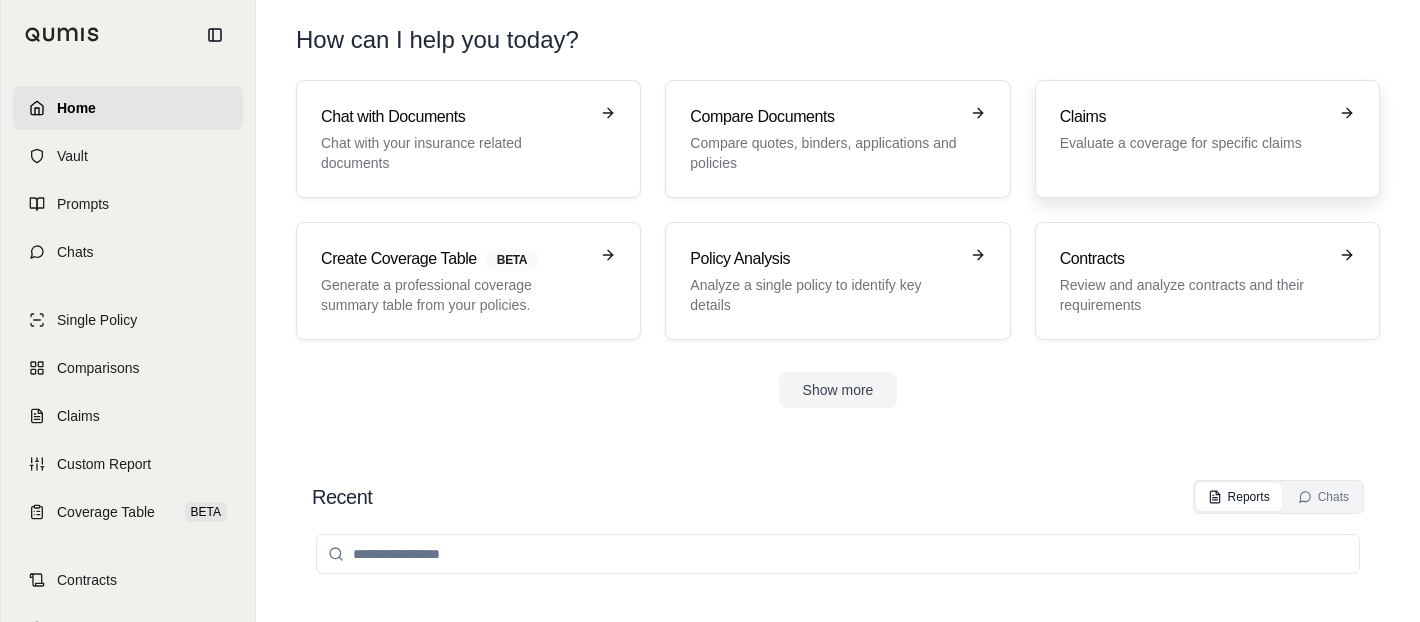 click on "Claims" at bounding box center (1193, 117) 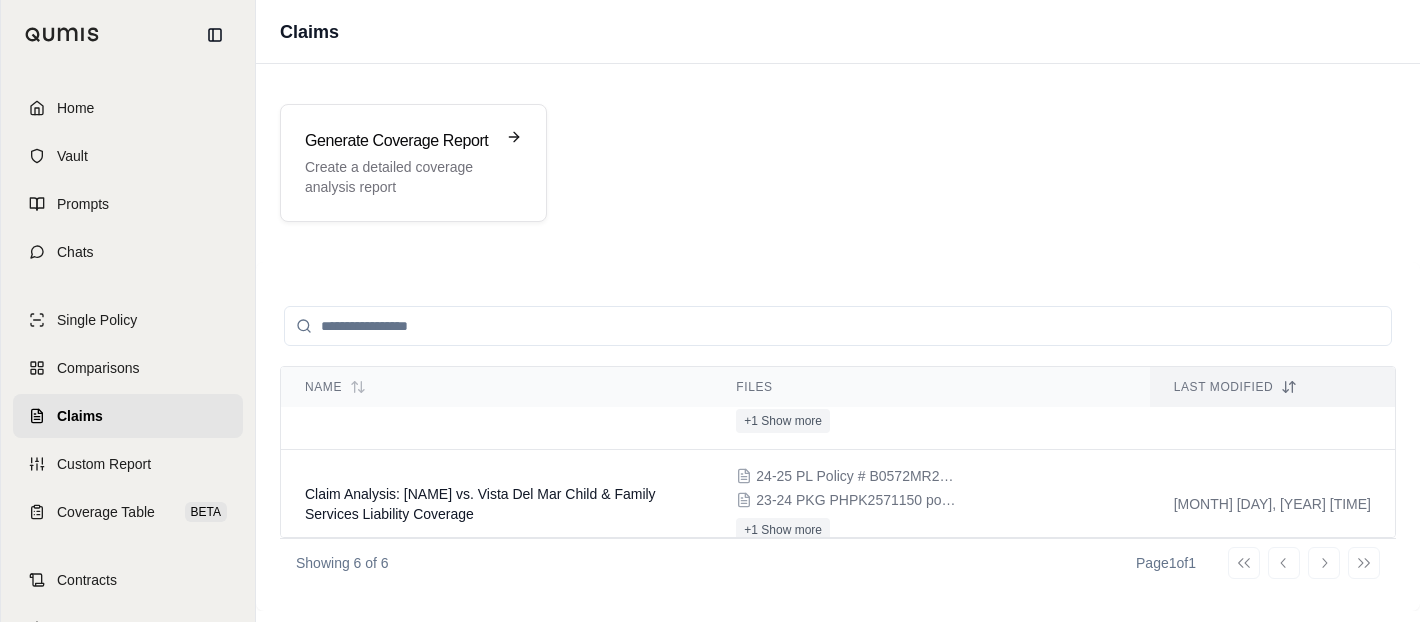scroll, scrollTop: 0, scrollLeft: 0, axis: both 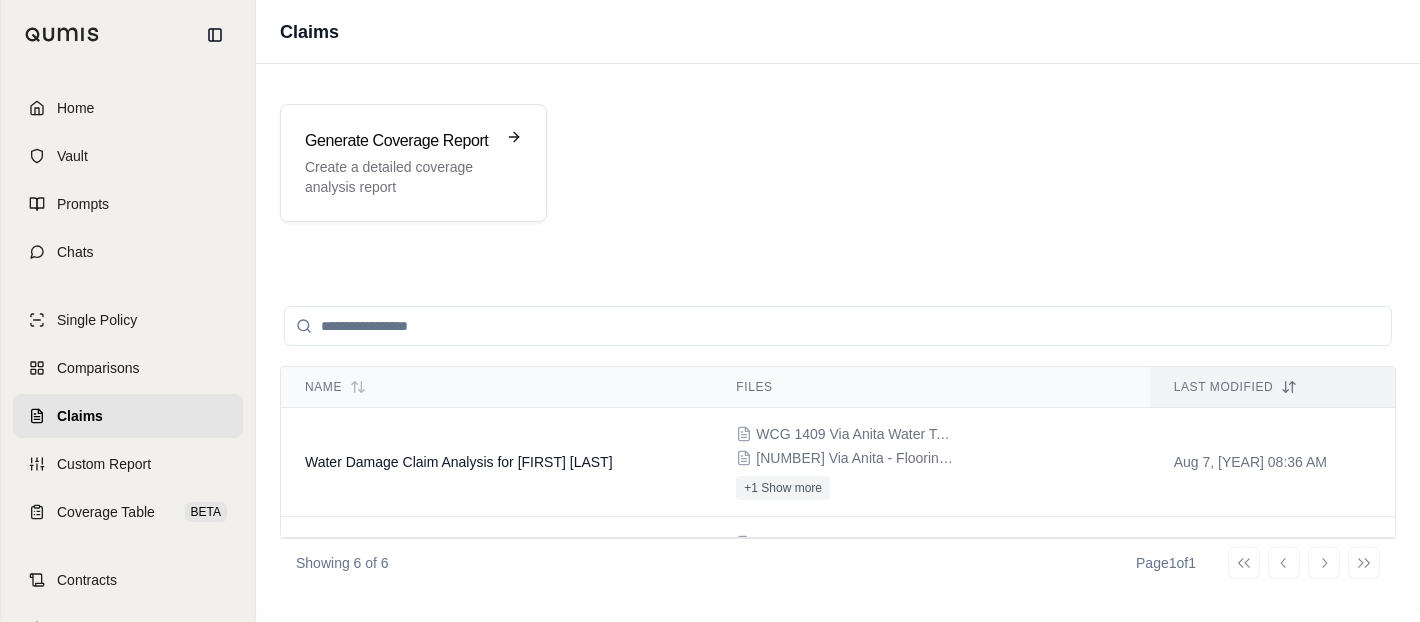 click on "Last modified" at bounding box center (1272, 387) 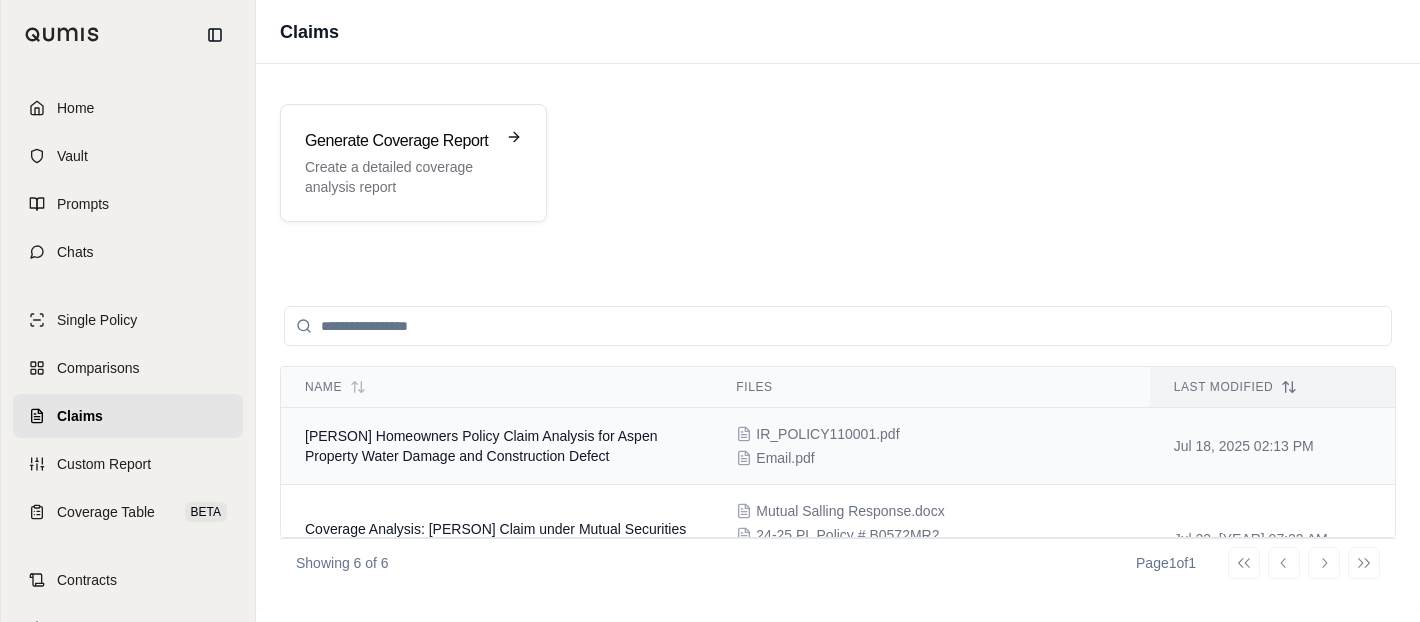 click on "Jul 18, 2025 02:13 PM" at bounding box center [1272, 446] 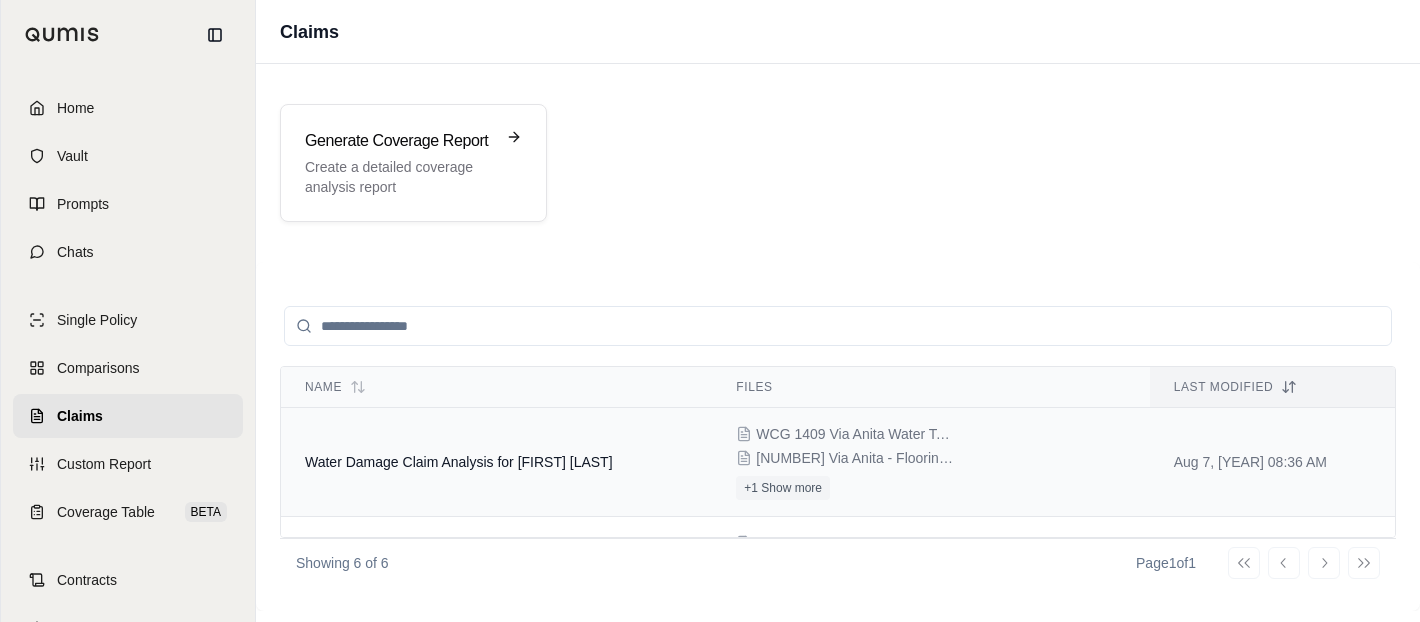 click on "Water Damage Claim Analysis for [FIRST] [LAST]" at bounding box center (459, 462) 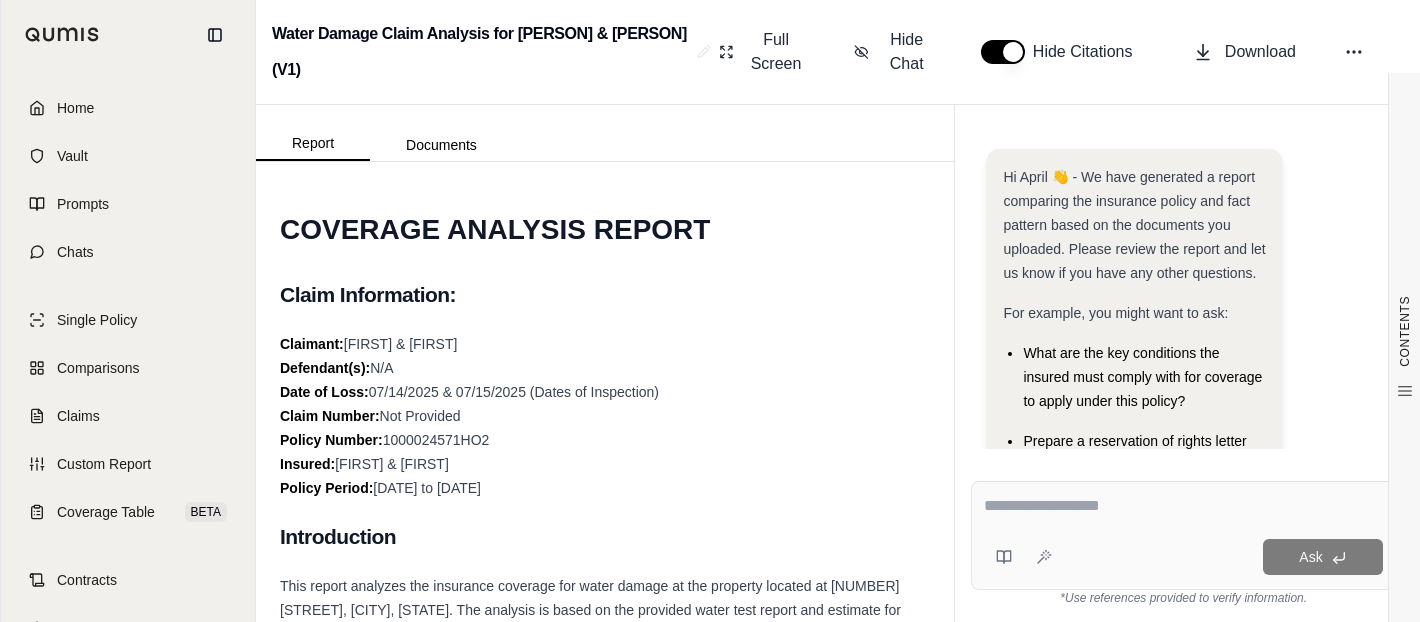 scroll, scrollTop: 530, scrollLeft: 0, axis: vertical 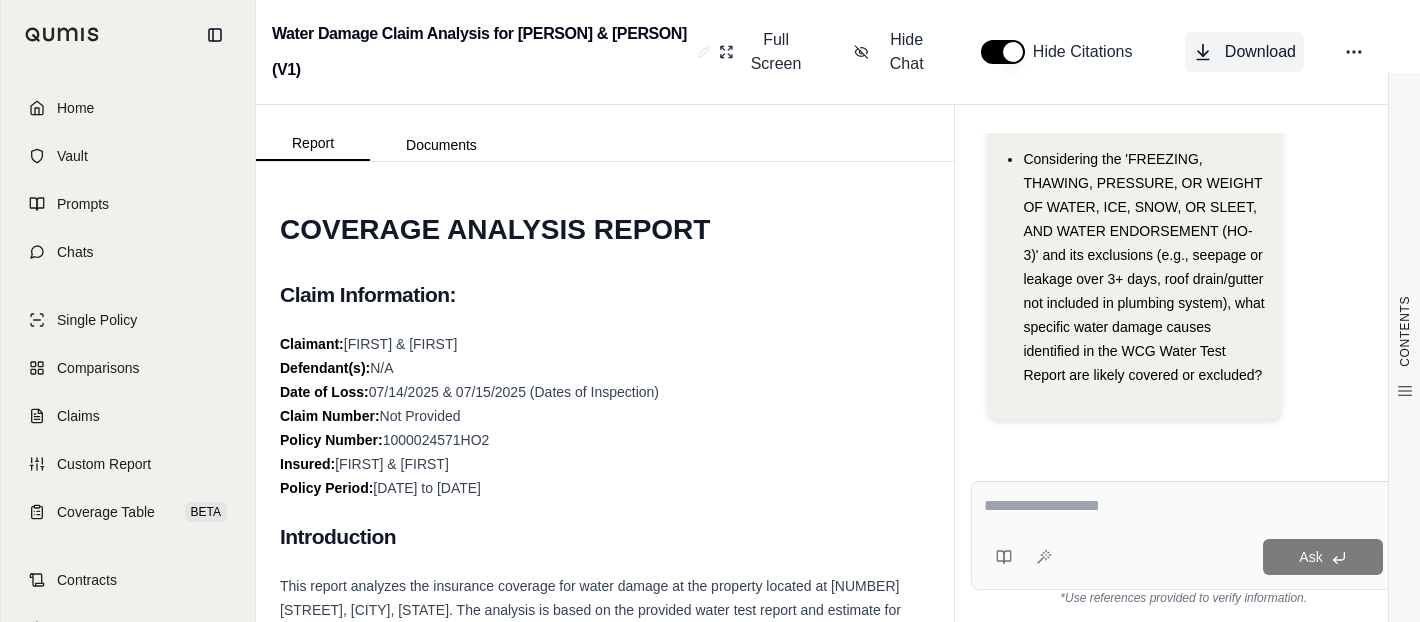 click on "Download" at bounding box center (1260, 52) 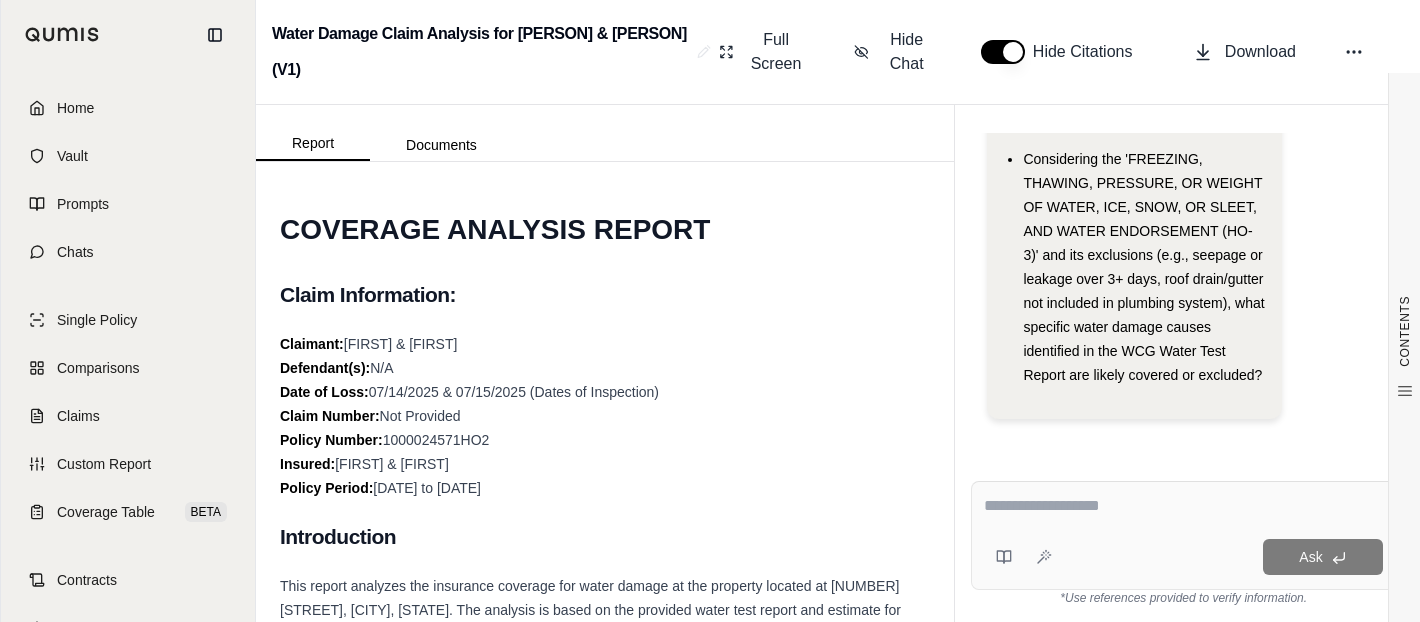 click on "COVERAGE ANALYSIS REPORT
Claim Information:
Claimant:  [FIRST] & [FIRST] Defendant(s):  N/A Date of Loss:  07/14/2025 & 07/15/2025 (Dates of Inspection) Claim Number:  Not Provided Policy Number:  1000024571HO2 Insured:  [FIRST] & [FIRST] Policy Period:  01/23/2025 to 01/23/2026
Introduction
This report analyzes the insurance coverage for water damage at the property located at [NUMBER] [STREET], [CITY], [STATE]. The analysis is based on the provided water test report and estimate for repairs, and it aims to identify relevant coverage issues under the Homeowners 3 - Special Form (HO 00 03 0511) policy issued by KW Specialty Insurance Company. The report highlights areas requiring further investigation to determine coverage eligibility.
Facts Summary
A water testing report  .pdf§pg 1§Waterproof Consulting Group LLC§false] indicates water infiltration through the residence's walls, fenestrations, and skylights.  .pdf§pg 1§complaints of water infiltration observed§false]" at bounding box center (605, 5891) 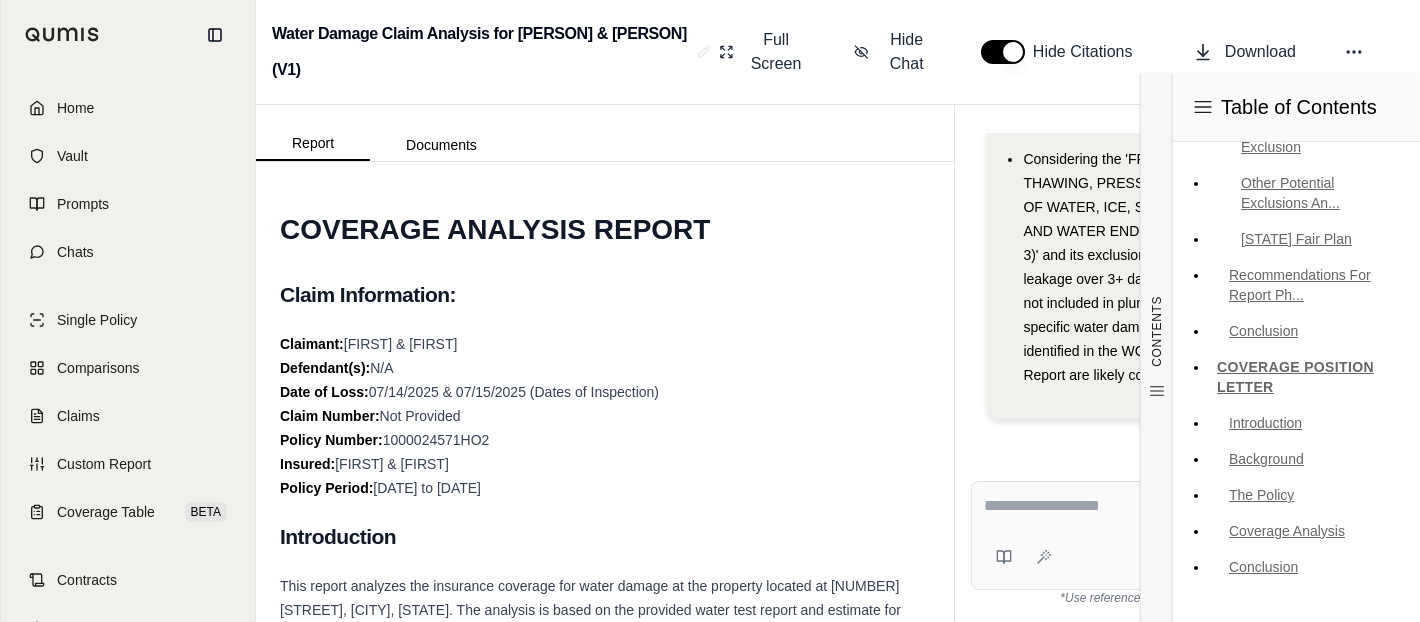 scroll, scrollTop: 0, scrollLeft: 0, axis: both 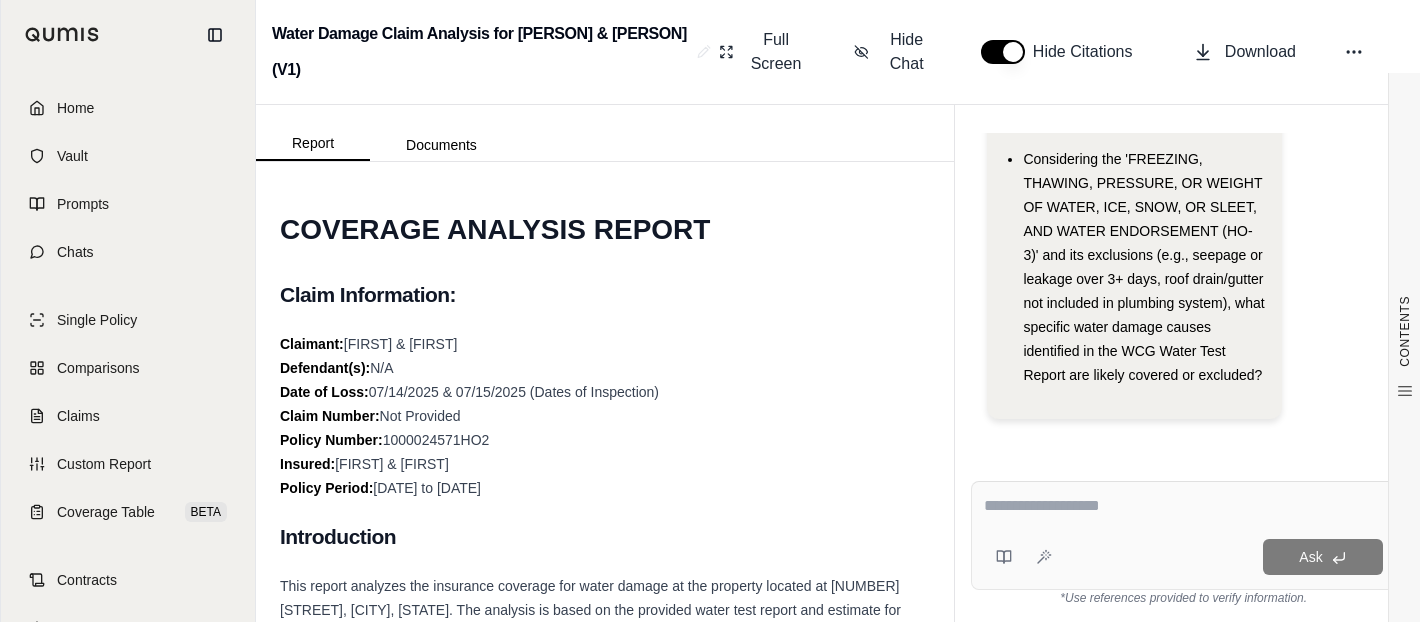 click at bounding box center (1183, 506) 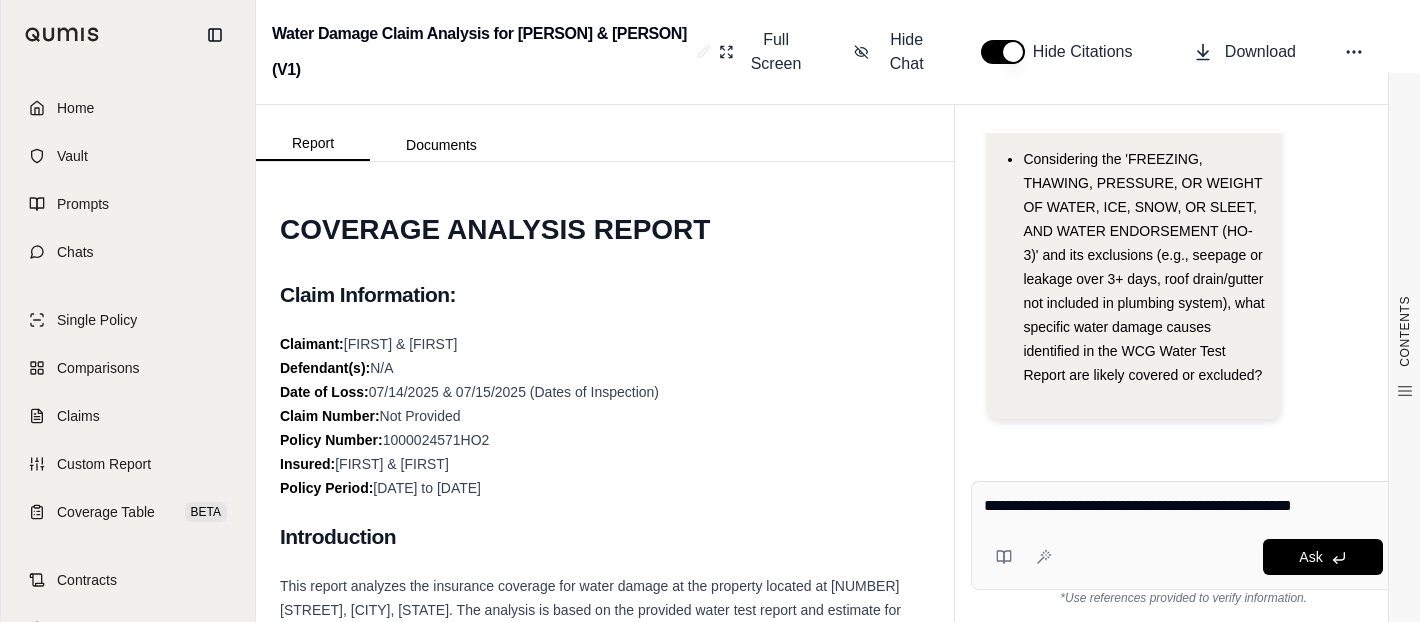 type on "**********" 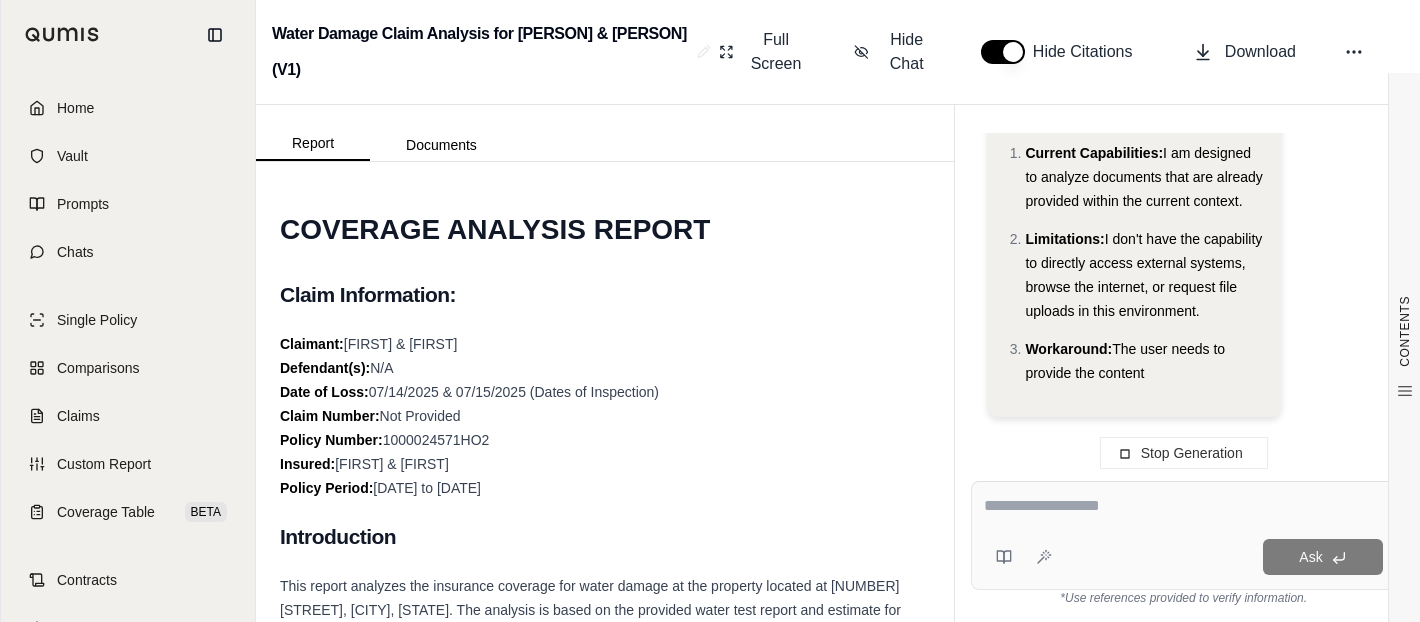 scroll, scrollTop: 1402, scrollLeft: 0, axis: vertical 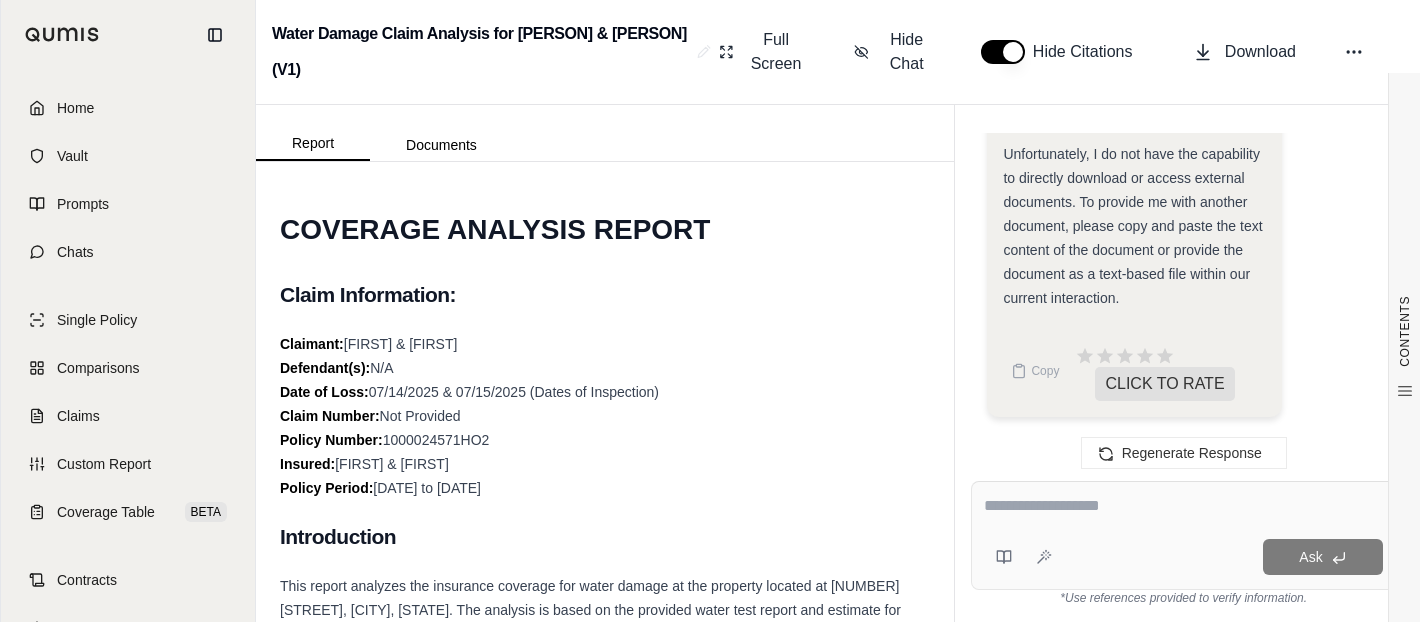 click on "Regenerate Response" at bounding box center (1183, 453) 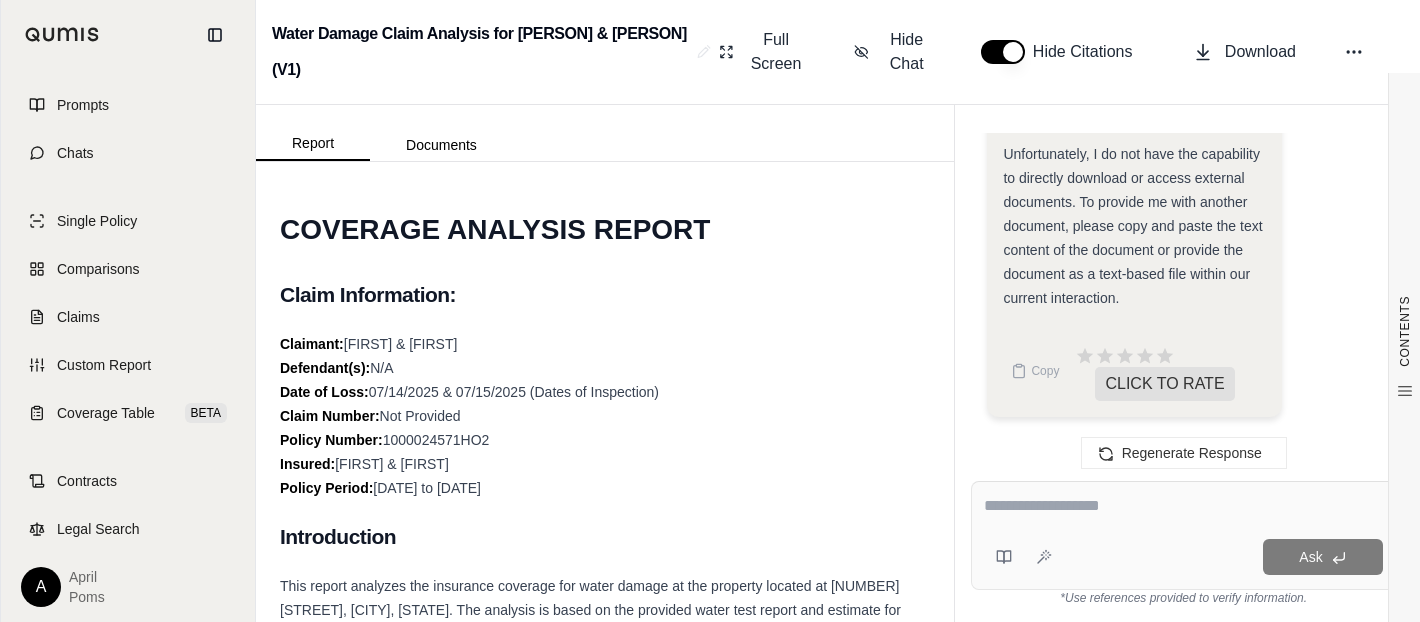 scroll, scrollTop: 0, scrollLeft: 0, axis: both 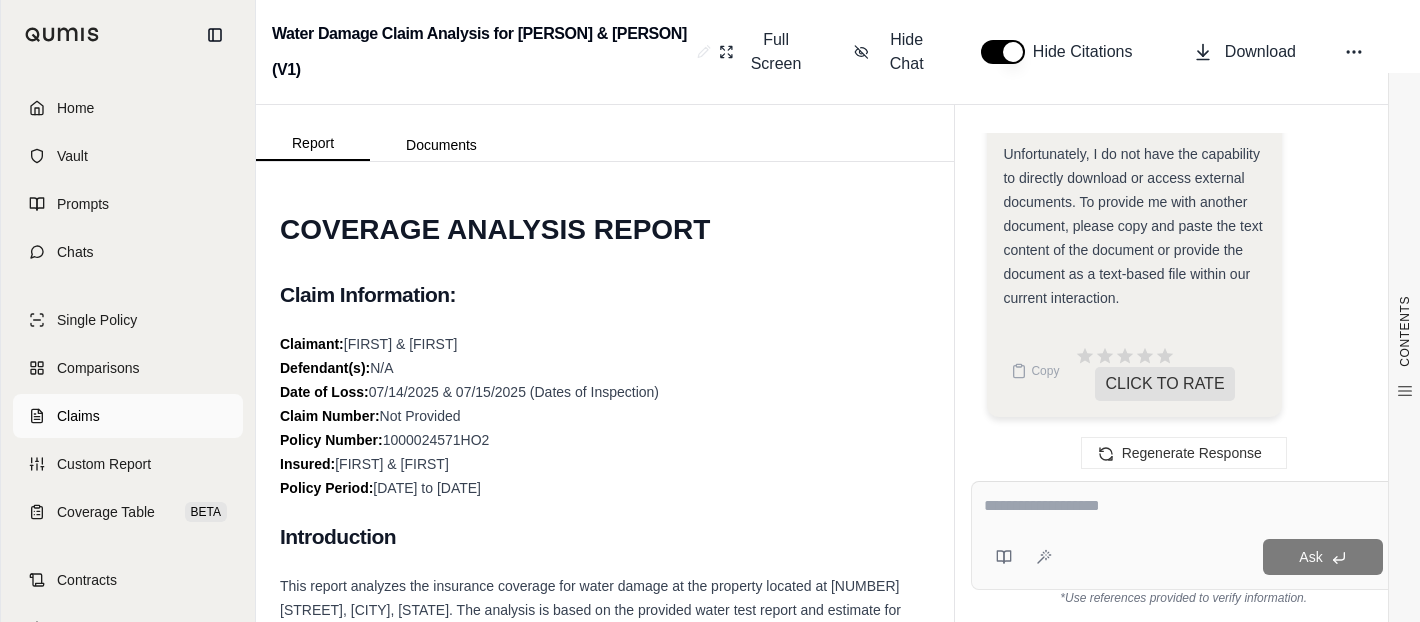 click on "Claims" at bounding box center [128, 416] 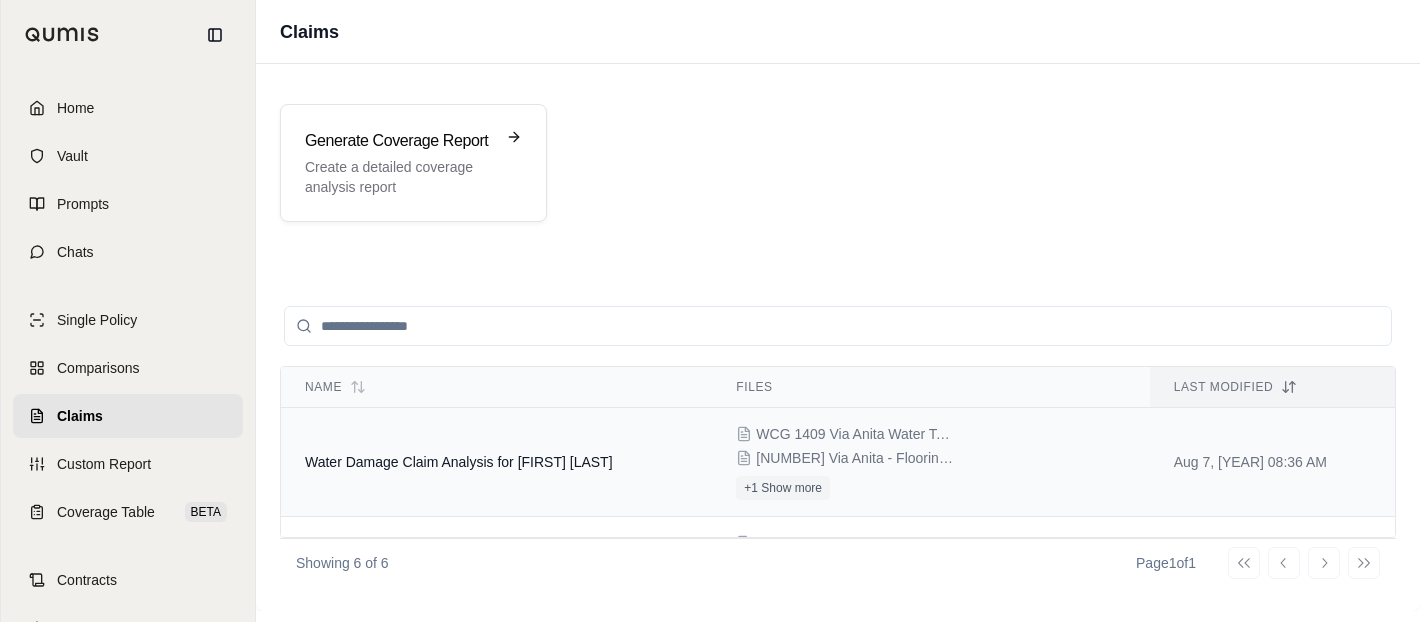 click on "Water Damage Claim Analysis for [FIRST] [LAST]" at bounding box center (459, 462) 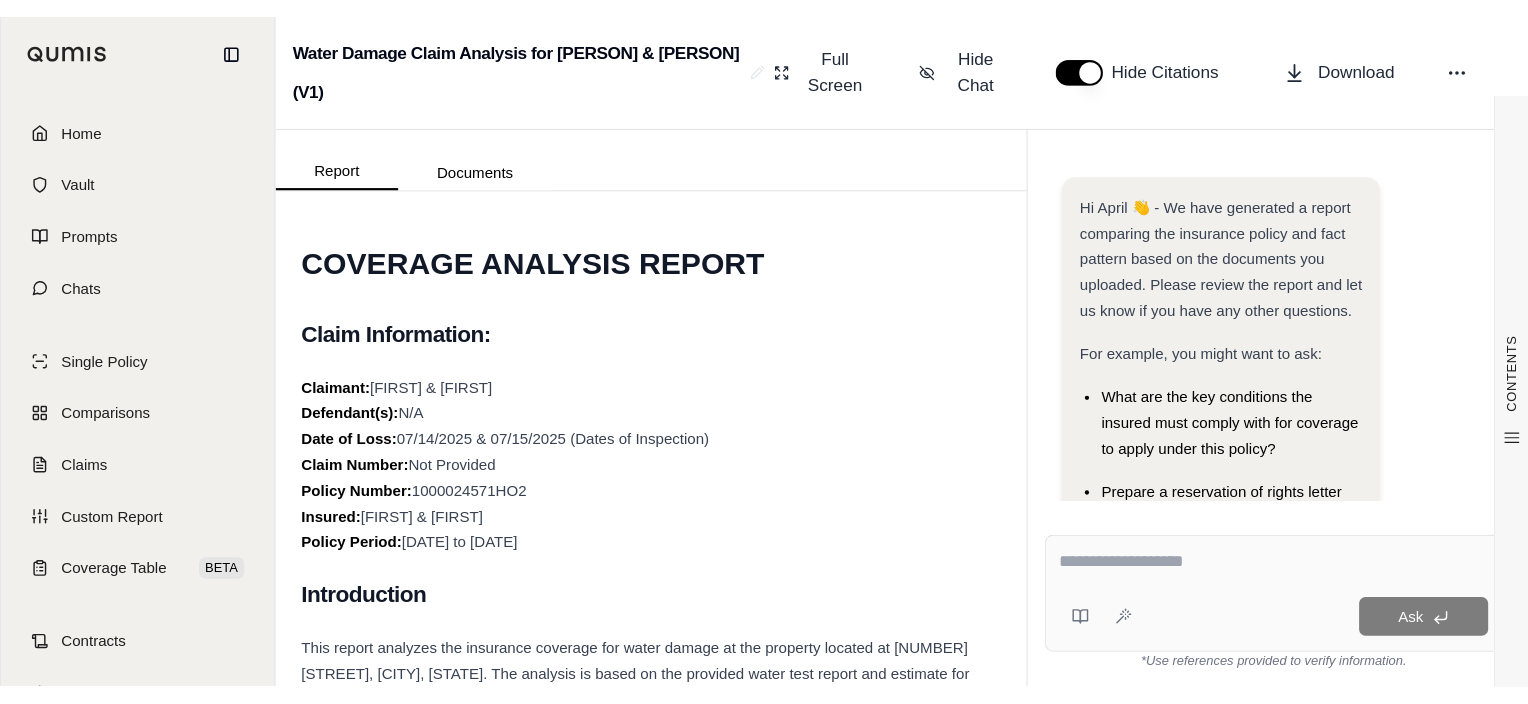 scroll, scrollTop: 530, scrollLeft: 0, axis: vertical 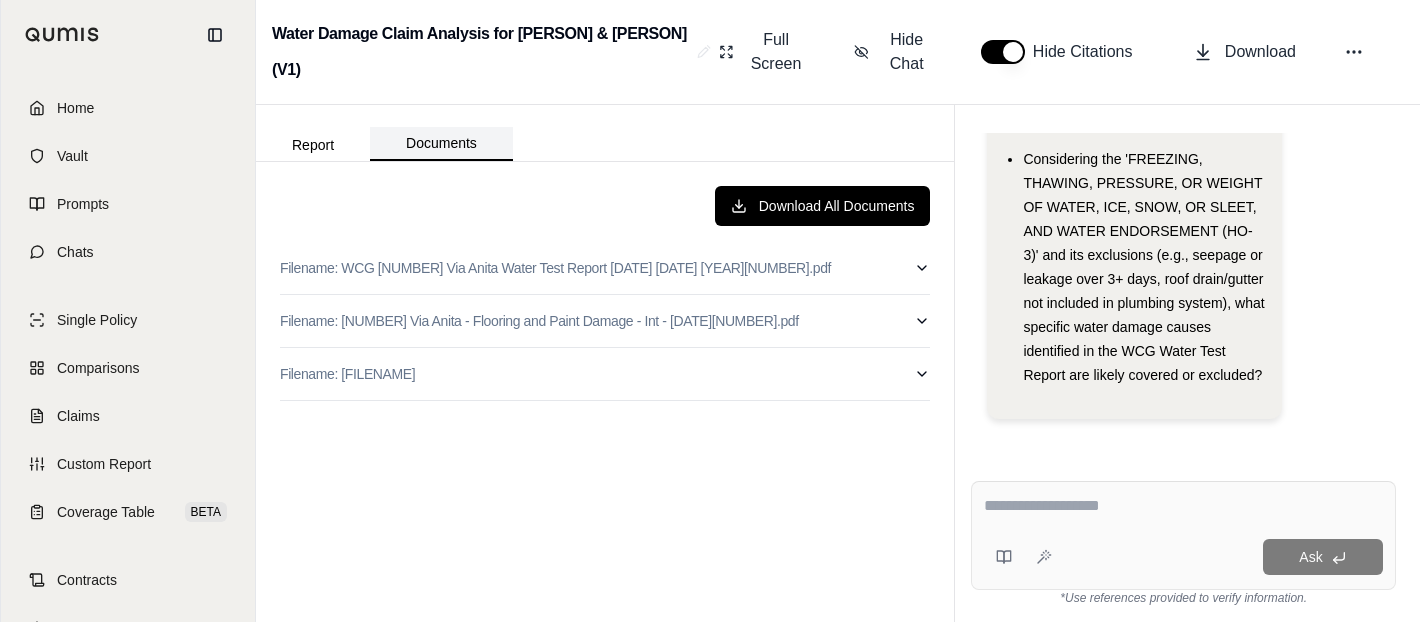 click on "Documents" at bounding box center (441, 144) 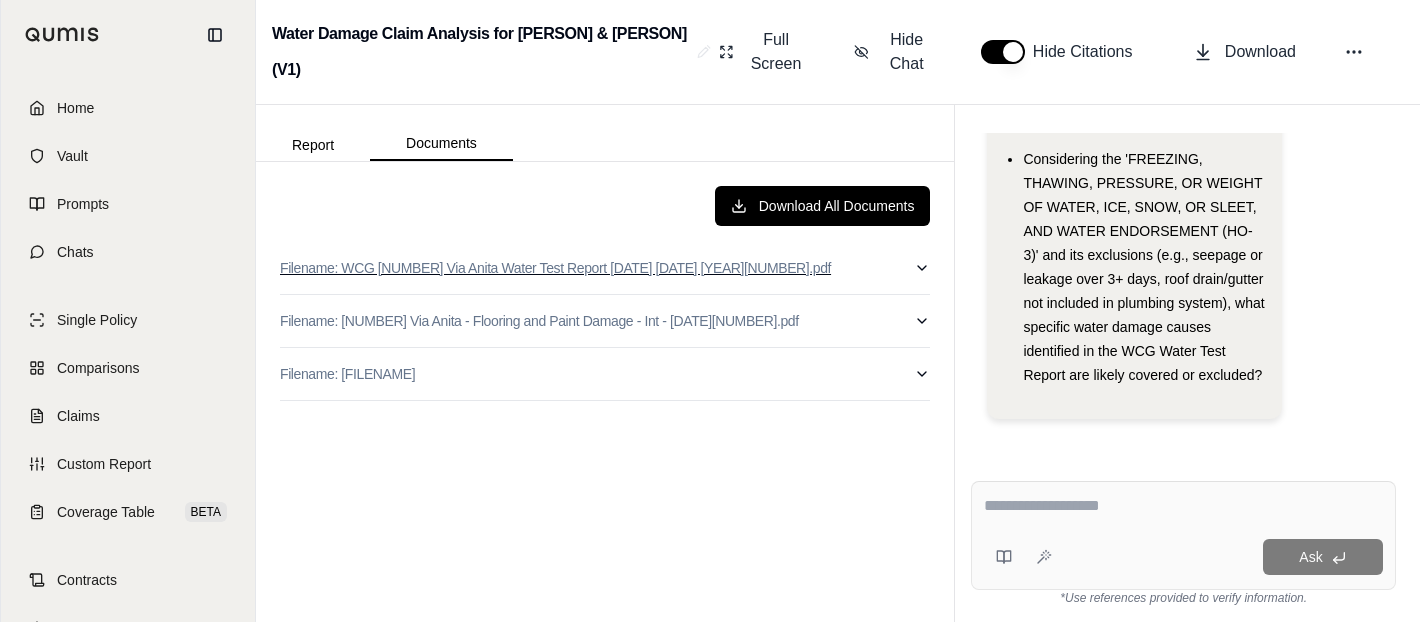 click on "Filename: WCG [NUMBER] Via Anita Water Test Report [DATE] [DATE] [YEAR][NUMBER].pdf" at bounding box center (605, 268) 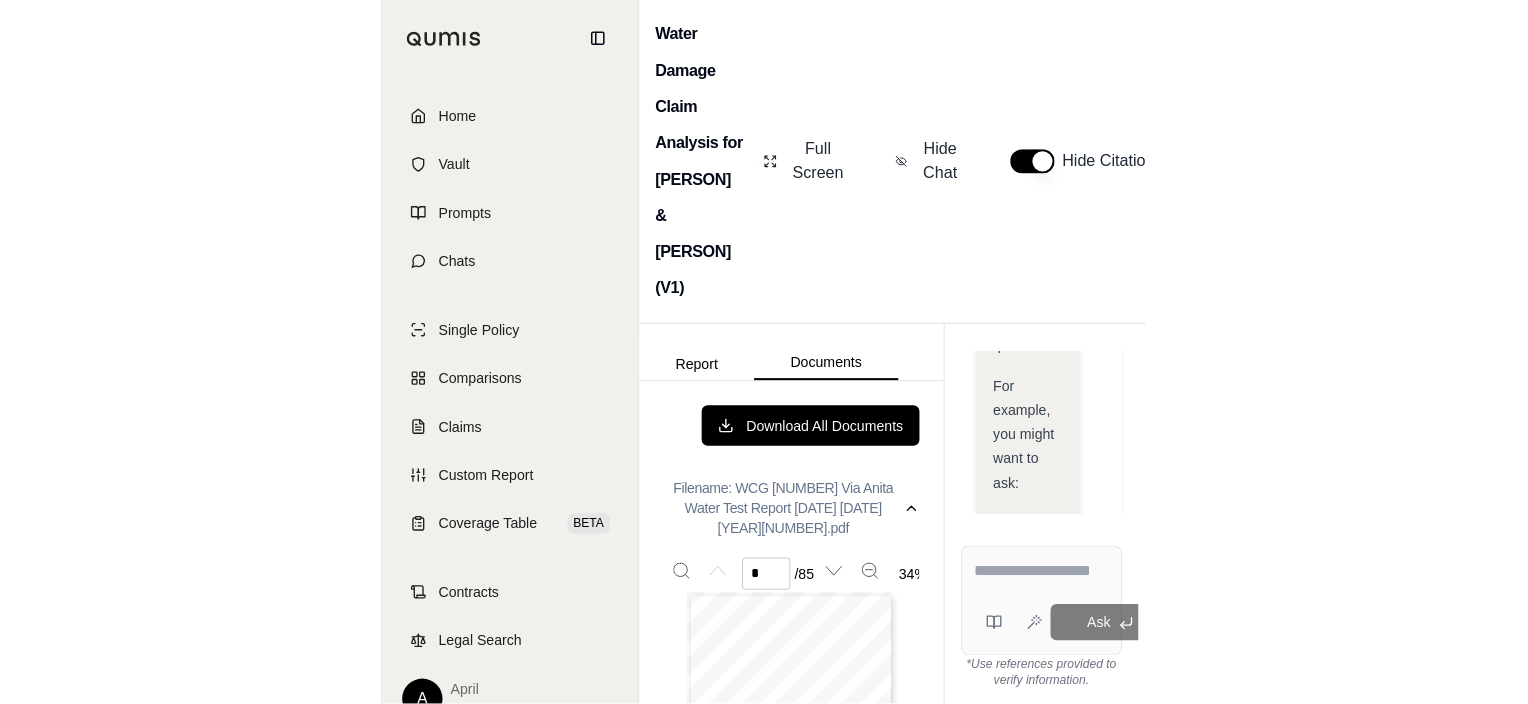 scroll, scrollTop: 344, scrollLeft: 0, axis: vertical 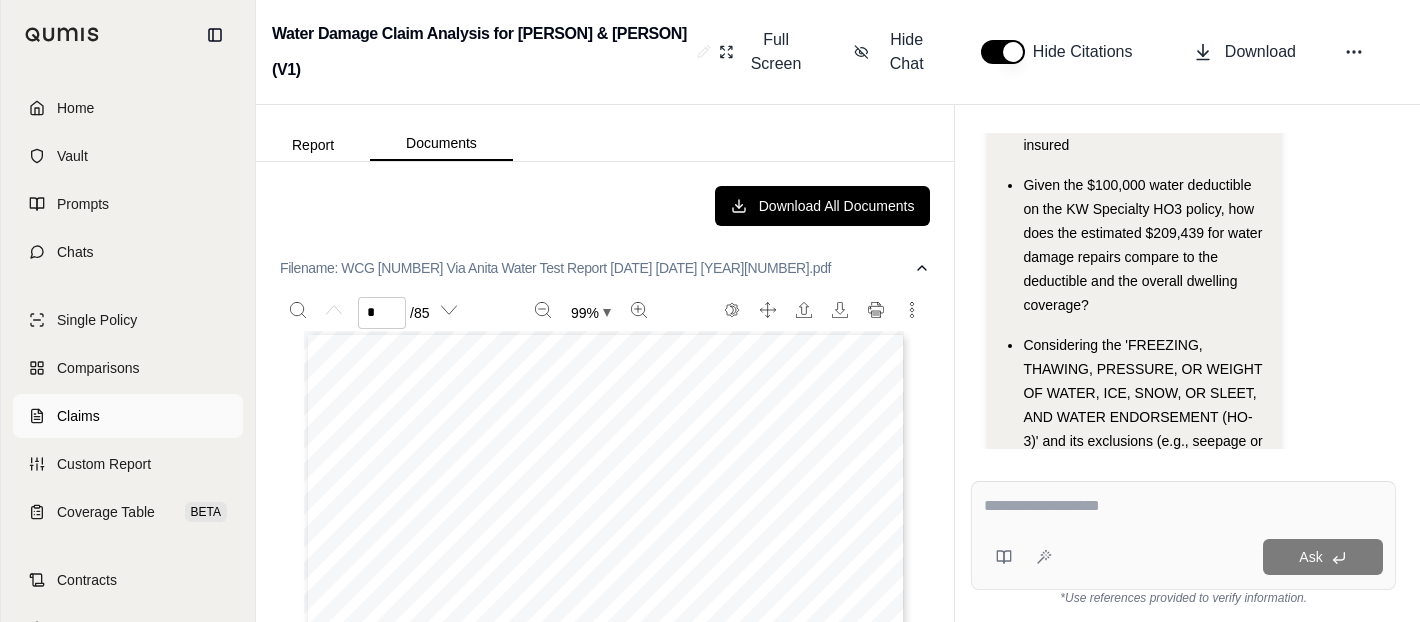 click on "Claims" at bounding box center [78, 416] 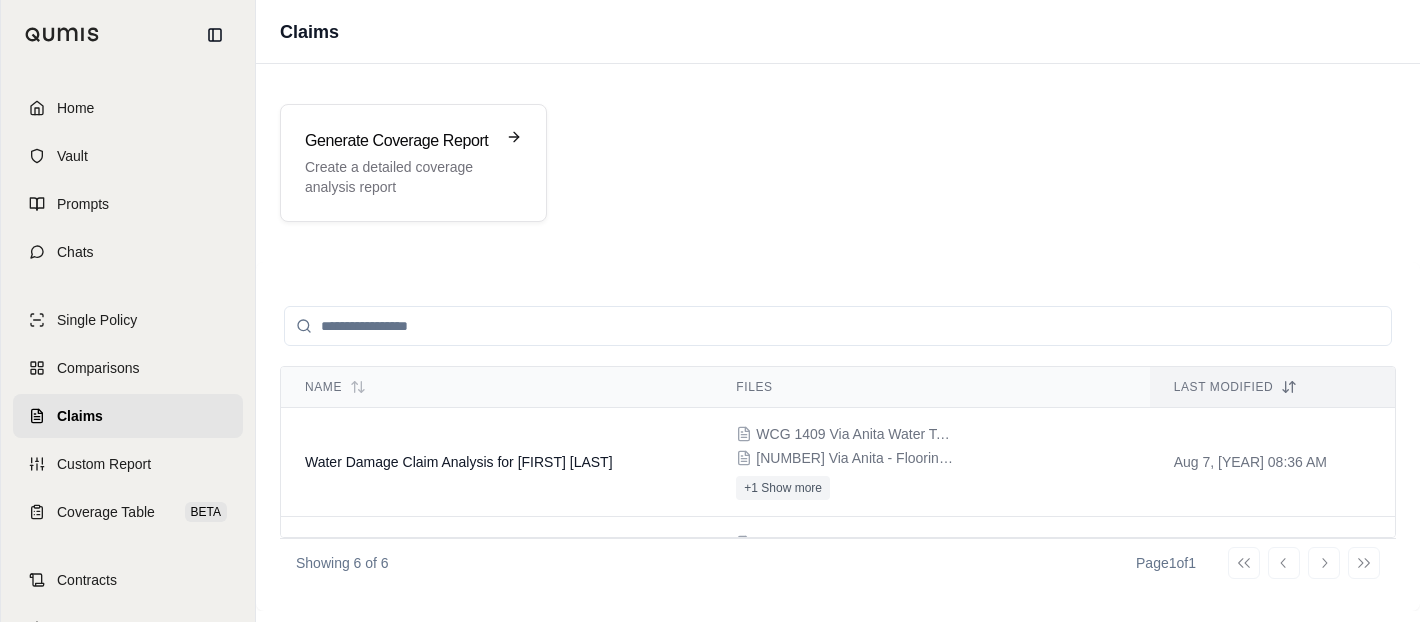 click on "Generate Coverage Report Create a detailed coverage analysis report" at bounding box center [838, 163] 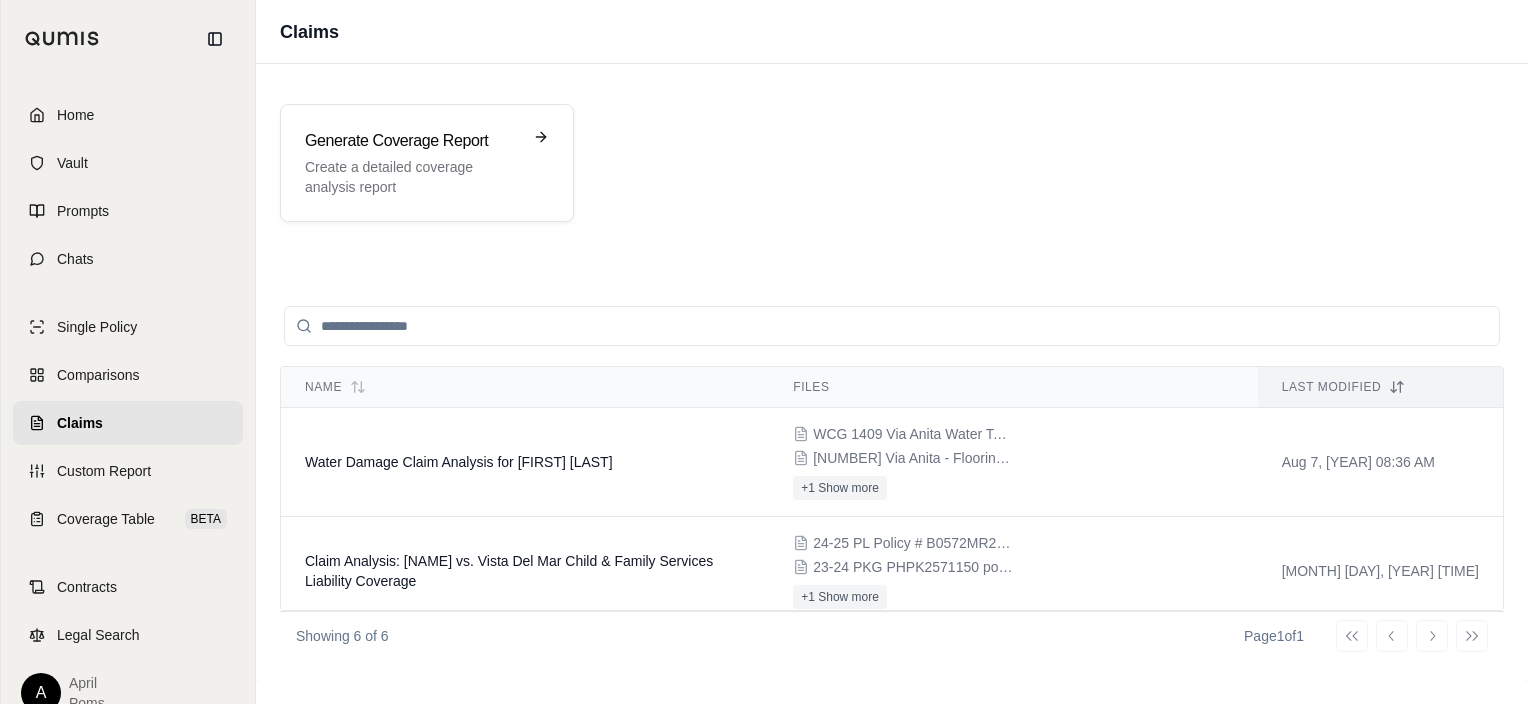 click on "Claims" at bounding box center [80, 423] 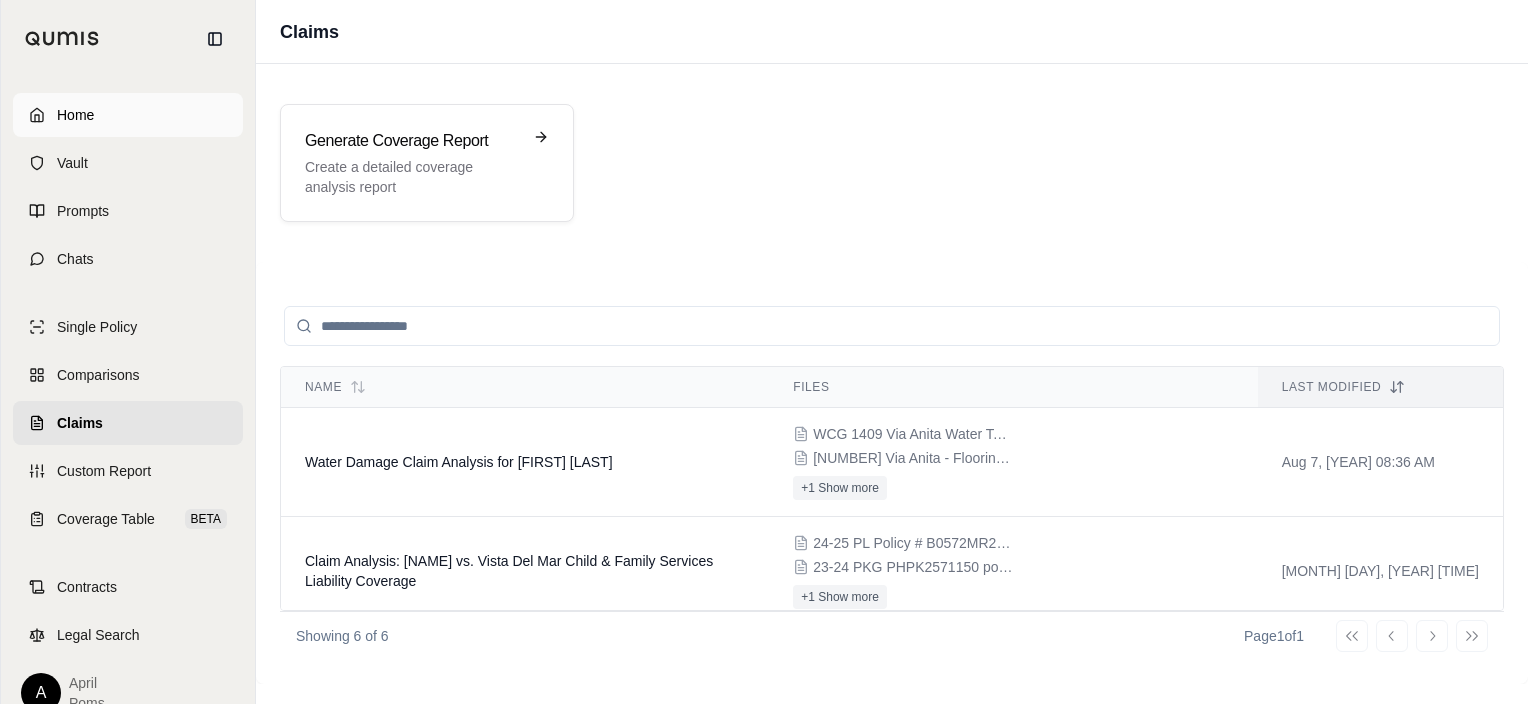 click on "Home" at bounding box center [128, 115] 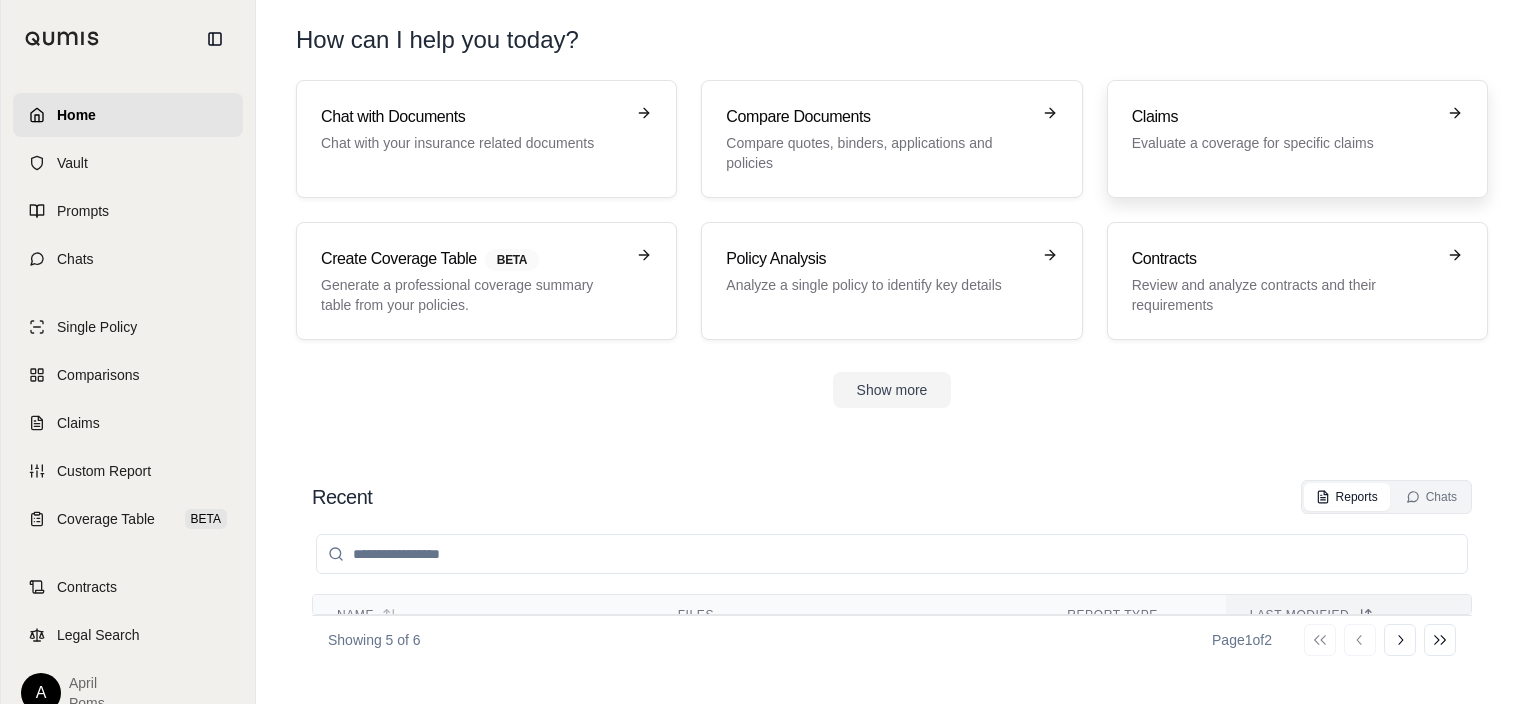 click on "Claims" at bounding box center (1283, 117) 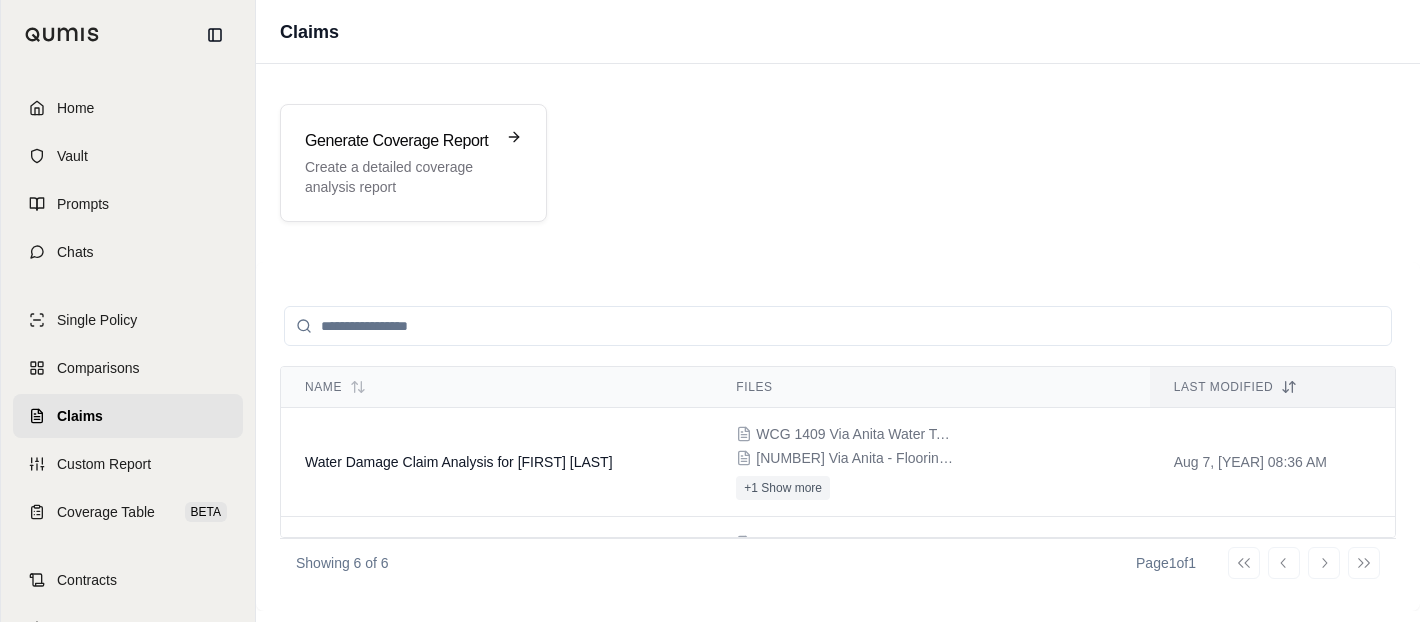 click on "Claims" at bounding box center (80, 416) 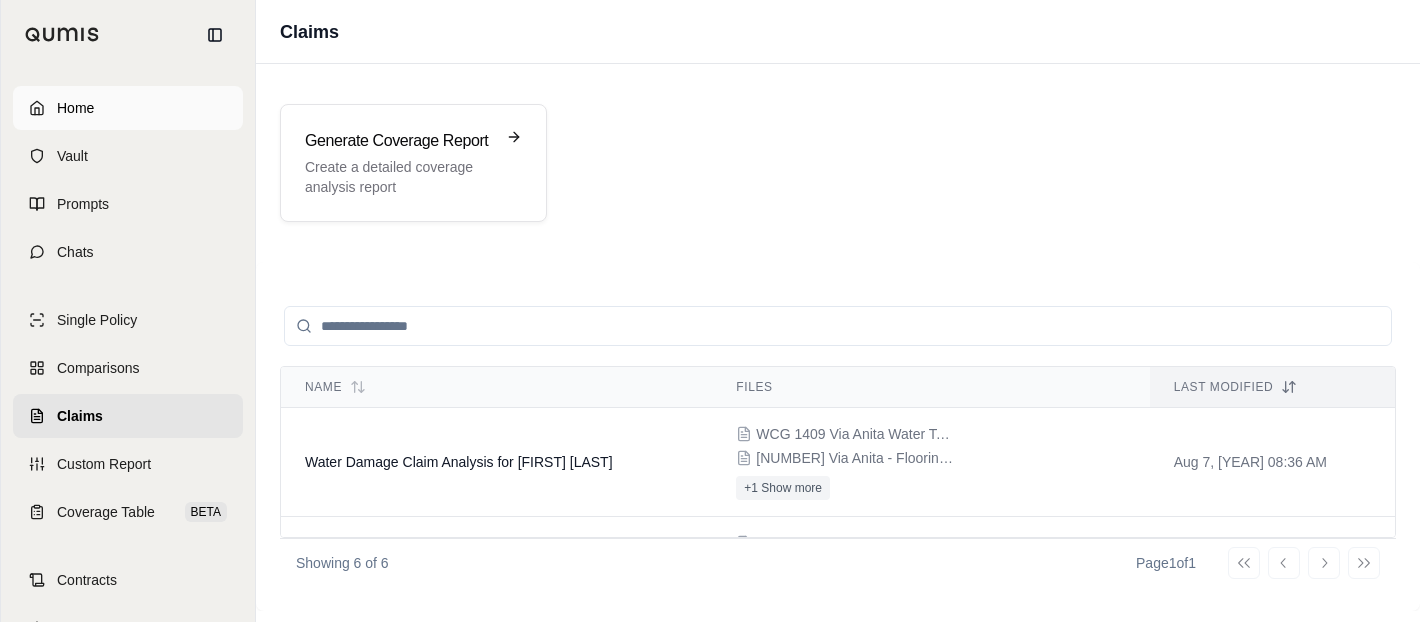 click on "Home" at bounding box center (75, 108) 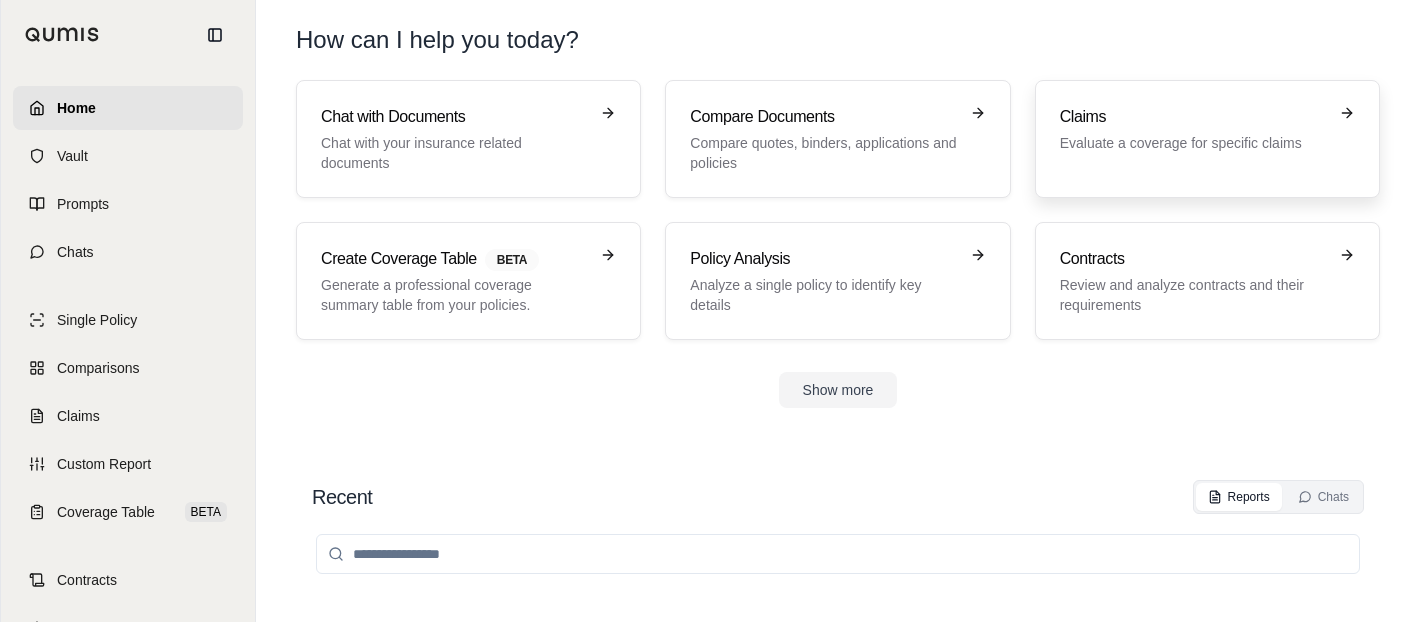 click on "Evaluate a coverage for specific claims" at bounding box center (1193, 143) 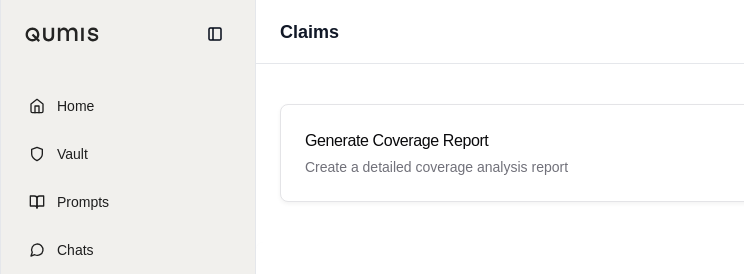 click on "Generate Coverage Report Create a detailed coverage analysis report Name Files Last modified Water Damage Claim Analysis for [FIRST] & [LAST] WCG 1409 Via Anita Water Test Report 7_14 & 7_15 2025[3].pdf 1409 Via Anita - Flooring and Paint Damage - Int - 062525[1].pdf +1 Show more Aug 7, 2025 08:36 AM Claim Analysis: [FIRST] vs. Vista Del Mar Child & Family Services Liability Coverage 24-25 PL Policy # B0572MR24ABQA.PDF 23-24 PKG PHPK2571150 policy.PDF.pdf +1 Show more Jul 29, 2025 04:39 PM Goodwill Industries EPL Policy Coverage Analysis for EE's 132A Workers' Compensation Claim Policy NPP714487 00.pdf Documents from Injury Law Pros.pdf Jul 29, 2025 09:42 AM Electronic Health Plans Inc. Wage and Hour Claim Coverage Denial Analysis Electronic Health Plans Inc Policy.pdf EHP.CPL.3659794.wageandhour.docx Jul 22, 2025 10:07 AM Coverage Analysis: [FIRST] [LAST] Claim under Mutual Securities Broker-Dealer E&O Policy Mutual Salling Response.docx 24-25 PL Policy # B0572MR24ABQA.PDF +6 Show more Email.pdf 1 1" at bounding box center (582, 184) 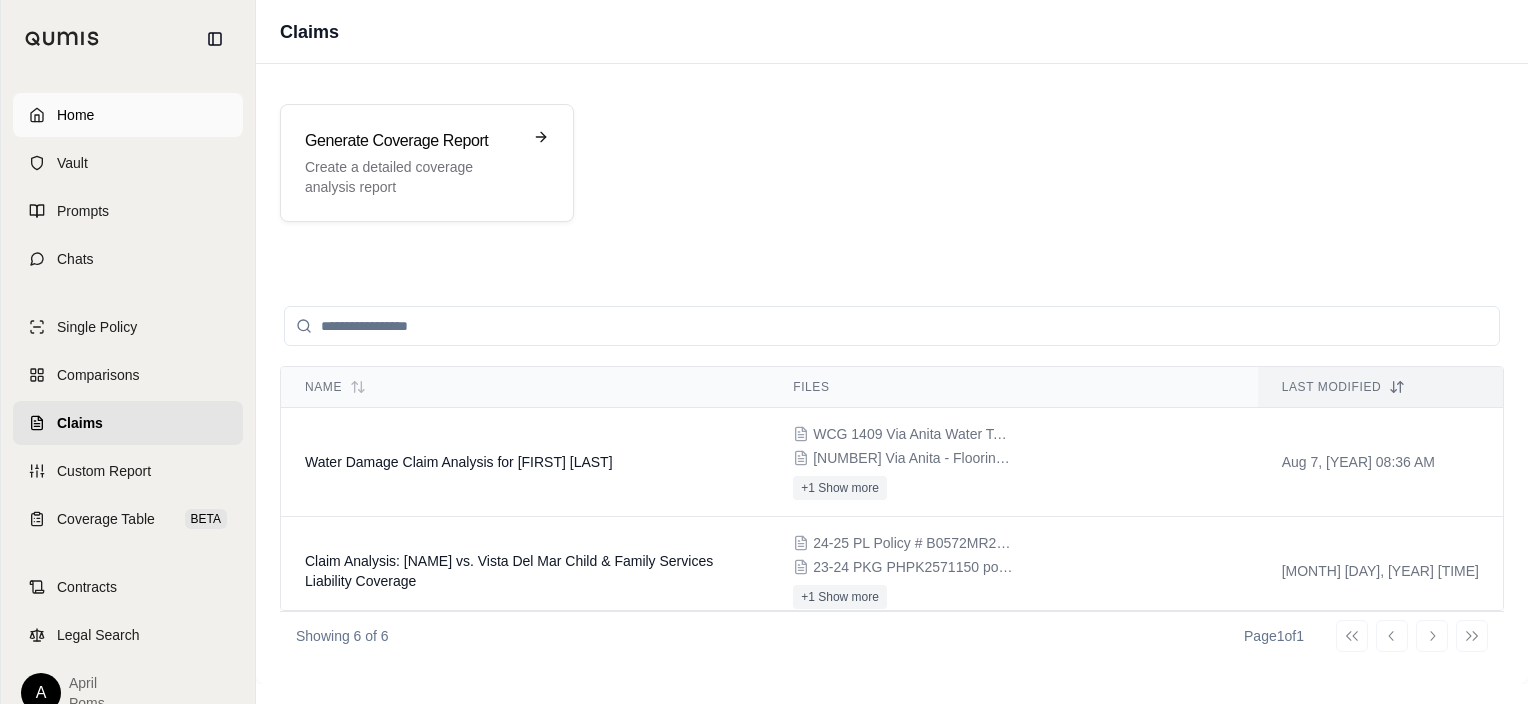 click on "Home" at bounding box center [75, 115] 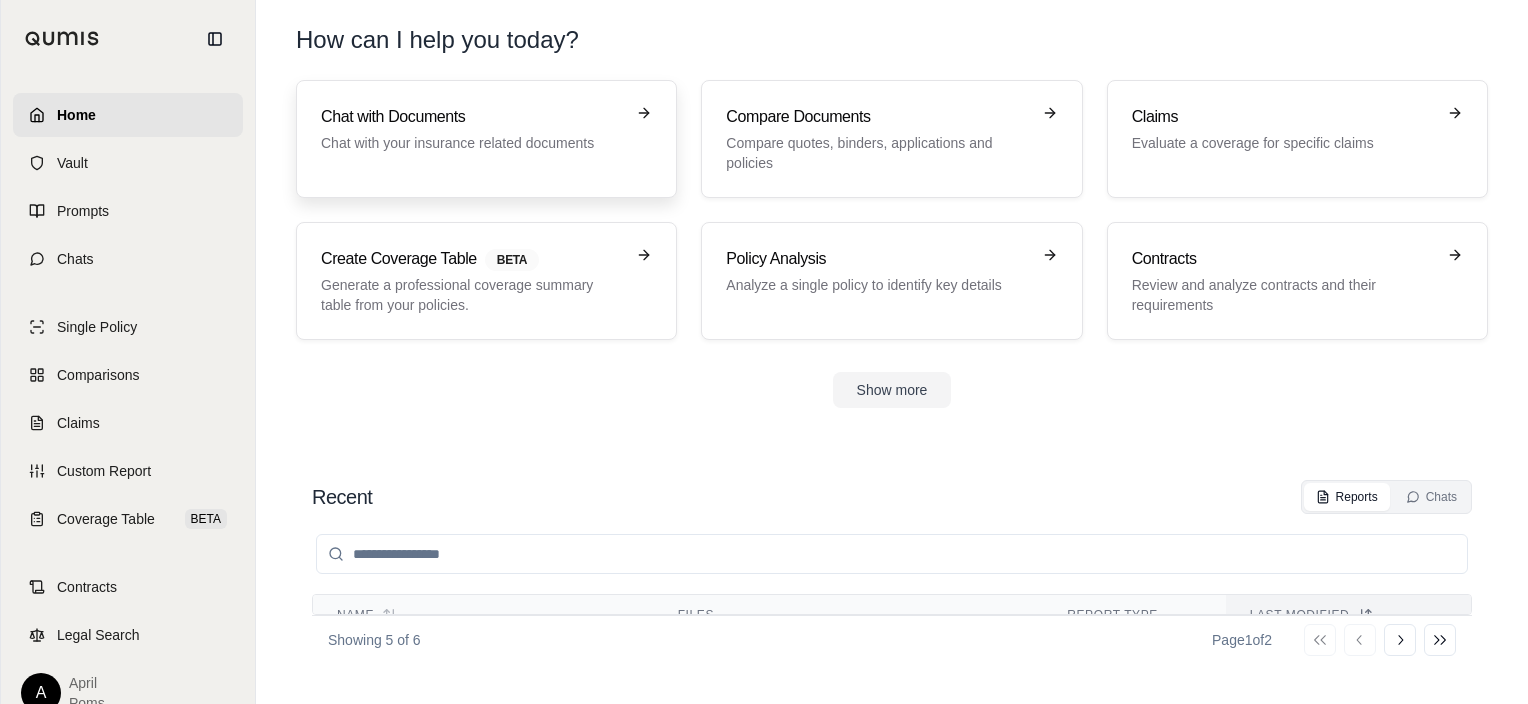 click on "Chat with Documents" at bounding box center [472, 117] 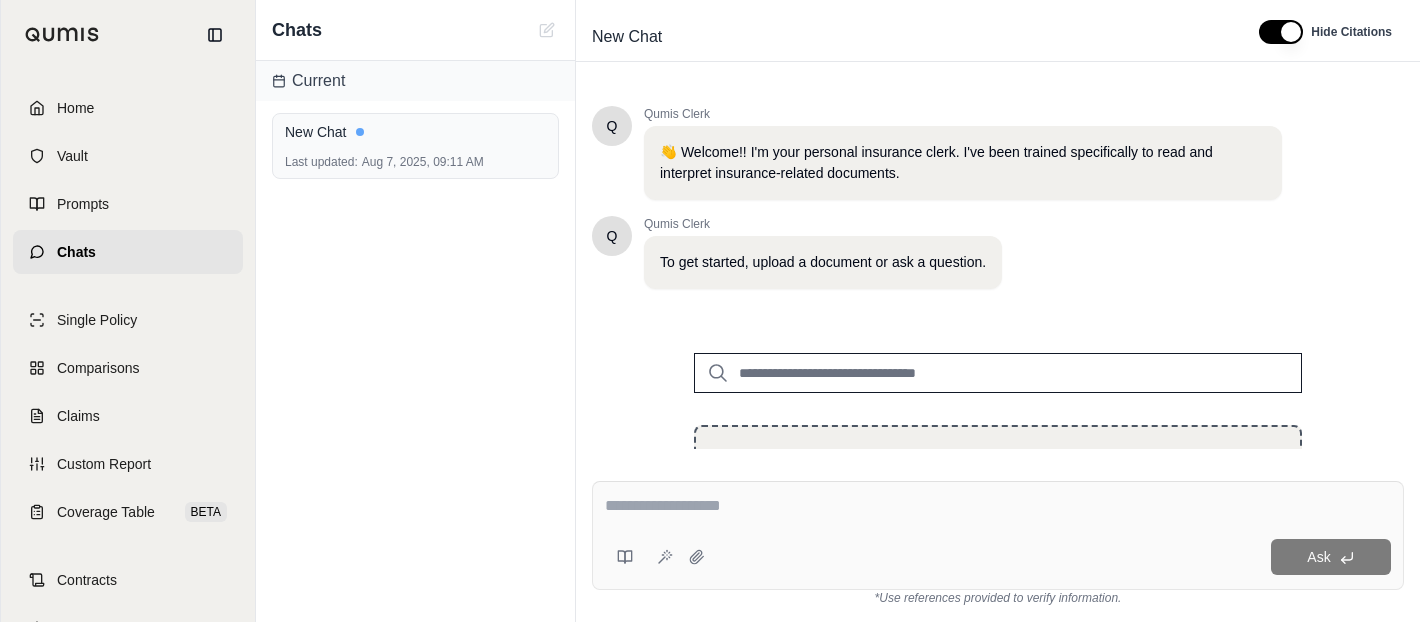 click on "Drop files here Upload PDF, Excel, Word, or image files (JPG, PNG, TIFF)" at bounding box center (998, 481) 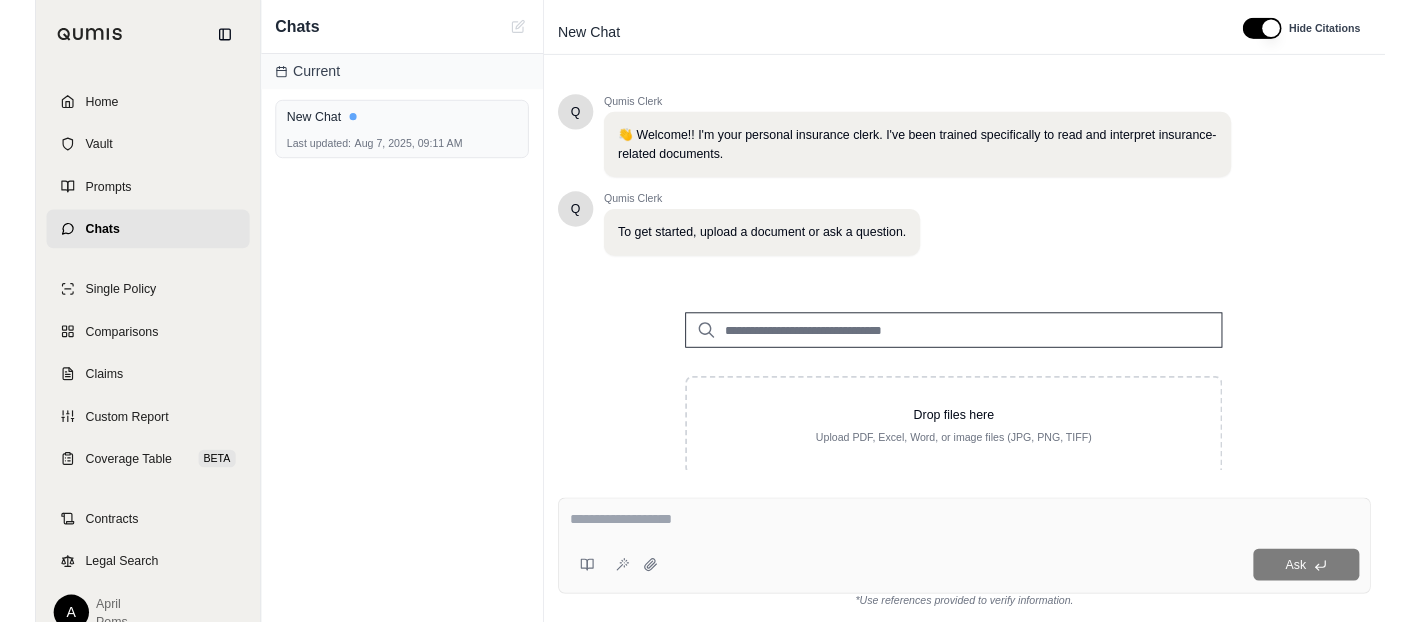 scroll, scrollTop: 51, scrollLeft: 0, axis: vertical 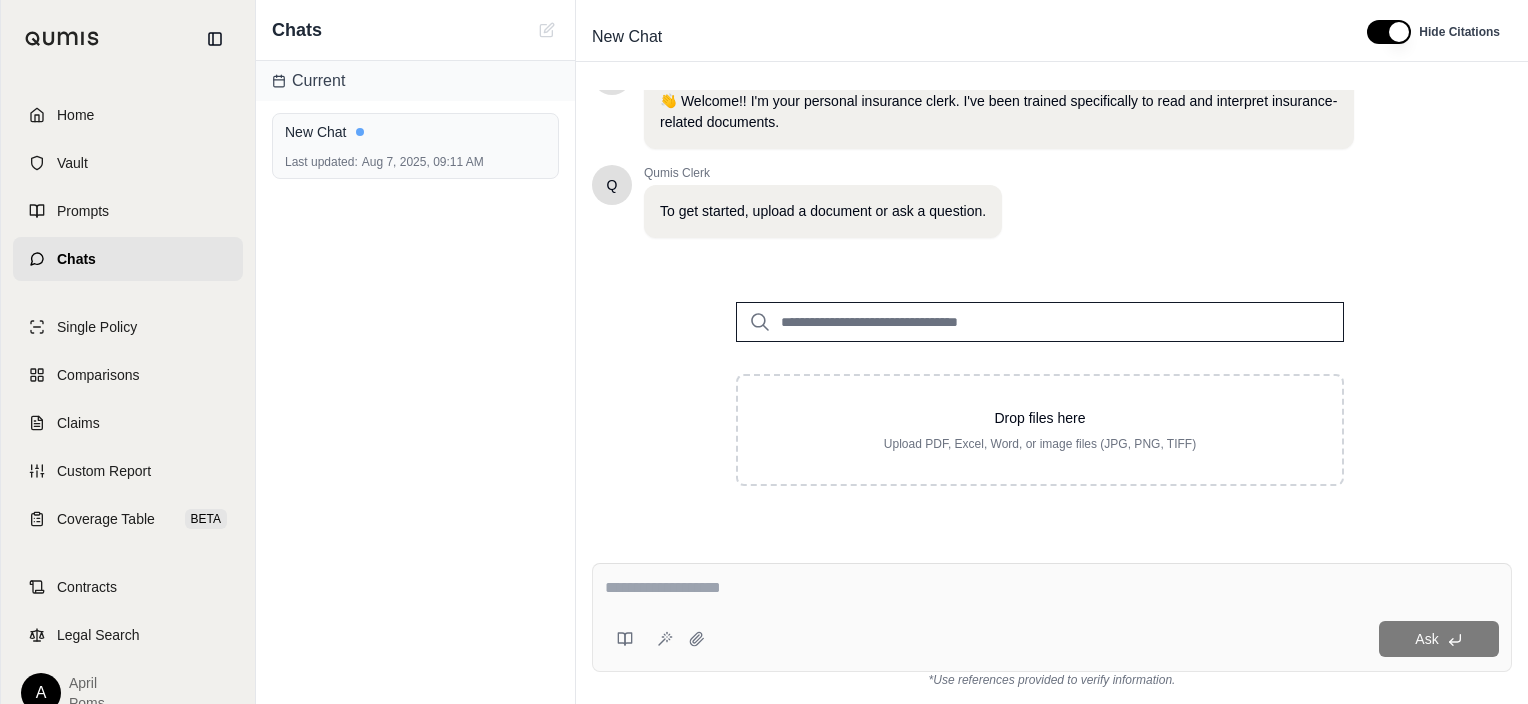 click at bounding box center (1052, 591) 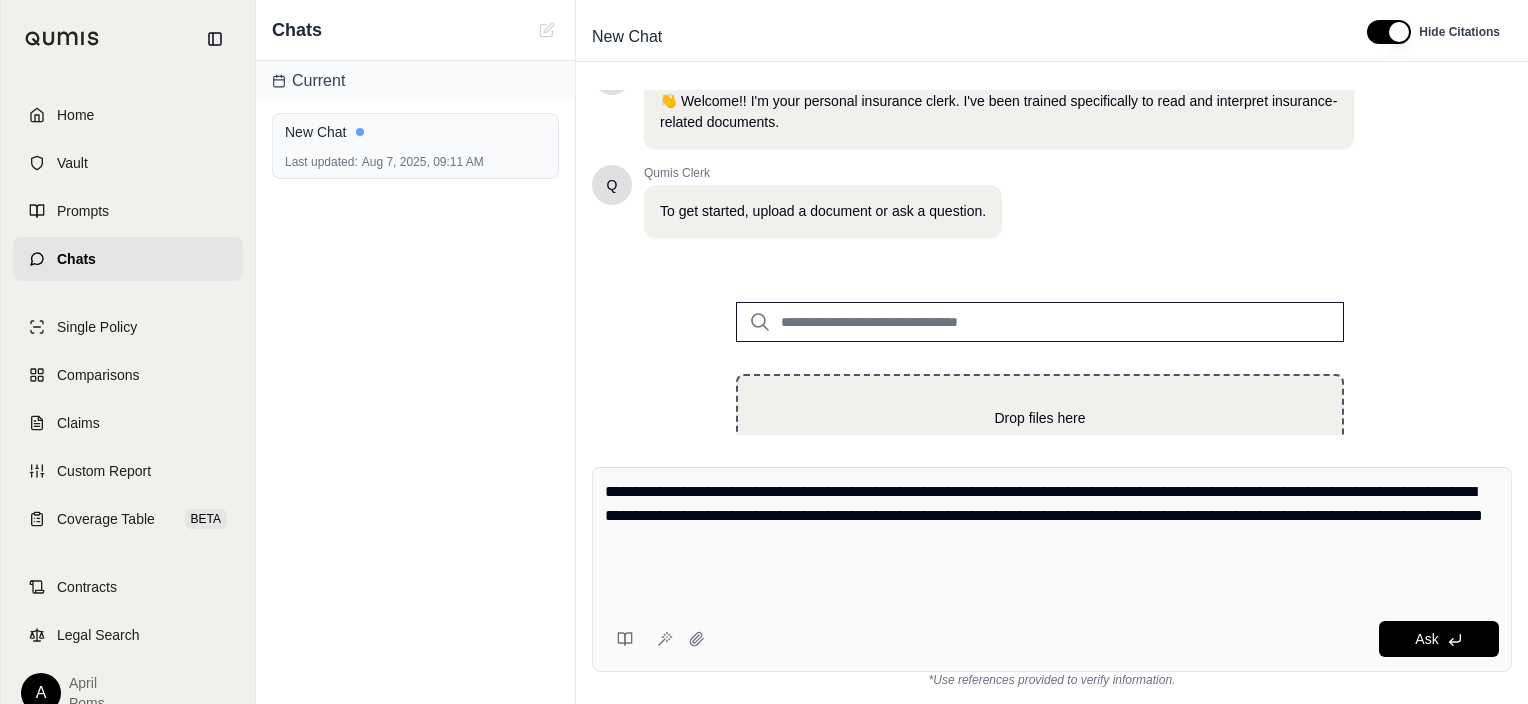 type on "**********" 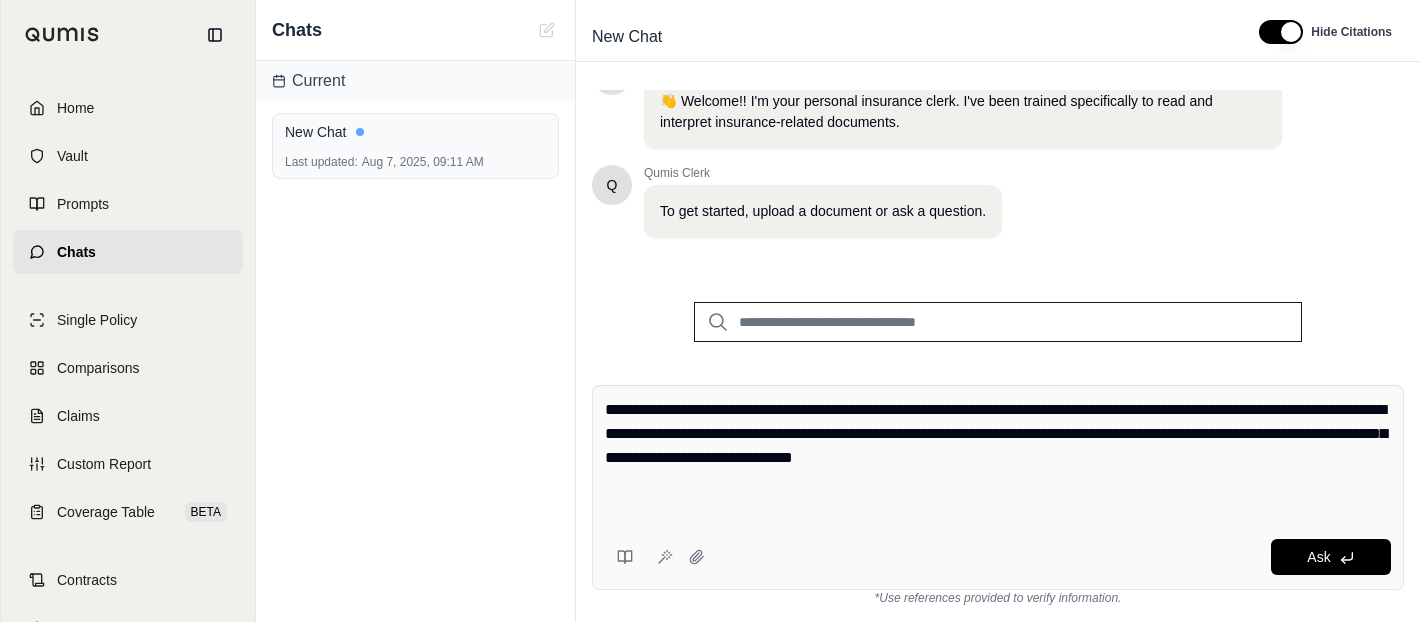 click at bounding box center [998, 322] 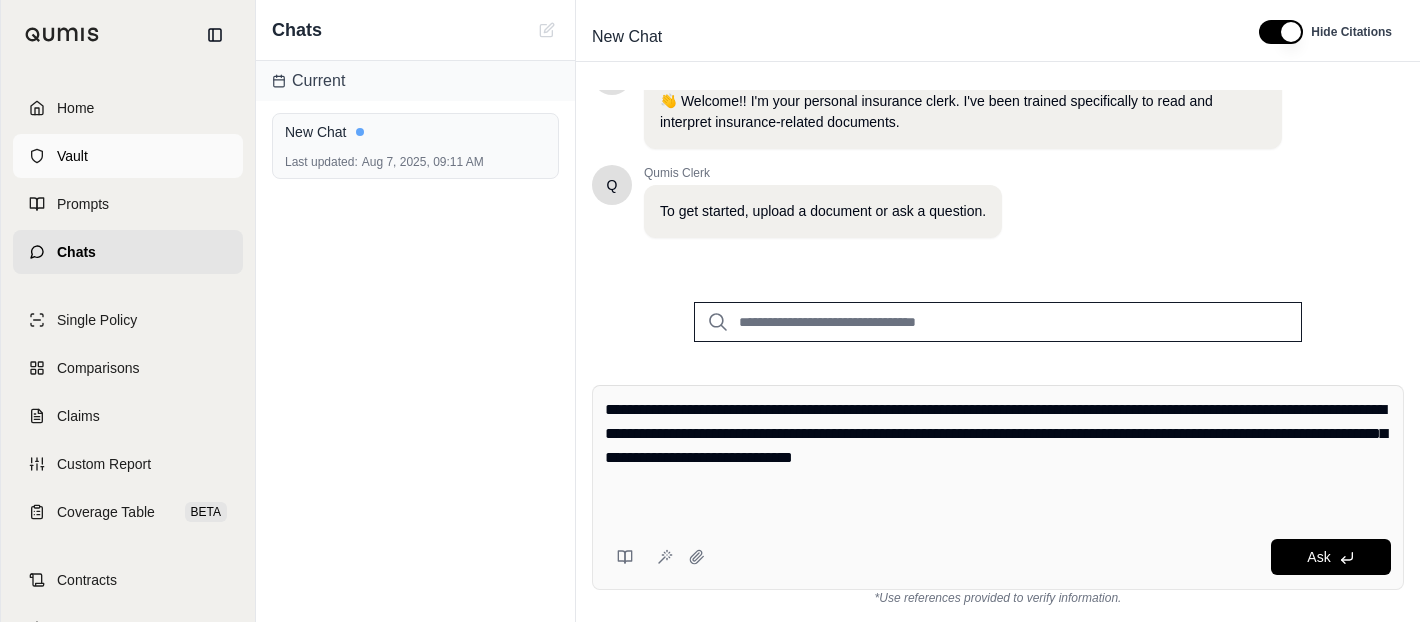 click on "Vault" at bounding box center [72, 156] 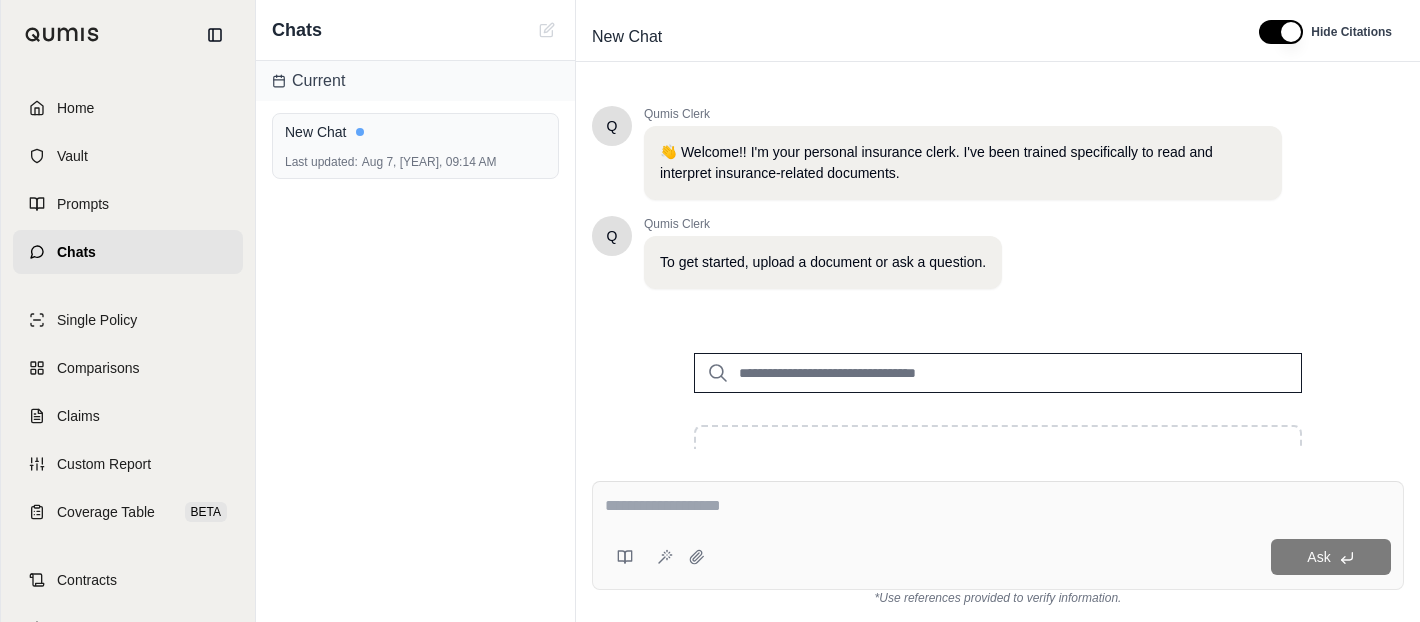 scroll, scrollTop: 132, scrollLeft: 0, axis: vertical 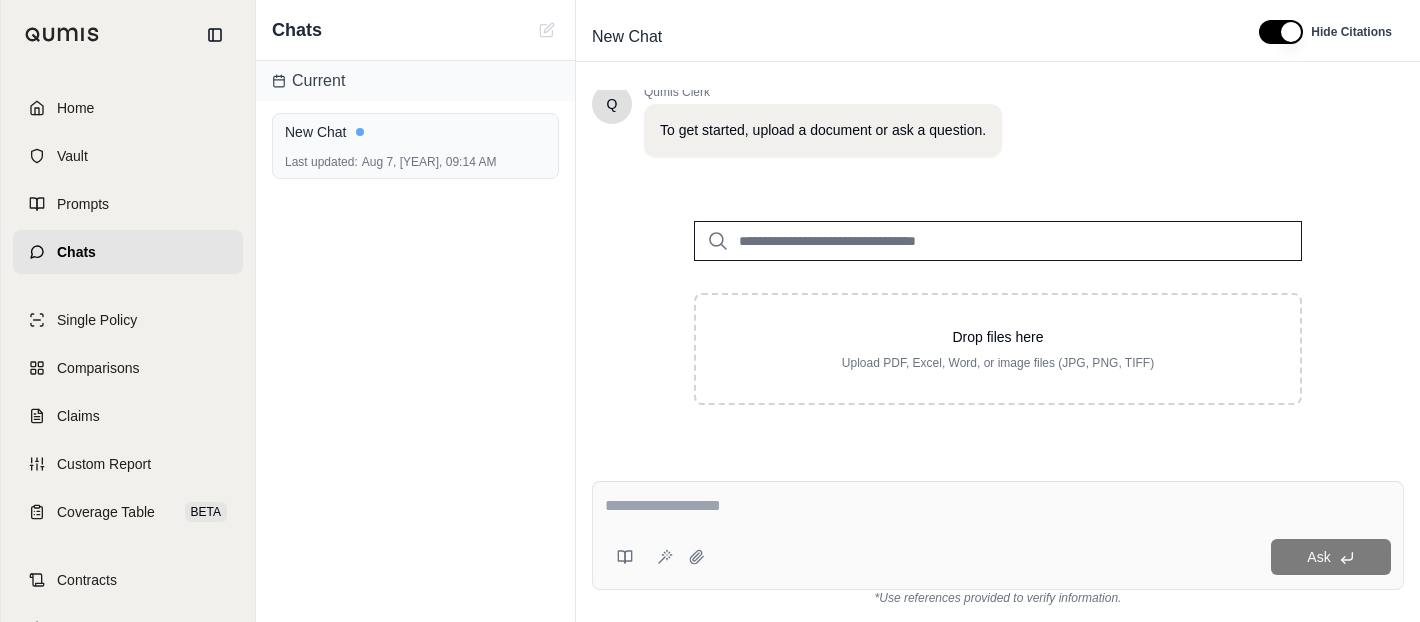 click on "Ask" at bounding box center [1052, 557] 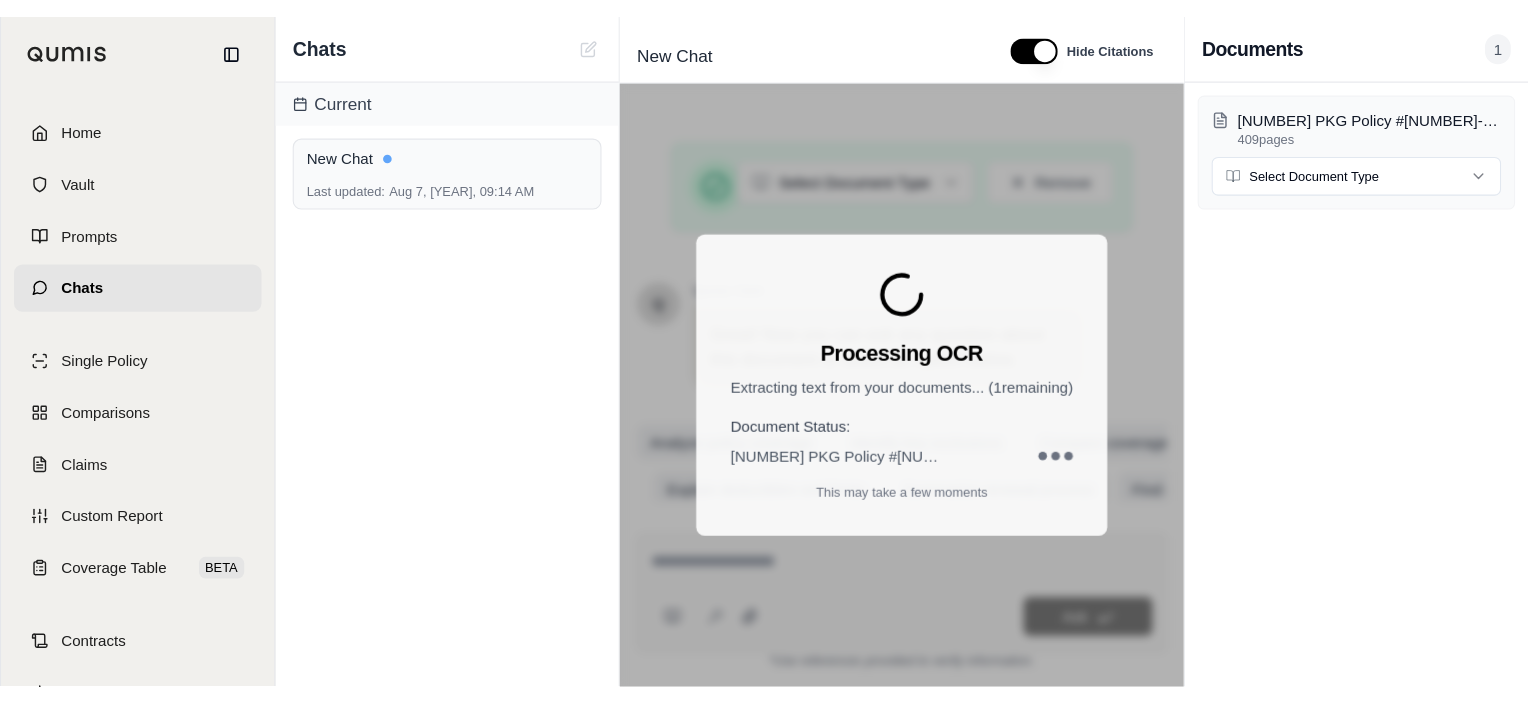 scroll, scrollTop: 525, scrollLeft: 0, axis: vertical 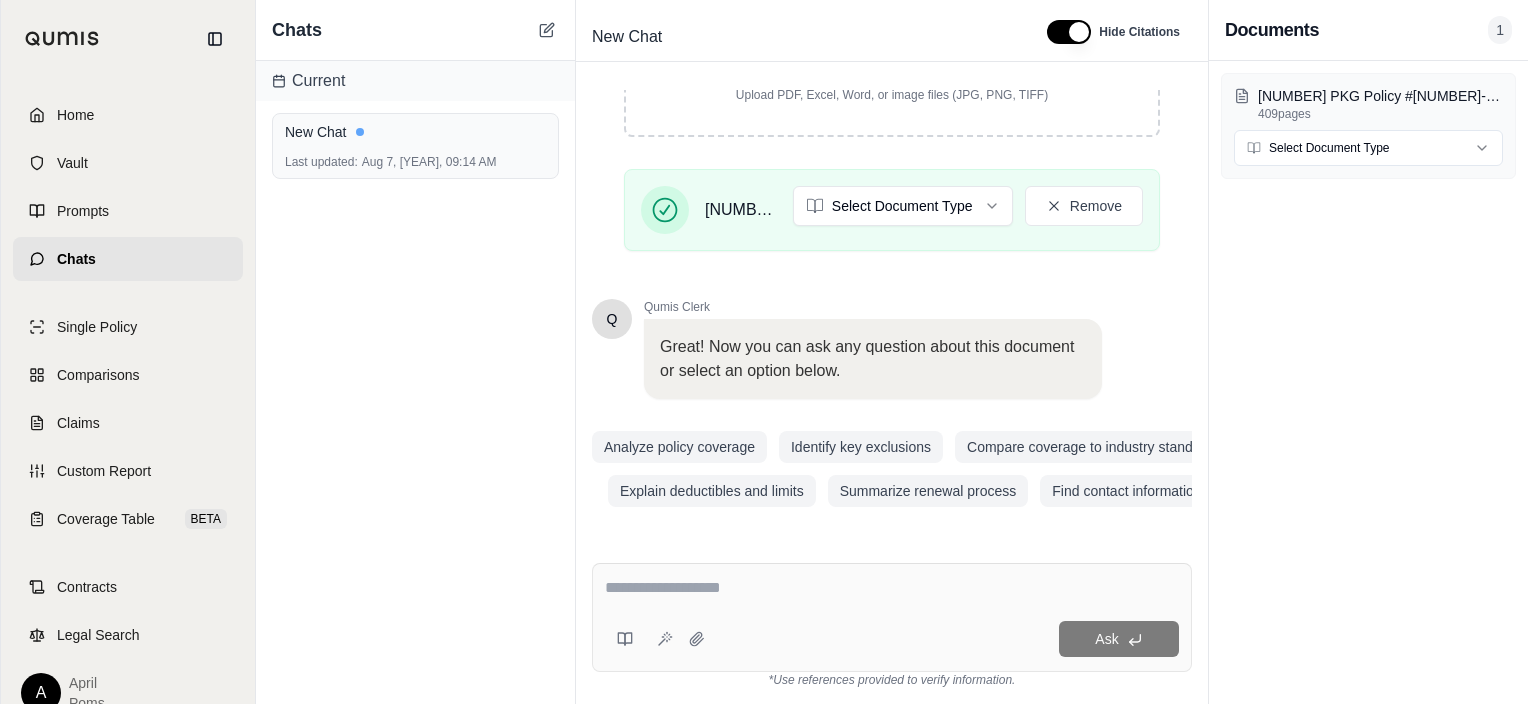 click at bounding box center [892, 588] 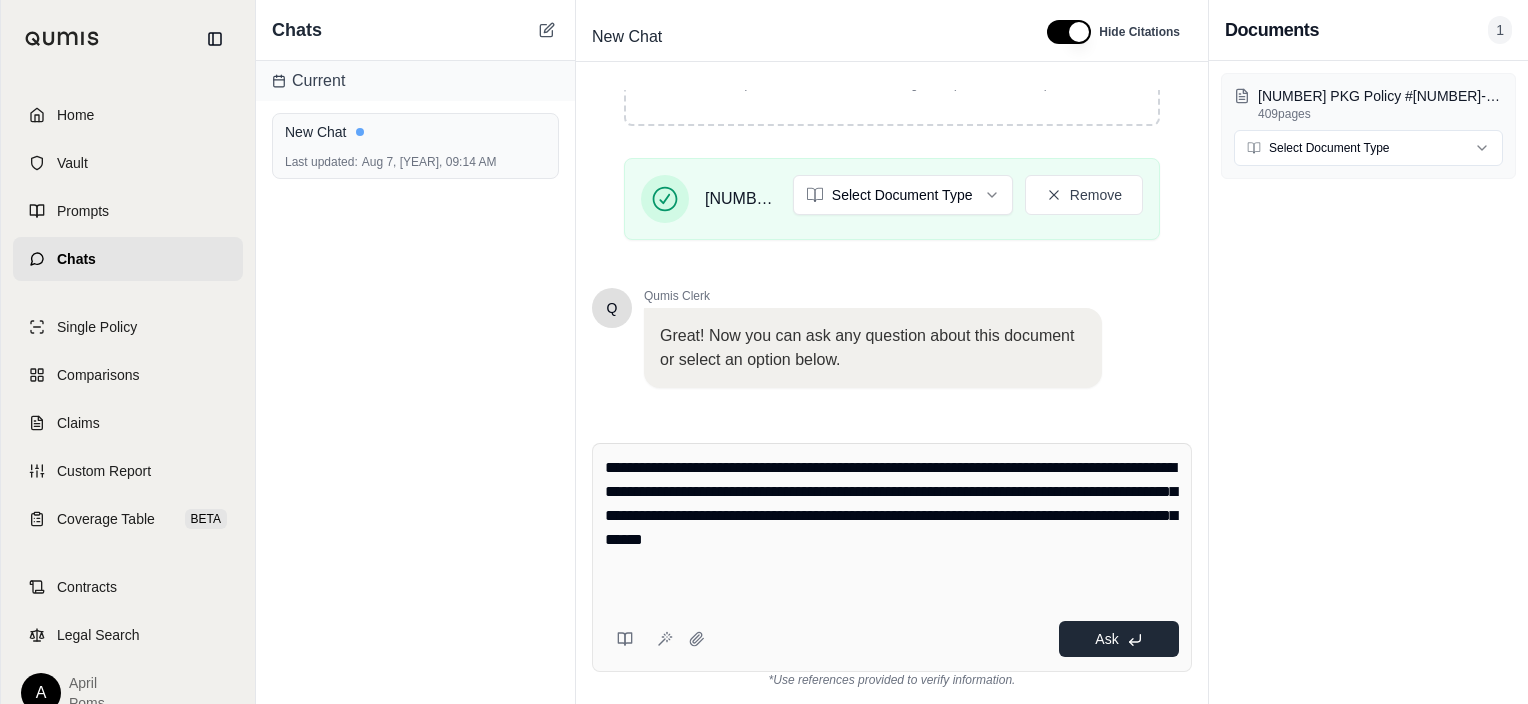 type on "**********" 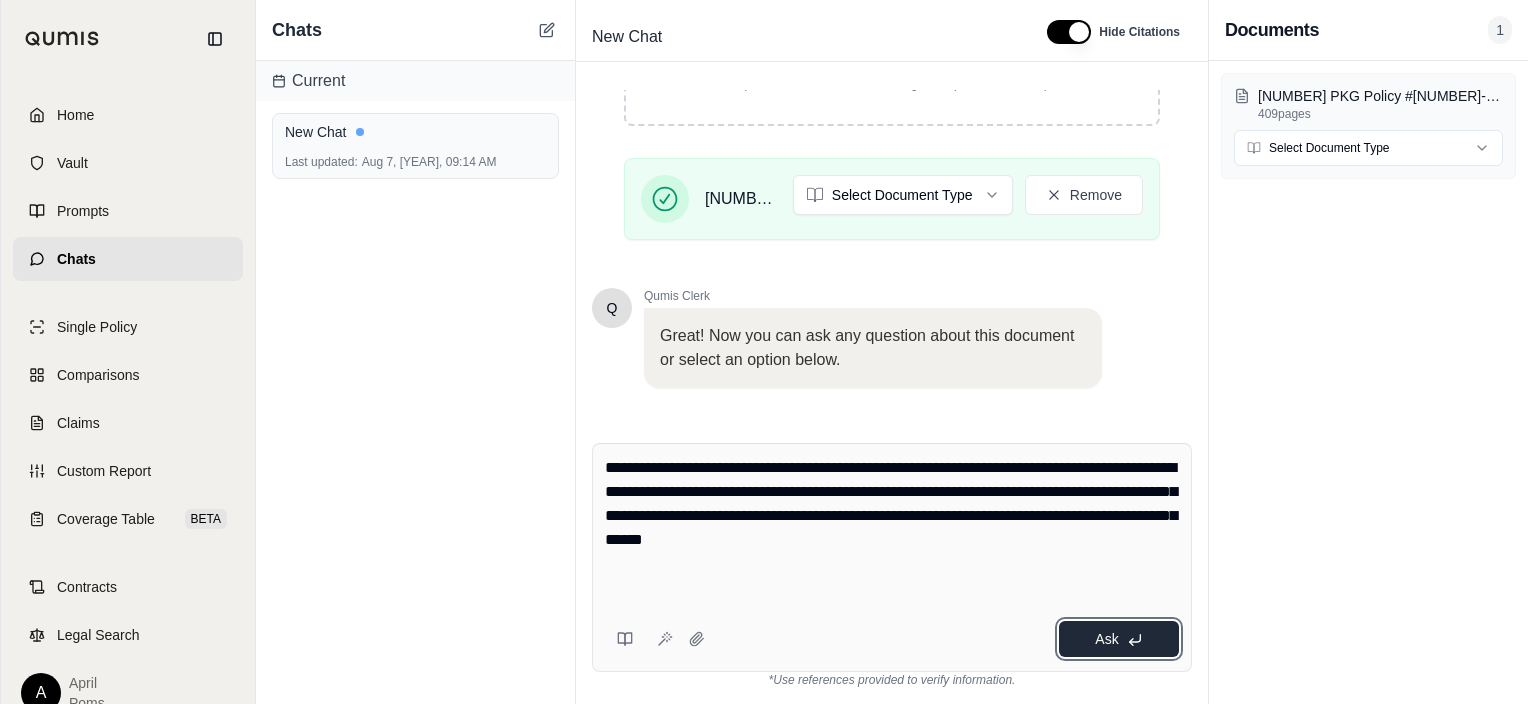 click on "Ask" at bounding box center [1106, 639] 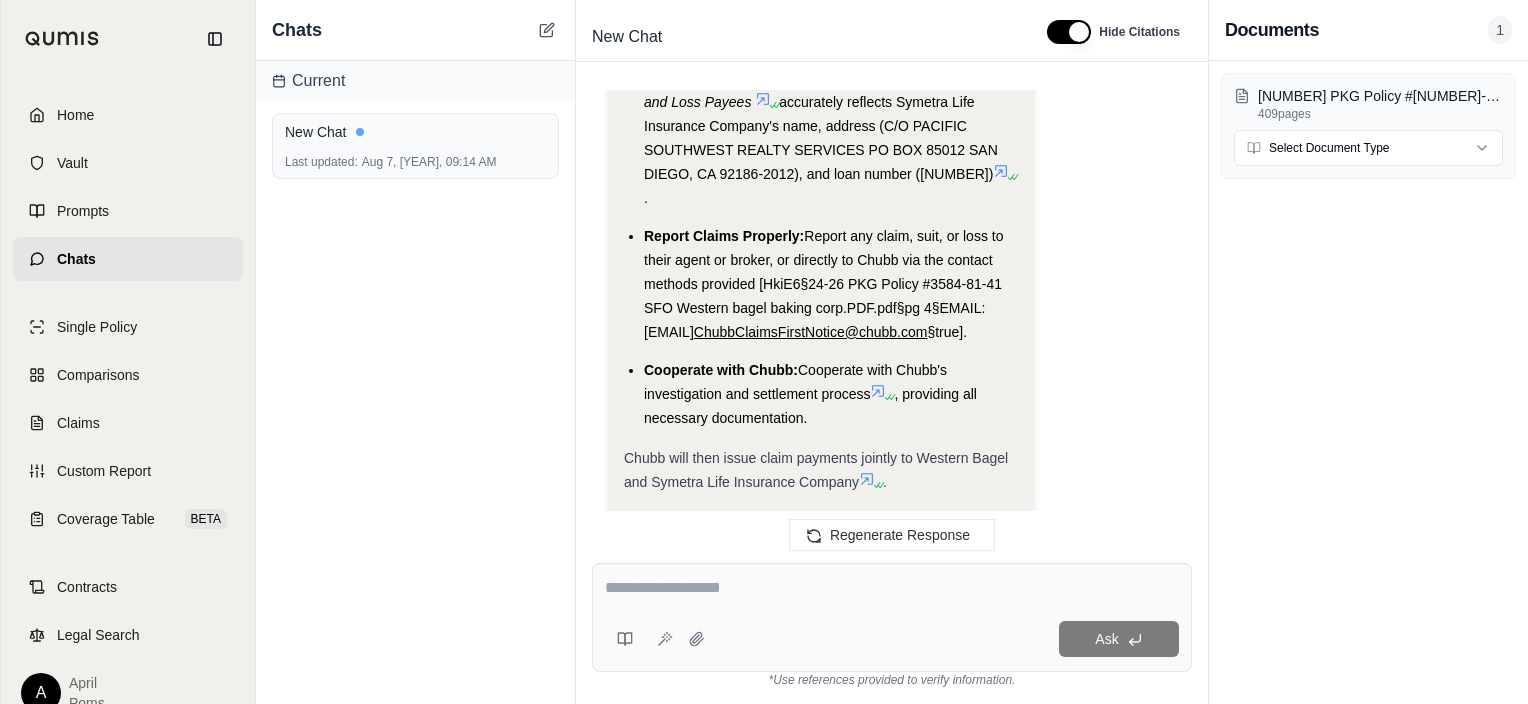 scroll, scrollTop: 4024, scrollLeft: 0, axis: vertical 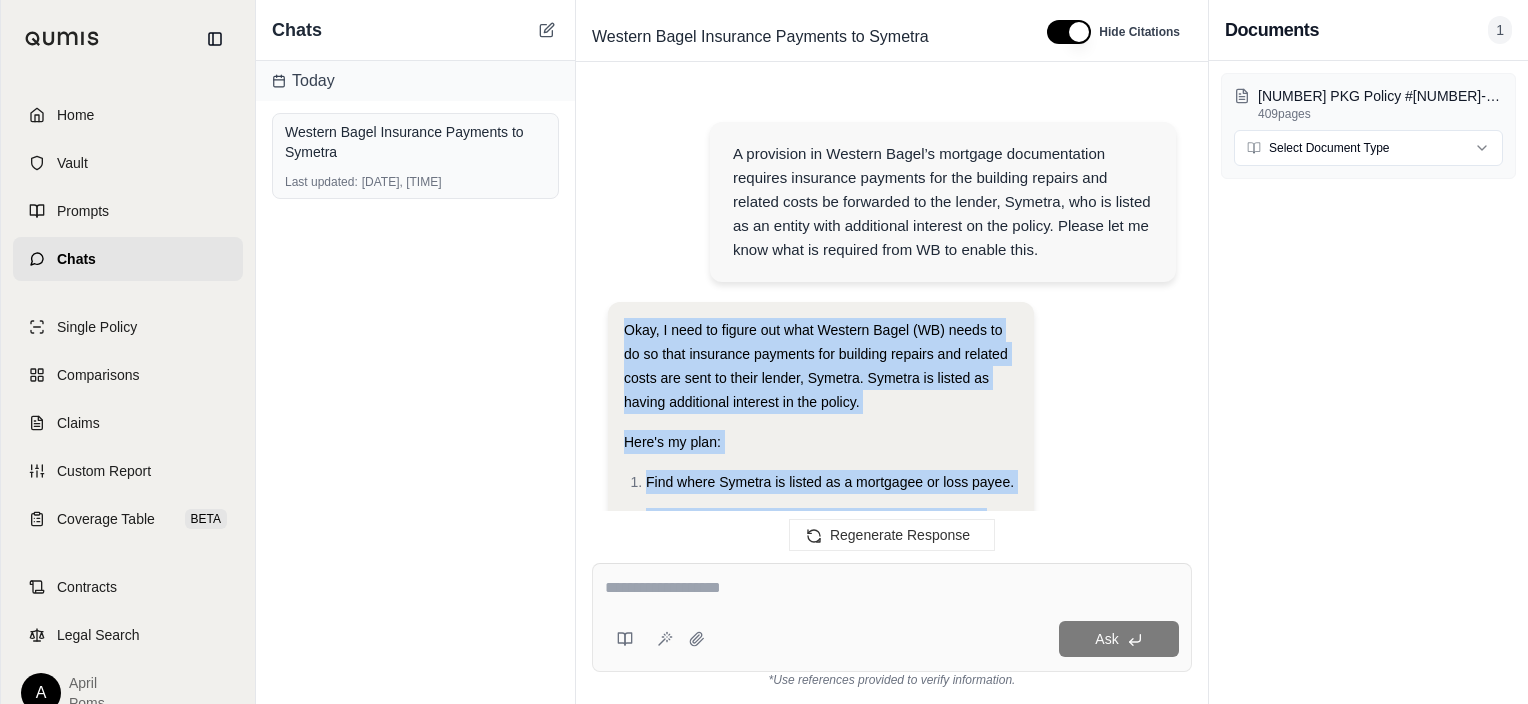 drag, startPoint x: 961, startPoint y: 412, endPoint x: 609, endPoint y: 330, distance: 361.42496 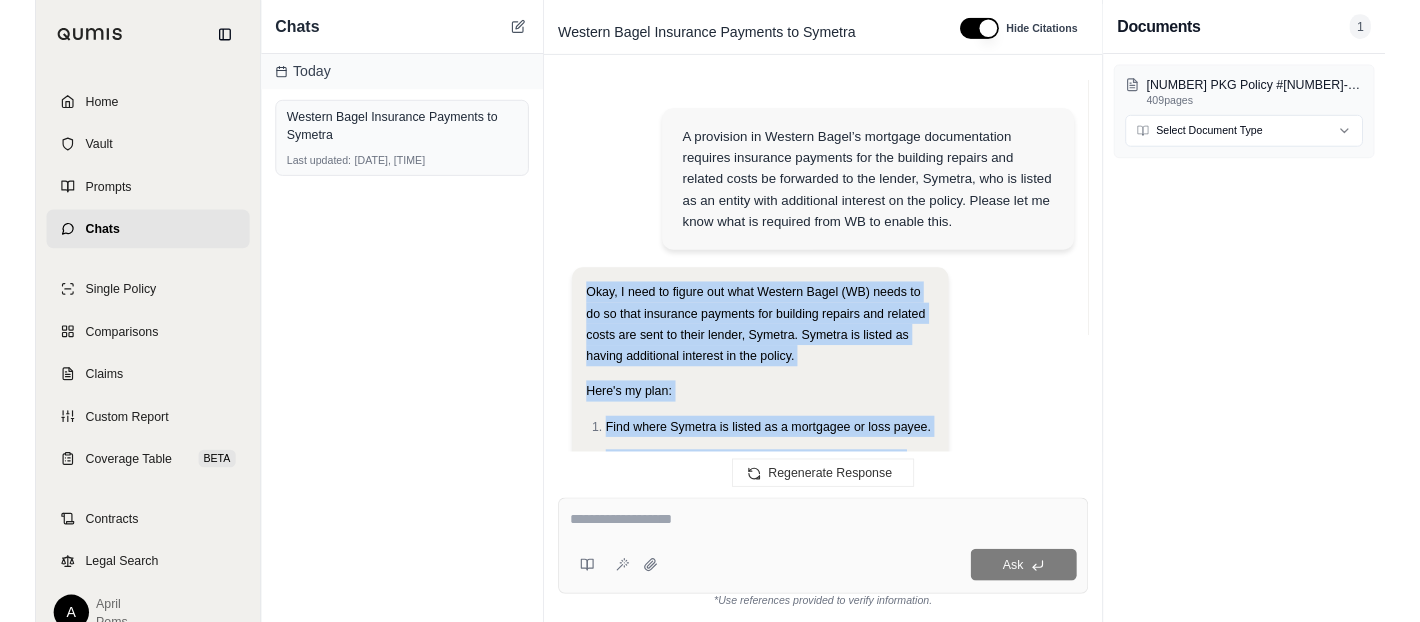 scroll, scrollTop: 4080, scrollLeft: 0, axis: vertical 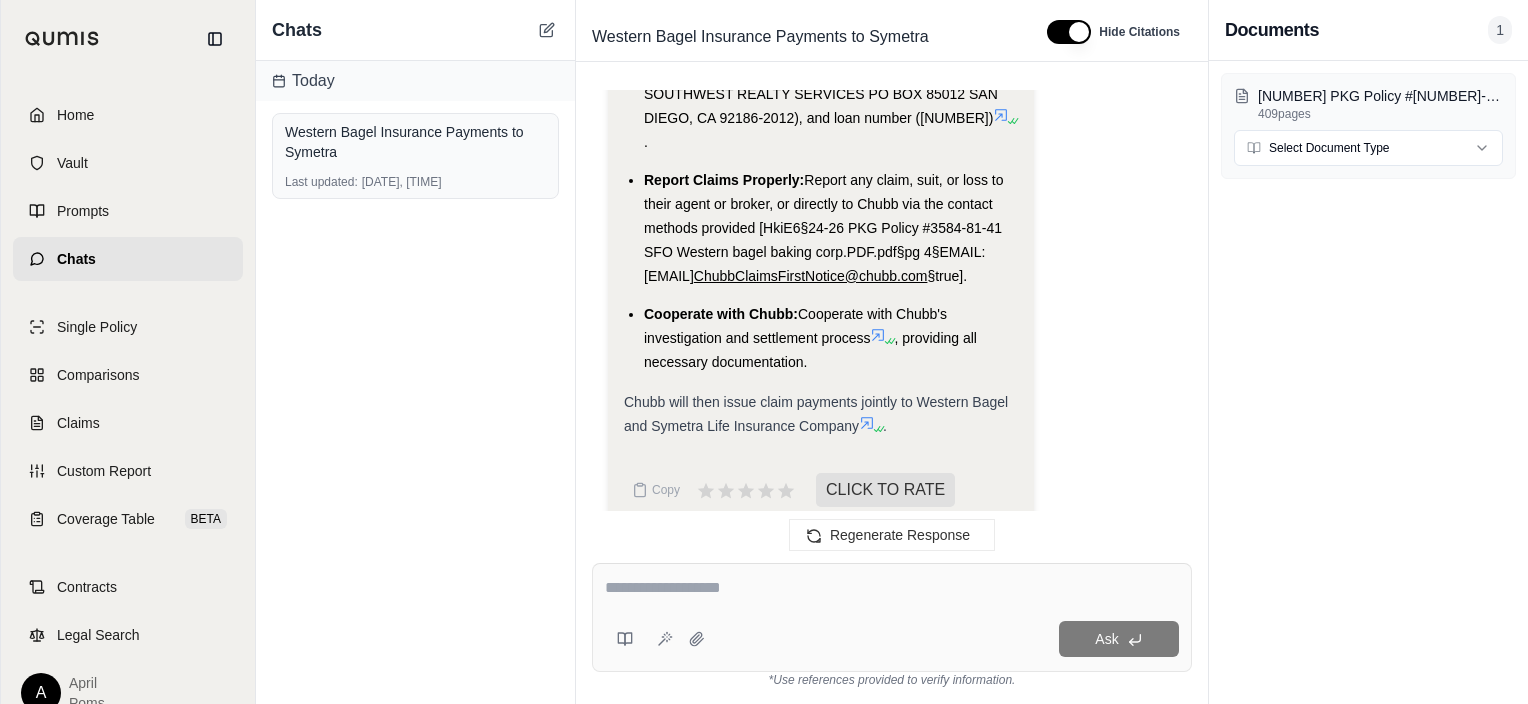 click on "Today Western Bagel Insurance Payments to Symetra Last updated: [DATE], [TIME]" at bounding box center [415, 382] 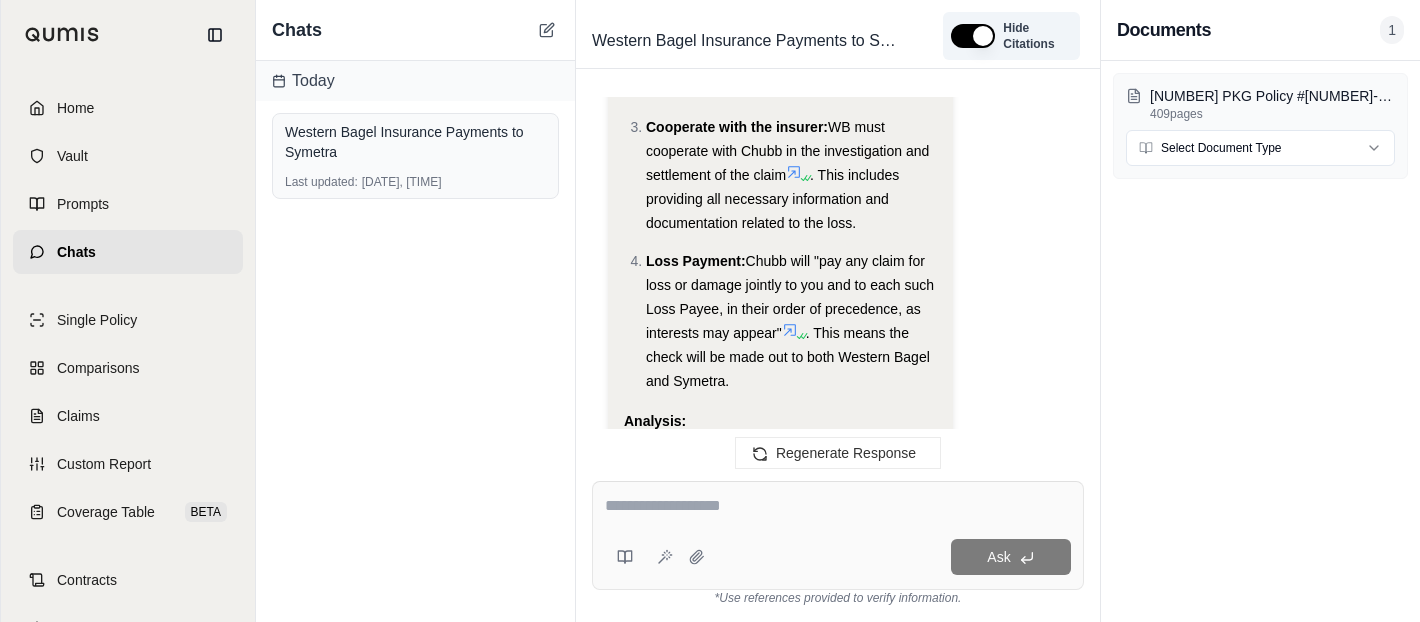 scroll, scrollTop: 5029, scrollLeft: 0, axis: vertical 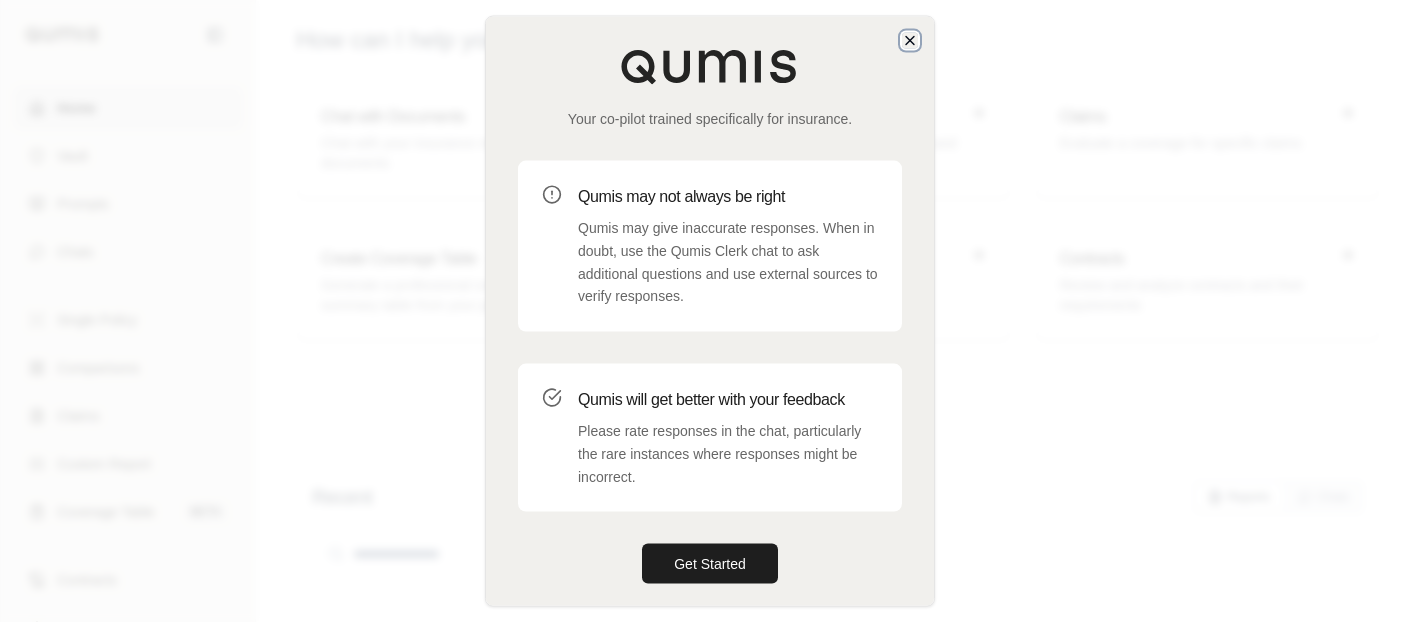 click 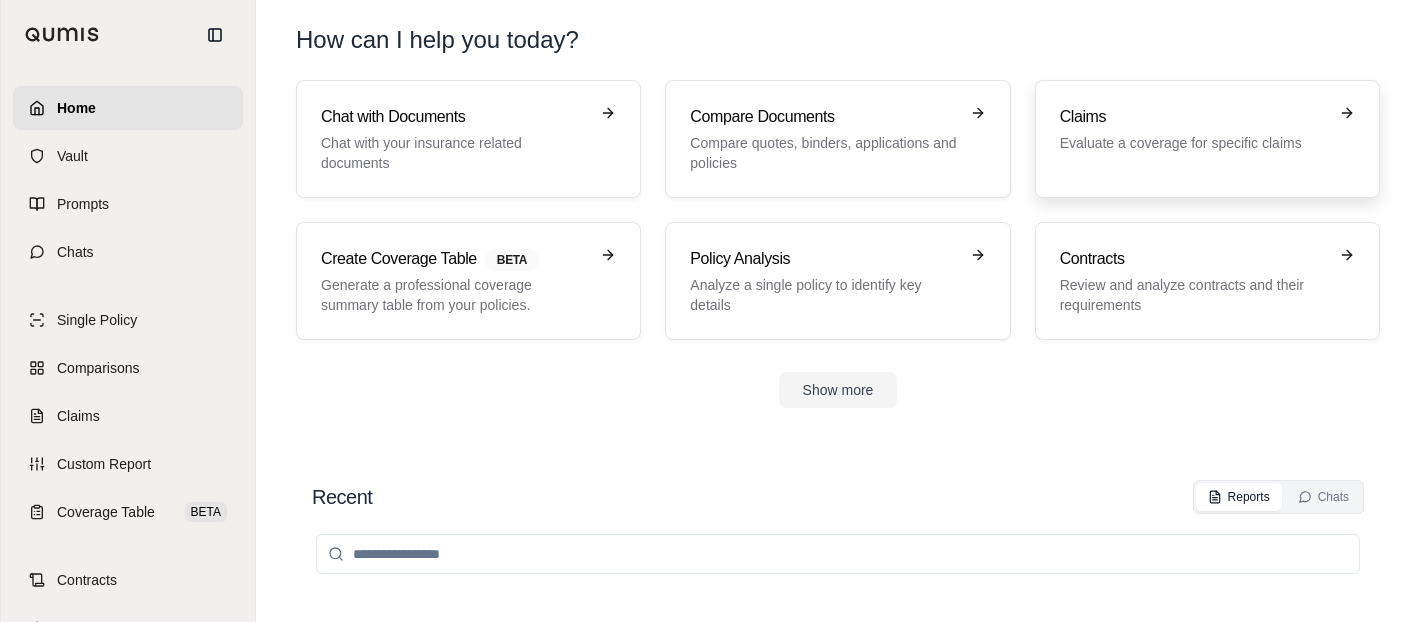 click on "Evaluate a coverage for specific claims" at bounding box center [1193, 143] 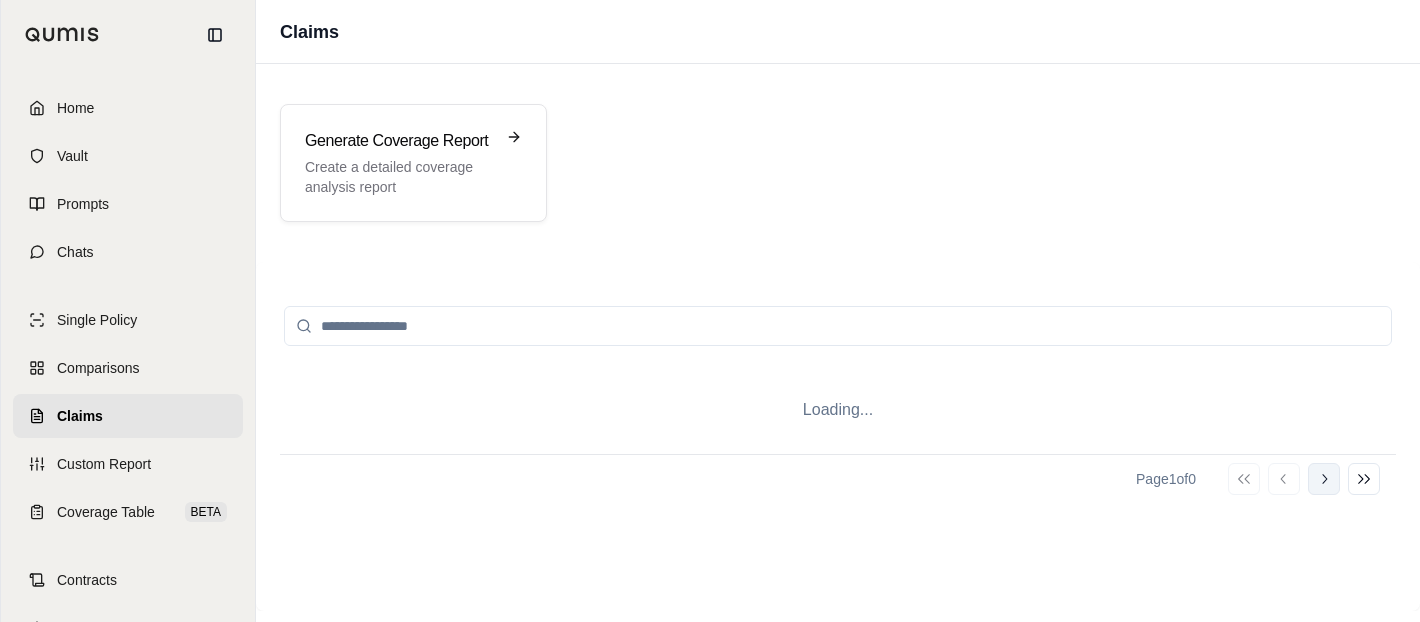 click 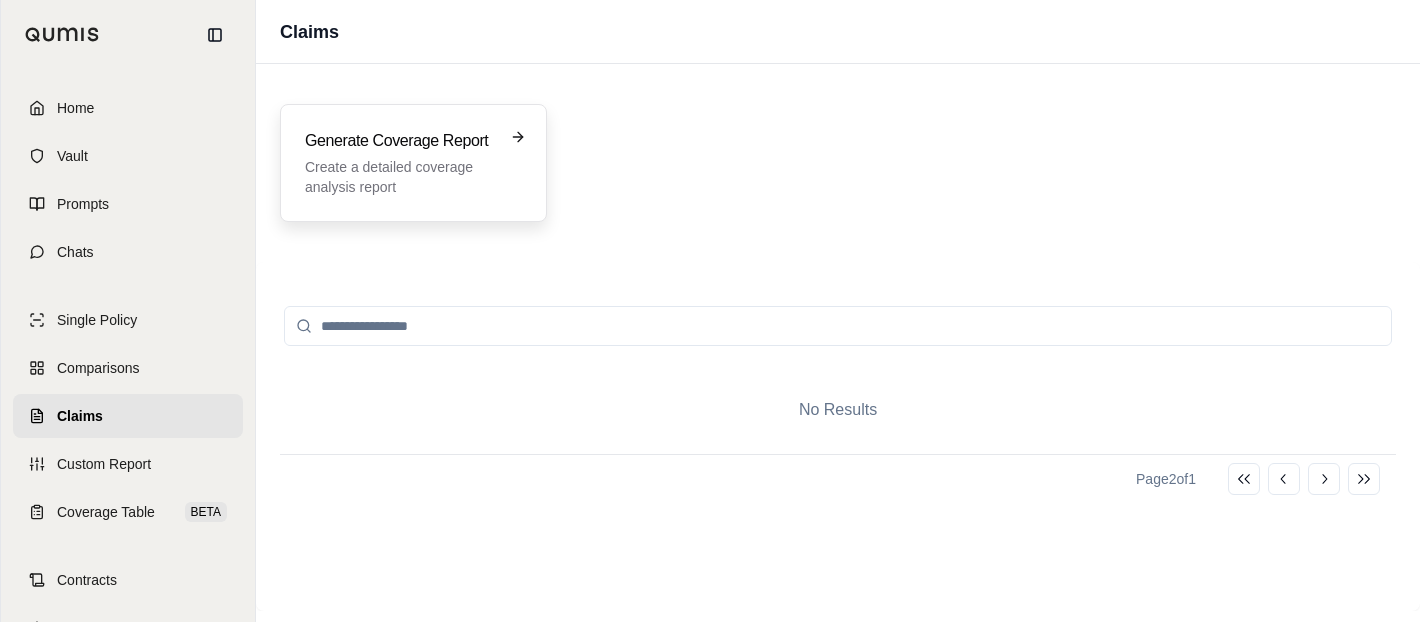 click 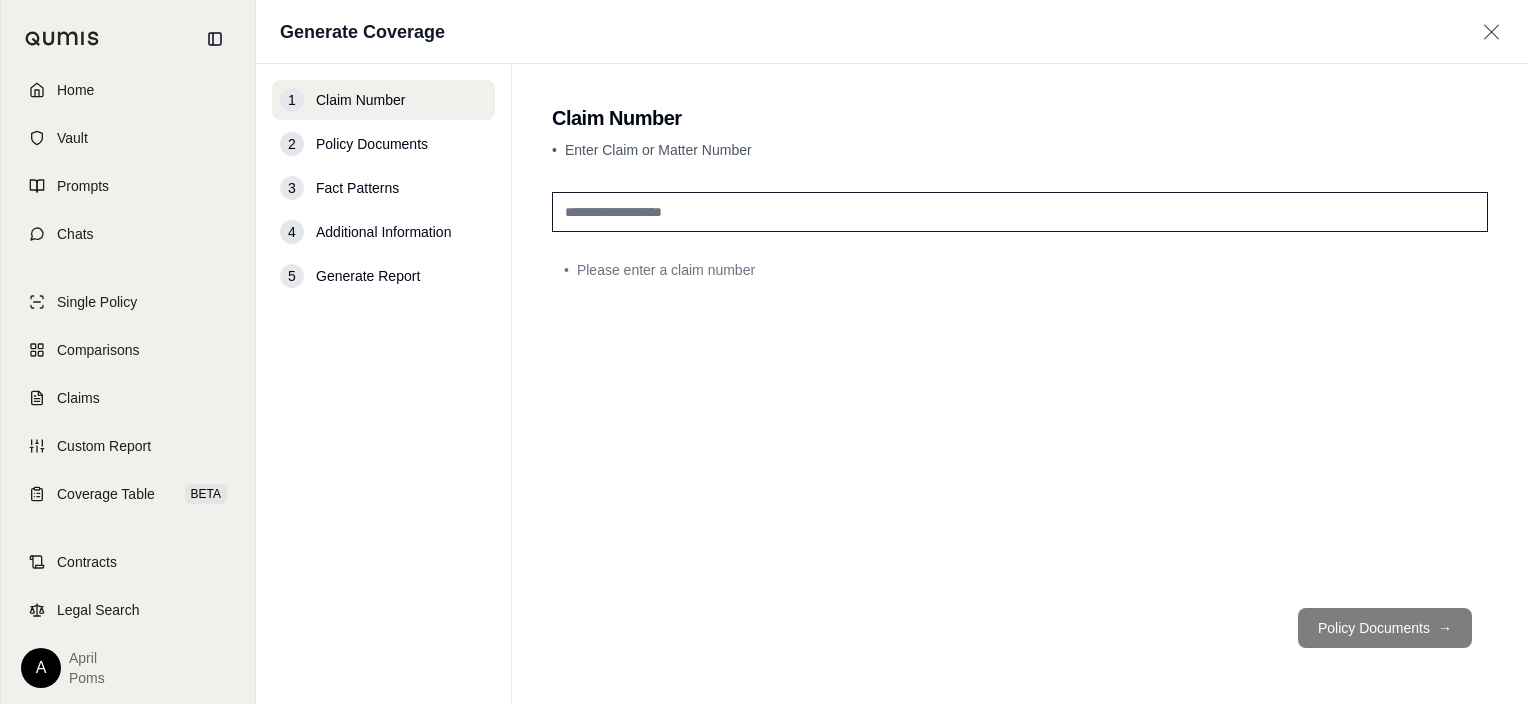 scroll, scrollTop: 0, scrollLeft: 0, axis: both 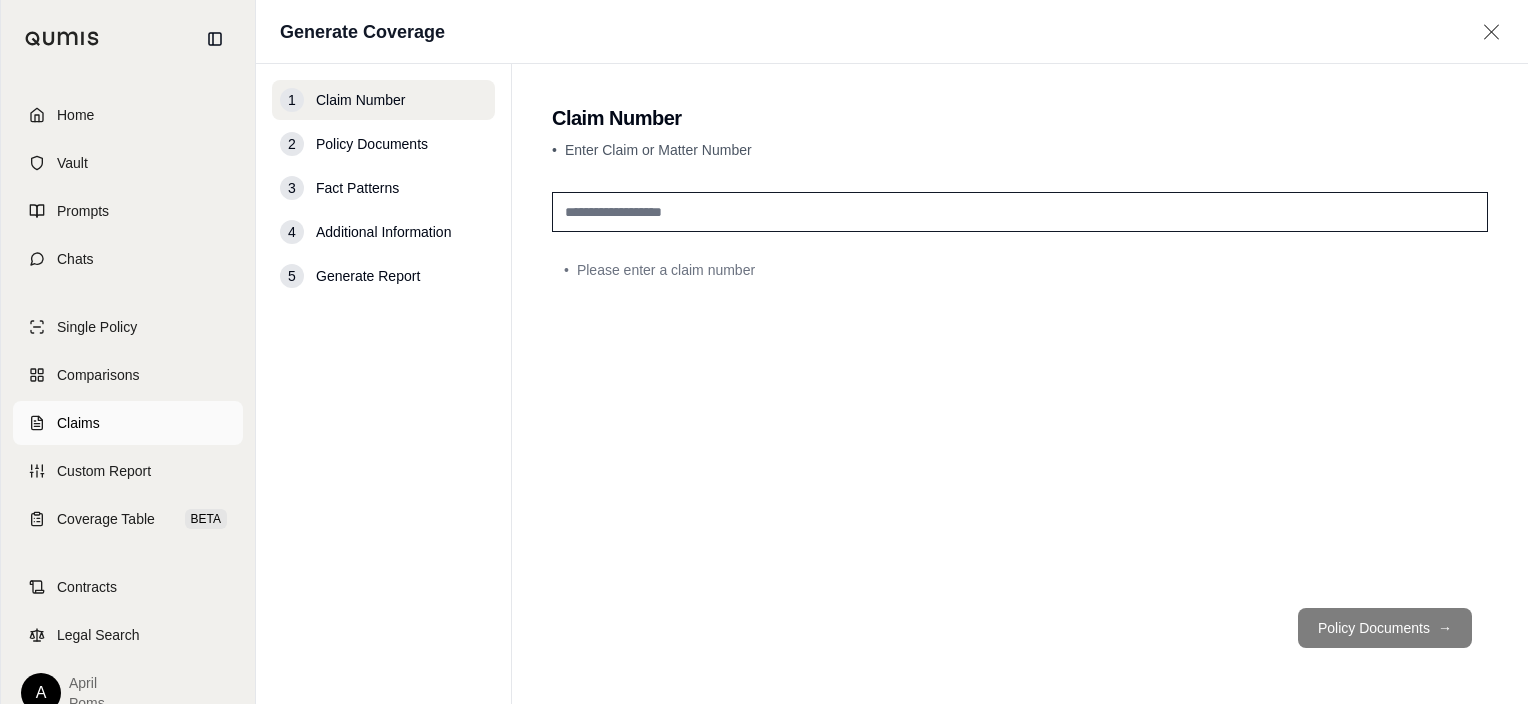 click on "Claims" at bounding box center [128, 423] 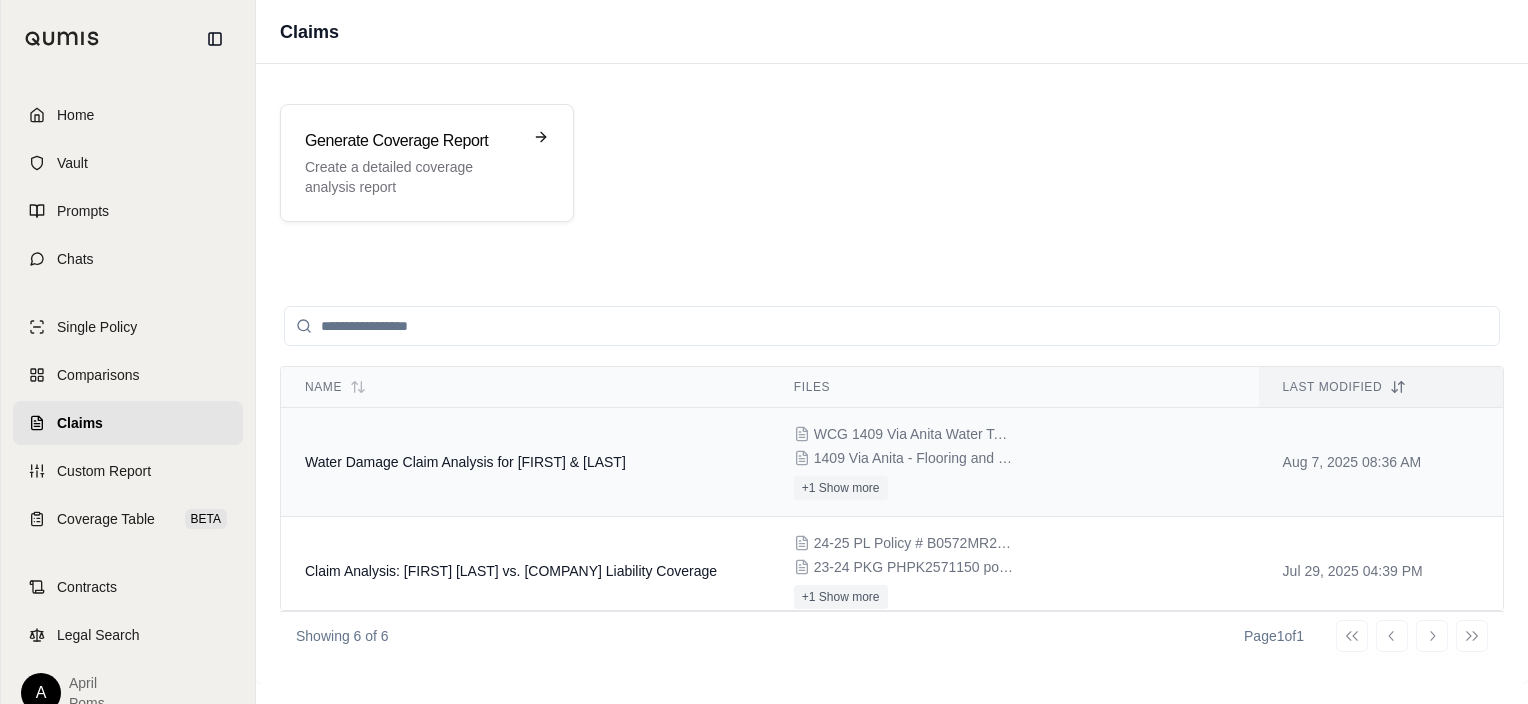 click 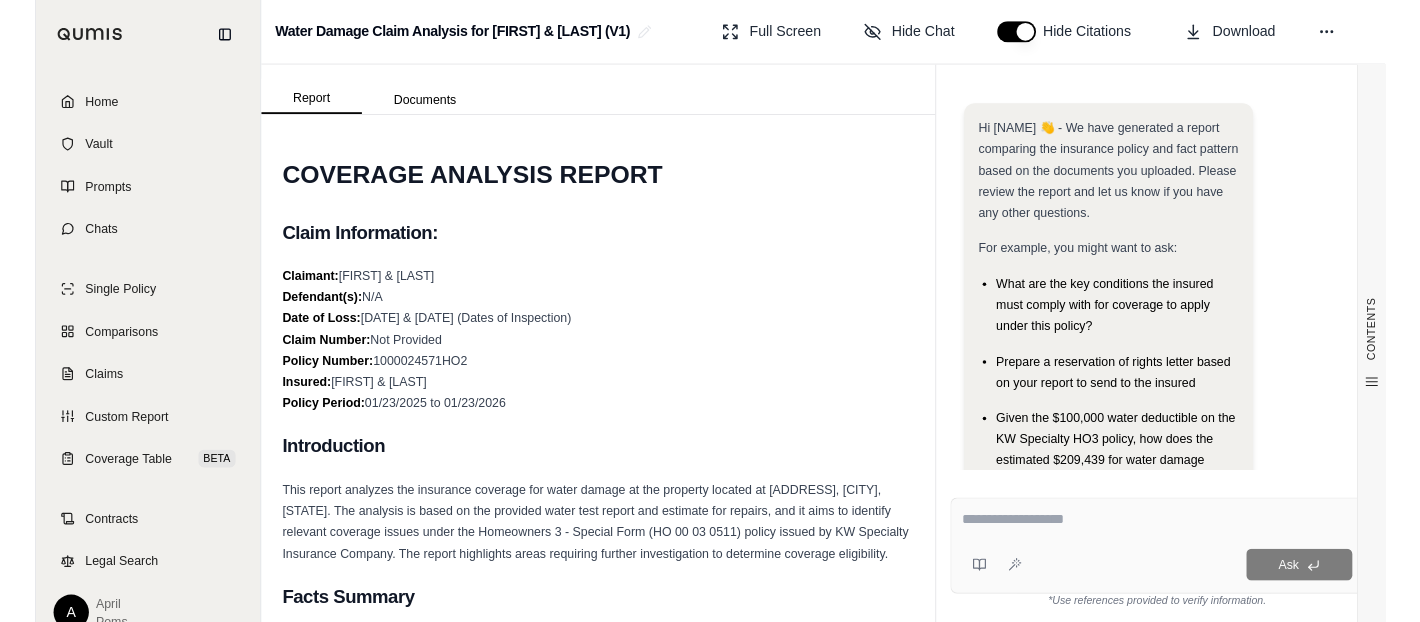scroll, scrollTop: 344, scrollLeft: 0, axis: vertical 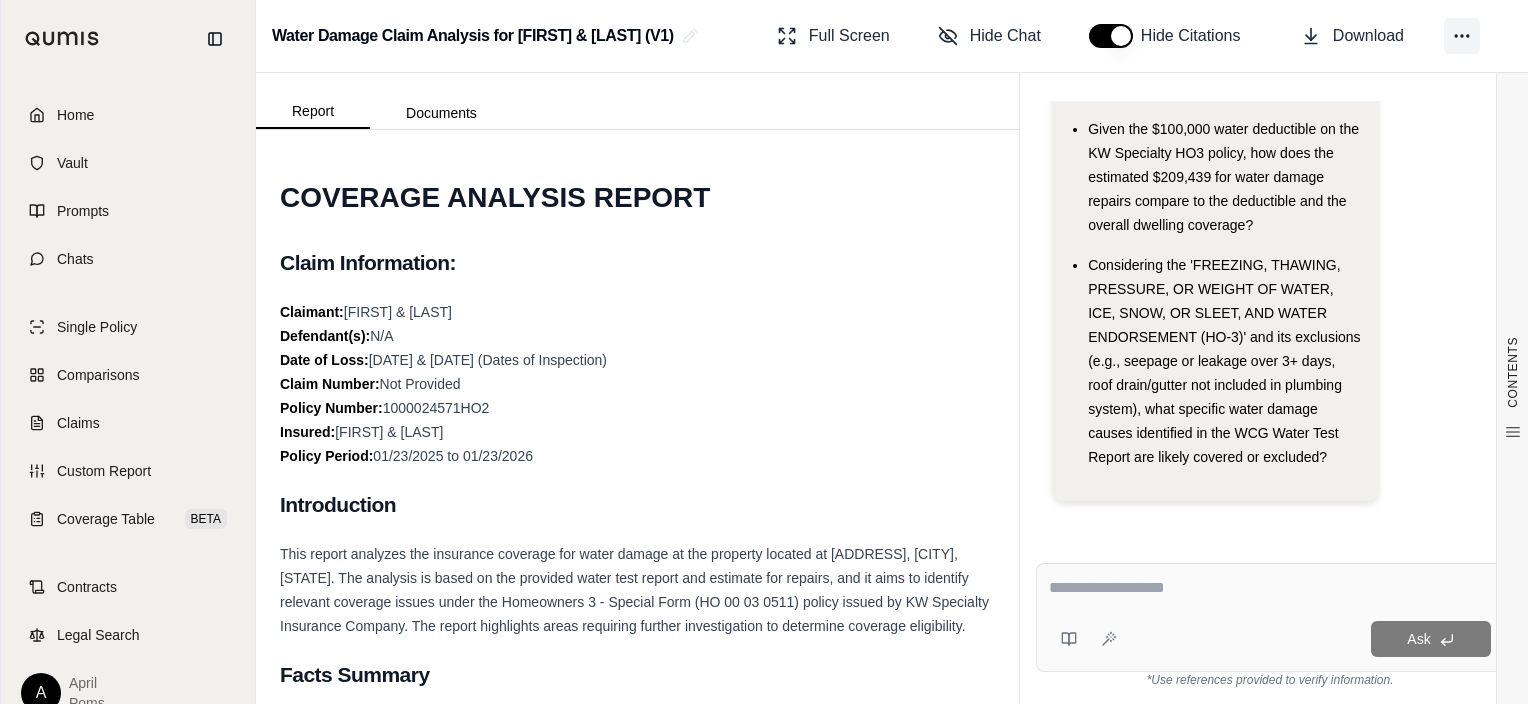 click 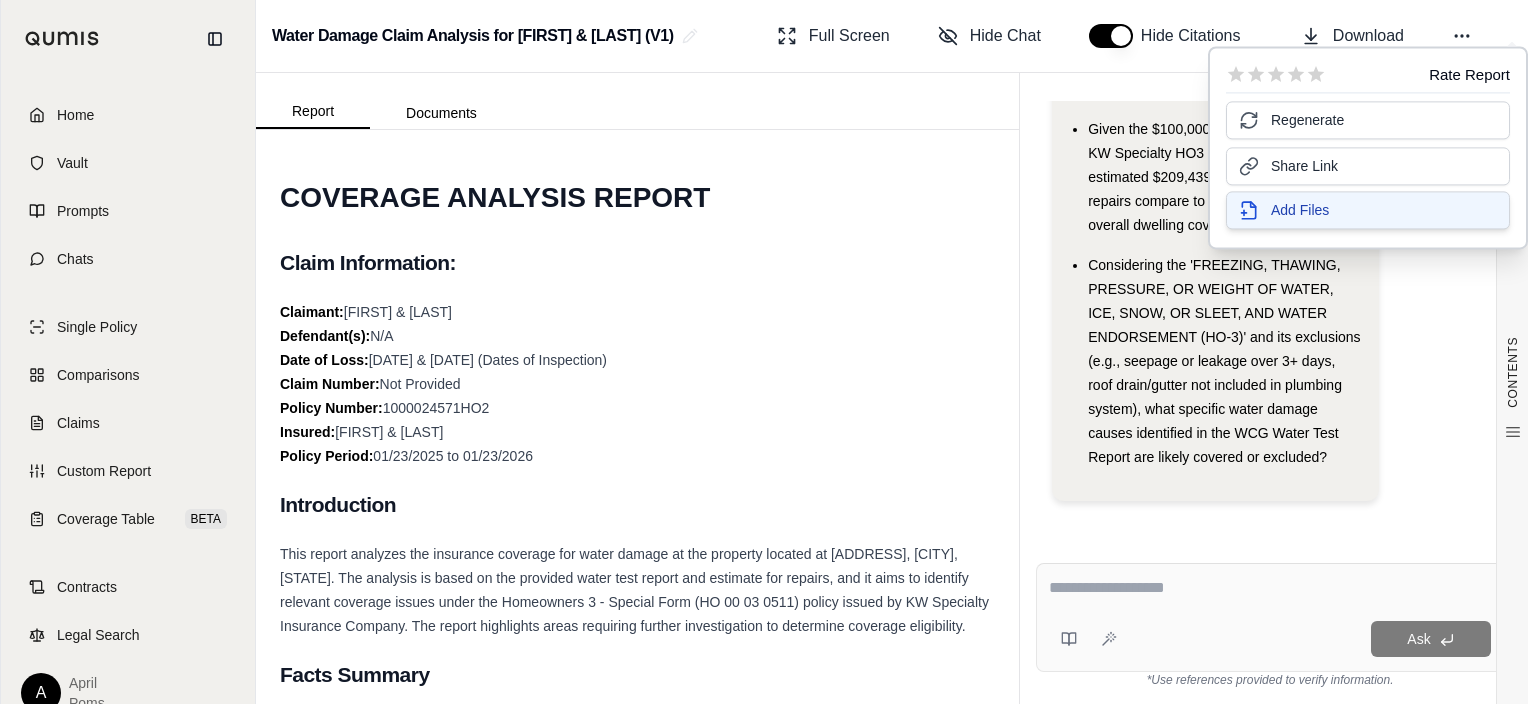 click on "Add Files" at bounding box center [1300, 210] 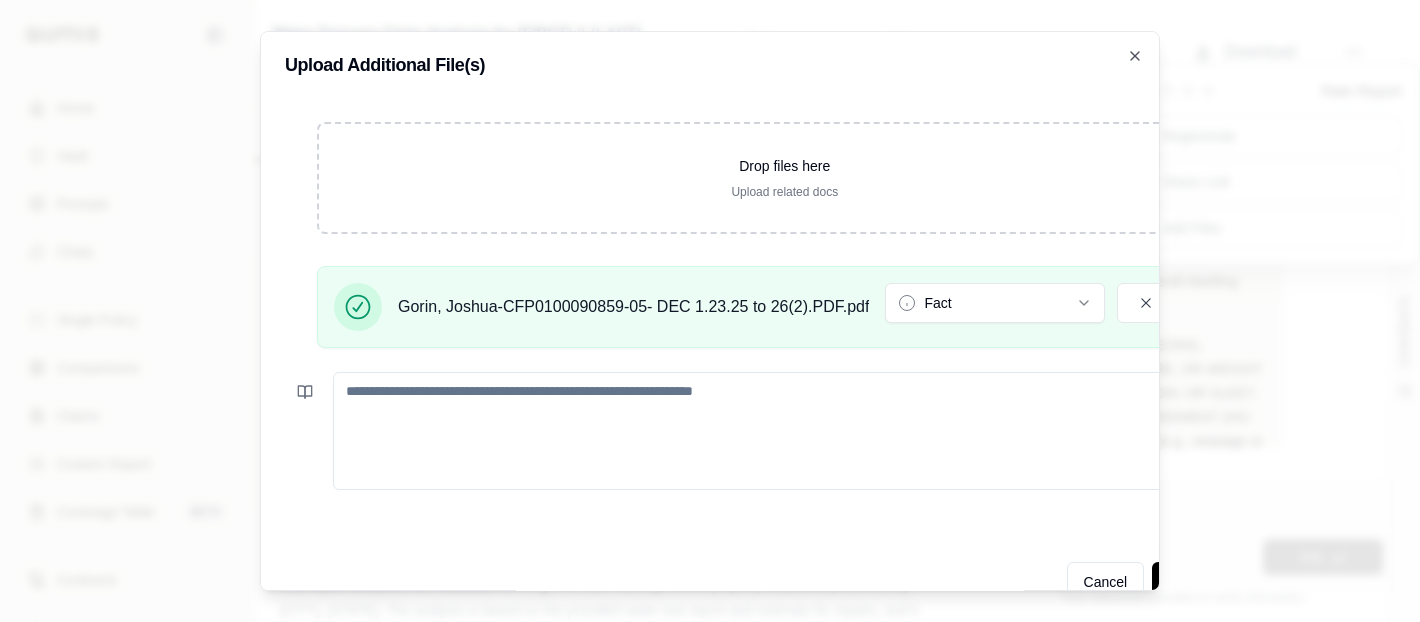 scroll, scrollTop: 49, scrollLeft: 0, axis: vertical 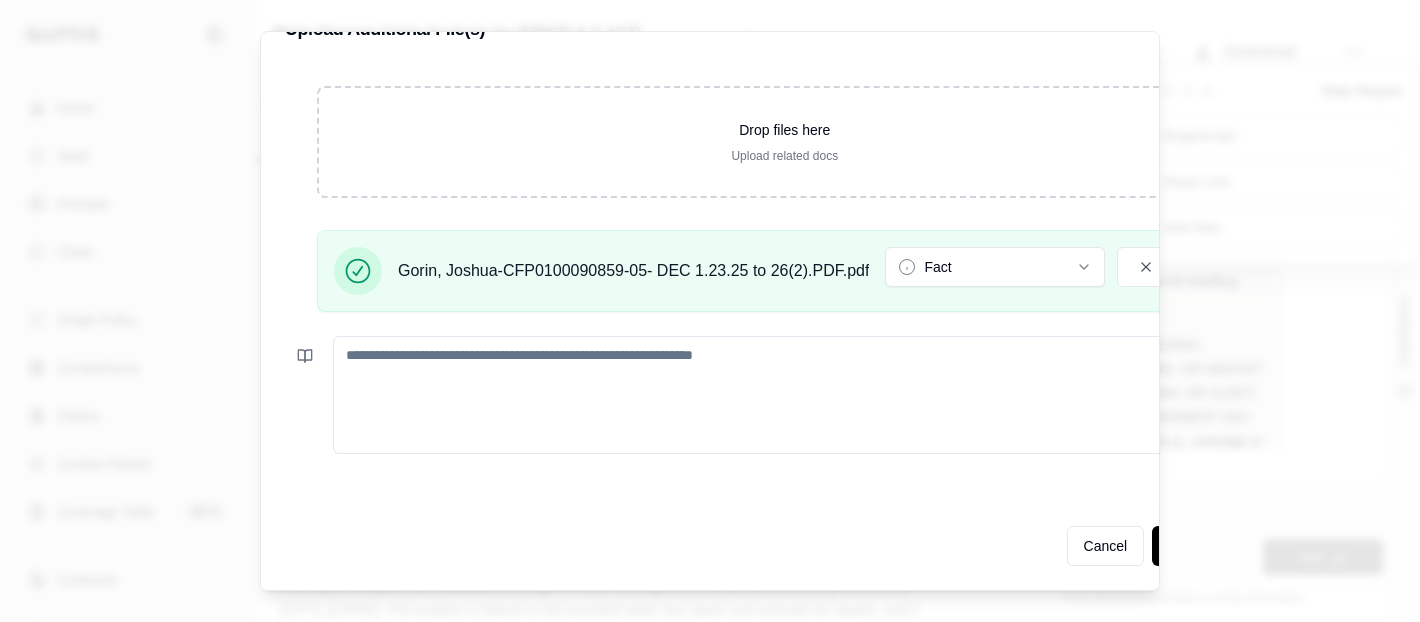 click at bounding box center [809, 395] 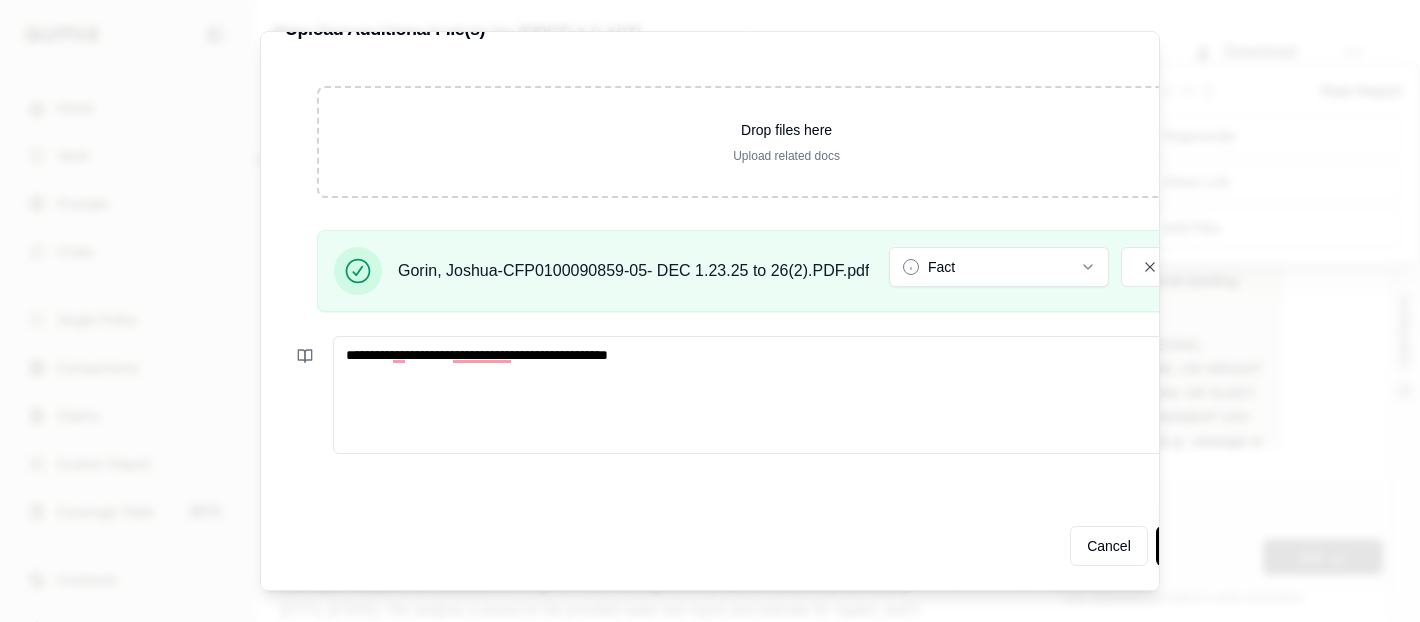 type on "**********" 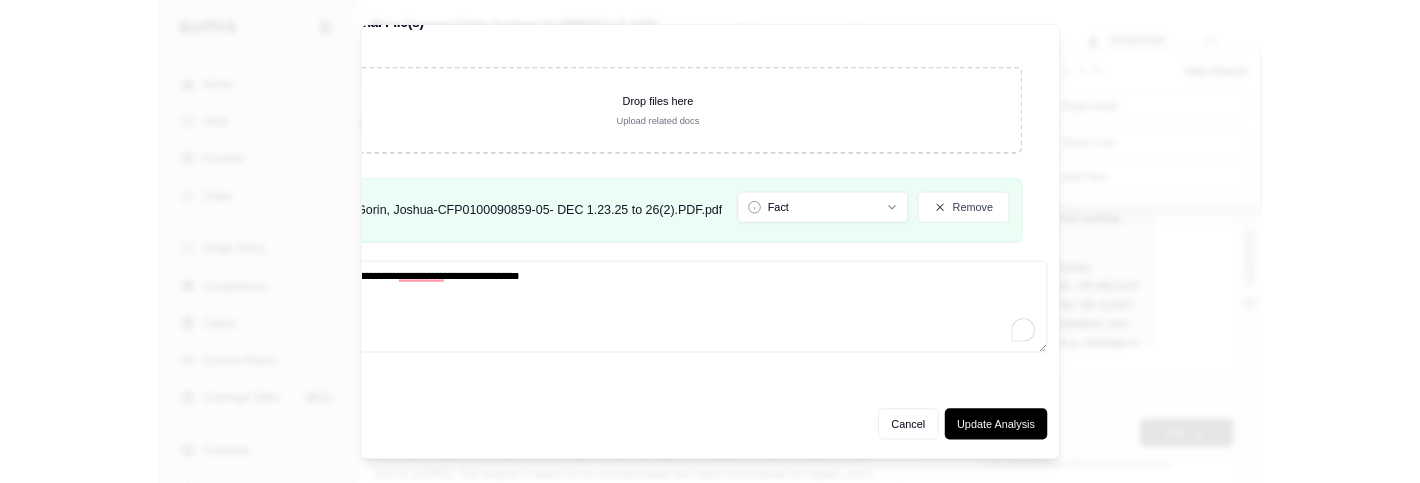scroll, scrollTop: 49, scrollLeft: 167, axis: both 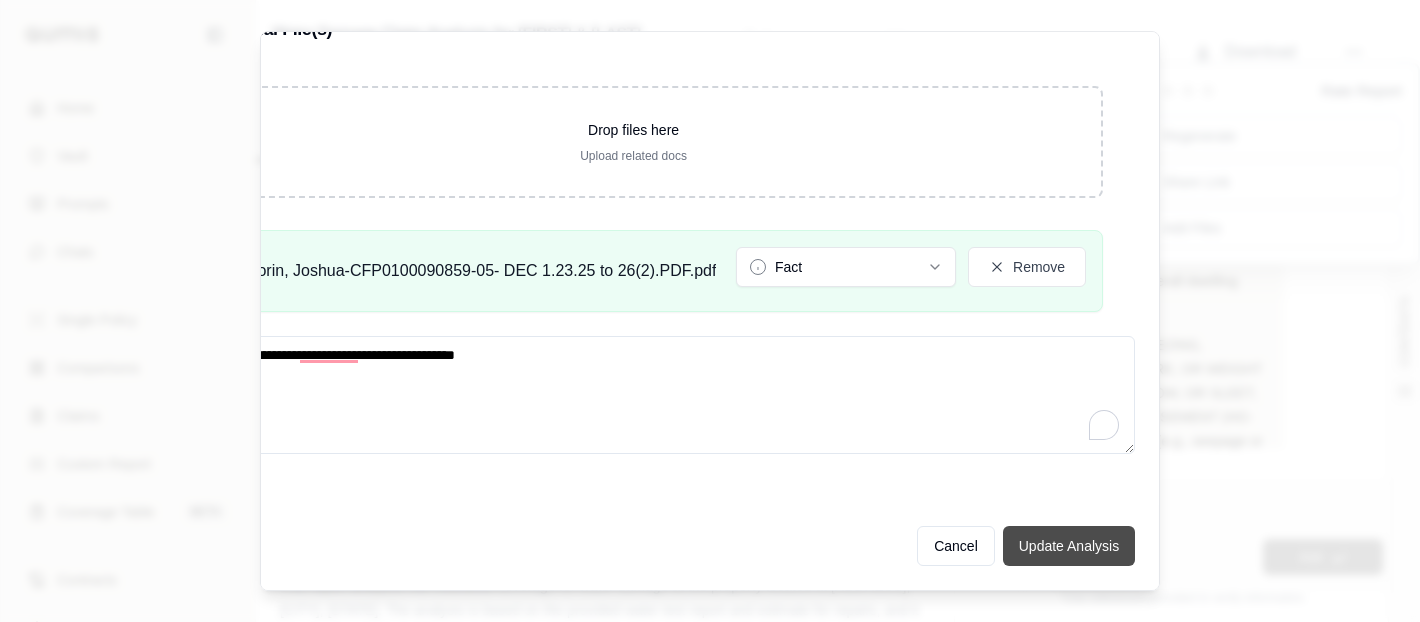 click on "Update Analysis" at bounding box center [1069, 546] 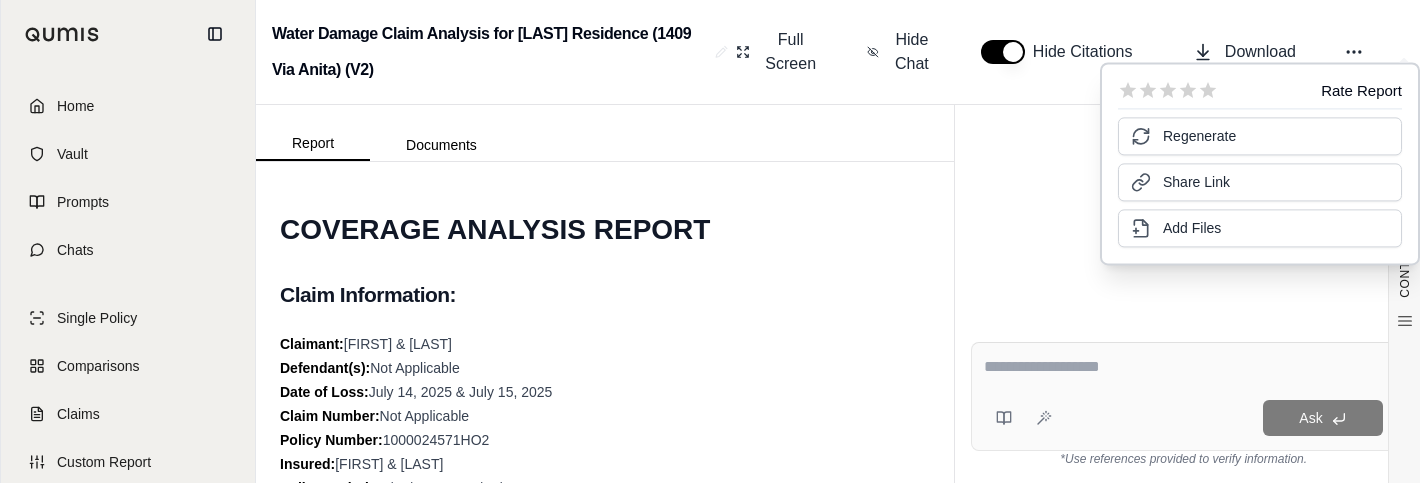 scroll, scrollTop: 0, scrollLeft: 0, axis: both 